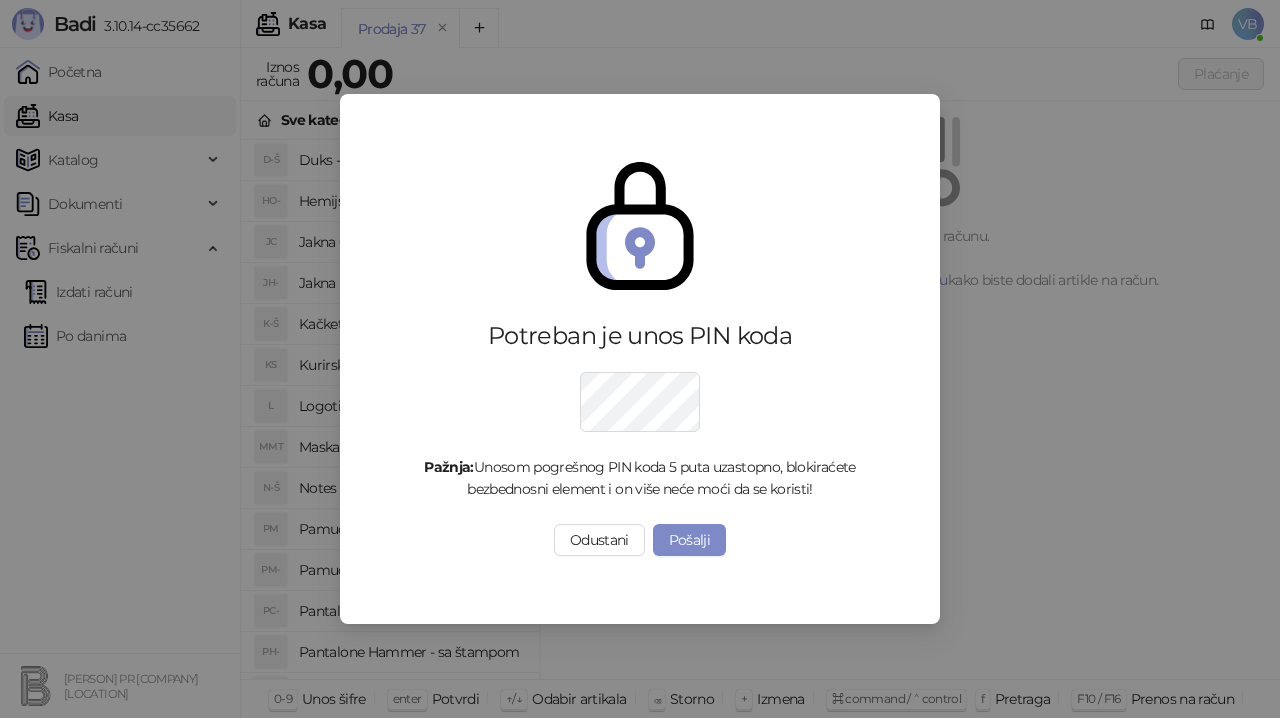 scroll, scrollTop: 0, scrollLeft: 0, axis: both 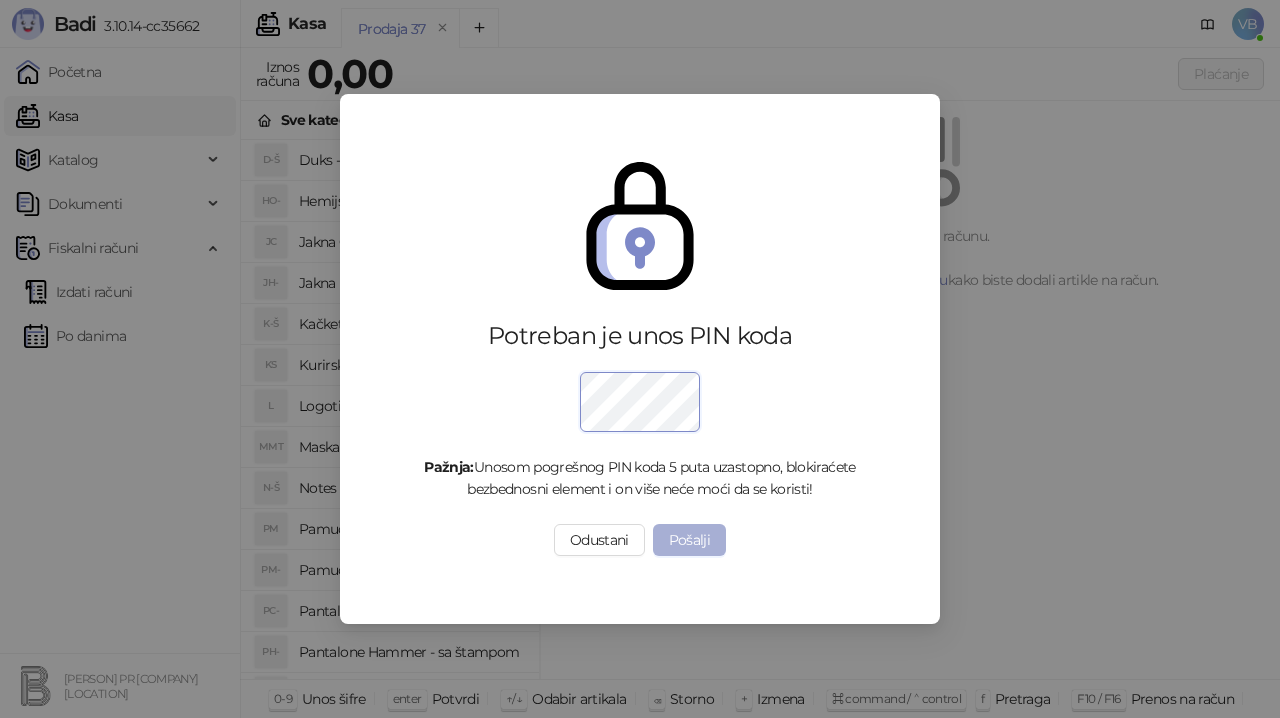 click on "Pošalji" at bounding box center (690, 540) 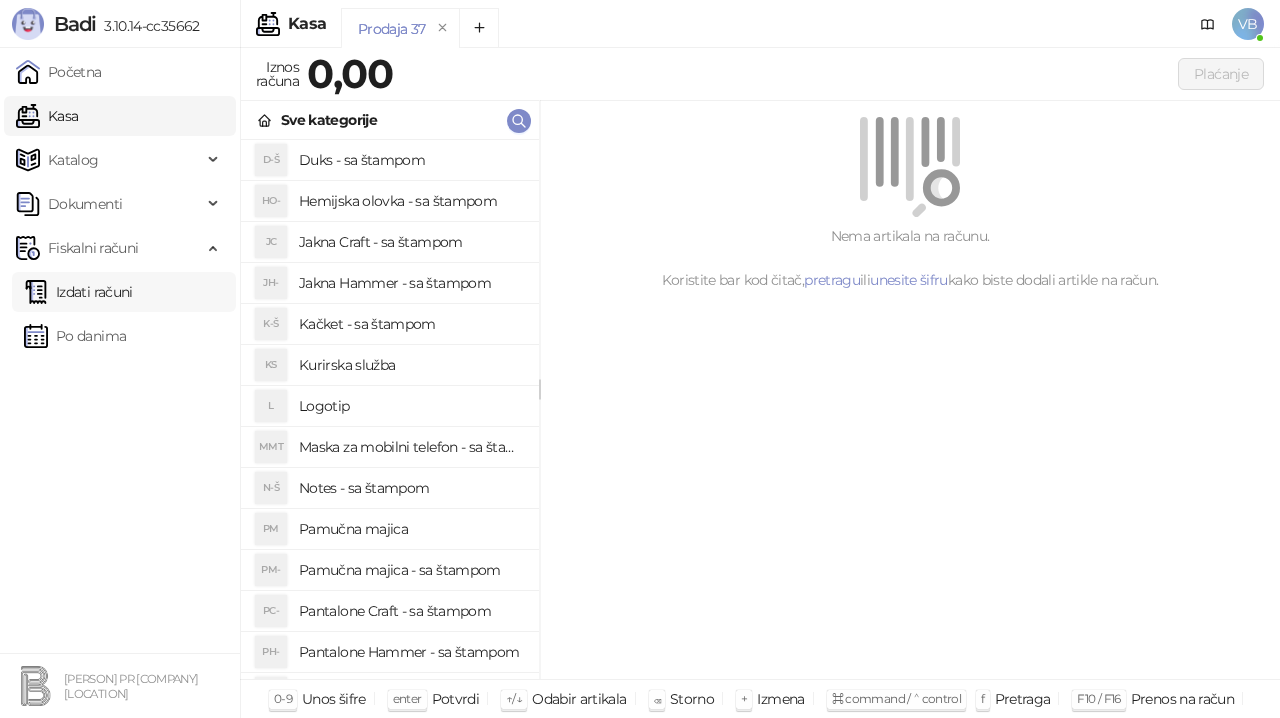 click on "Izdati računi" at bounding box center [78, 292] 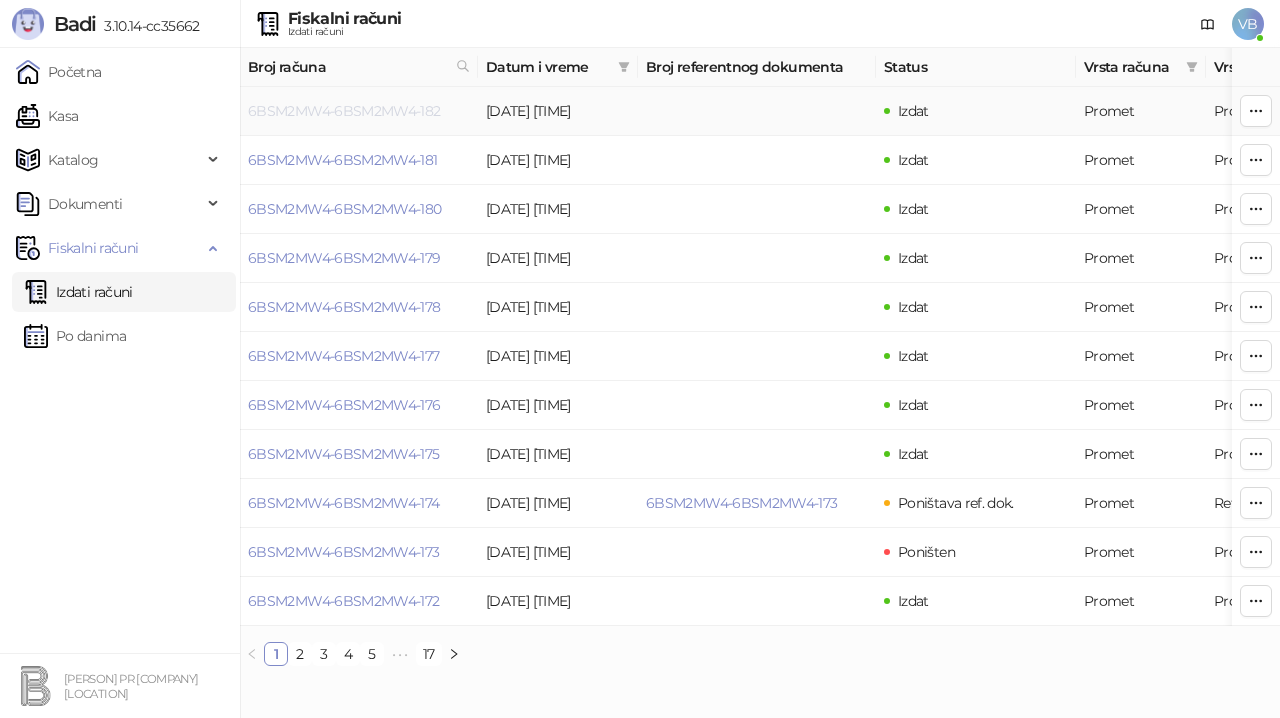 click on "6BSM2MW4-6BSM2MW4-182" at bounding box center (344, 111) 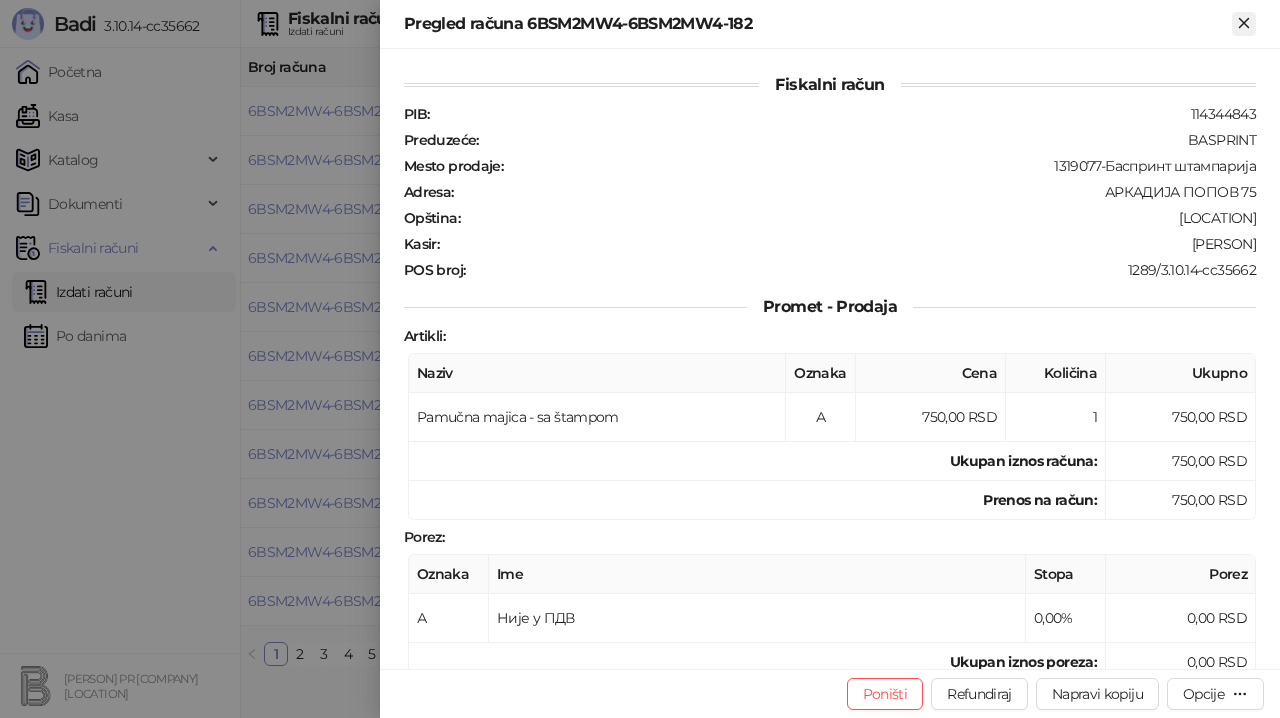 click 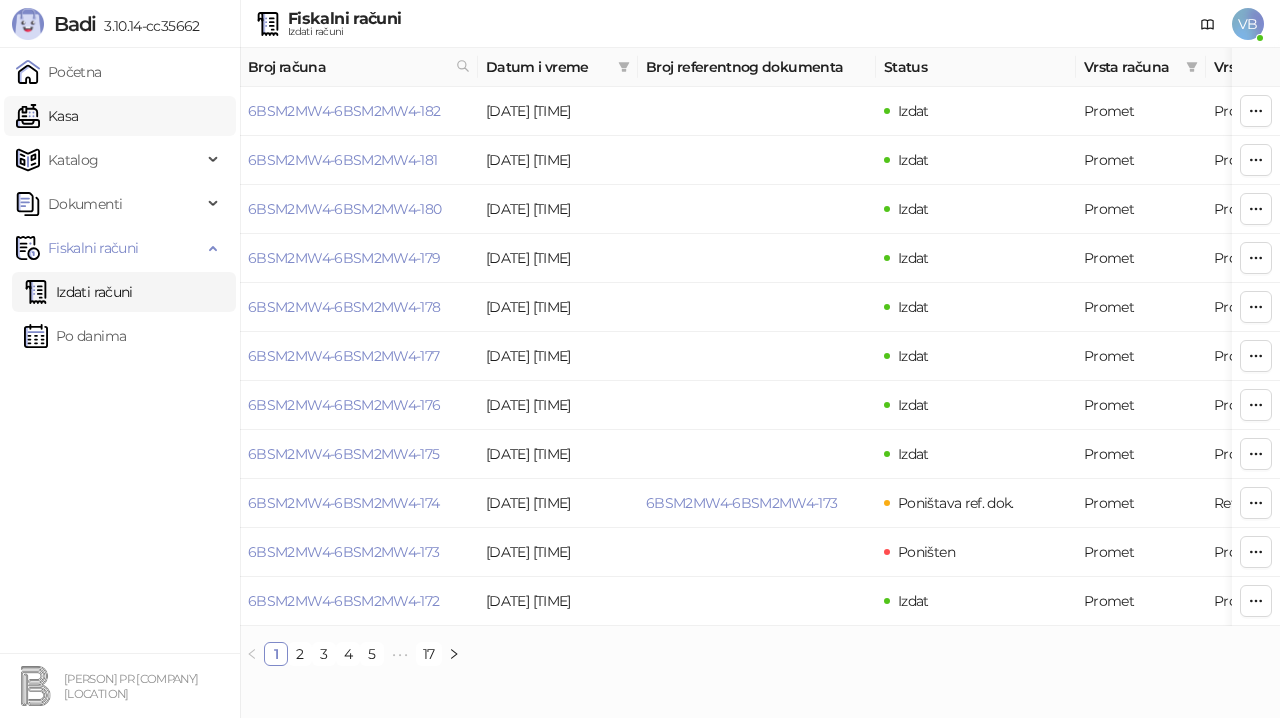 click on "Kasa" at bounding box center [47, 116] 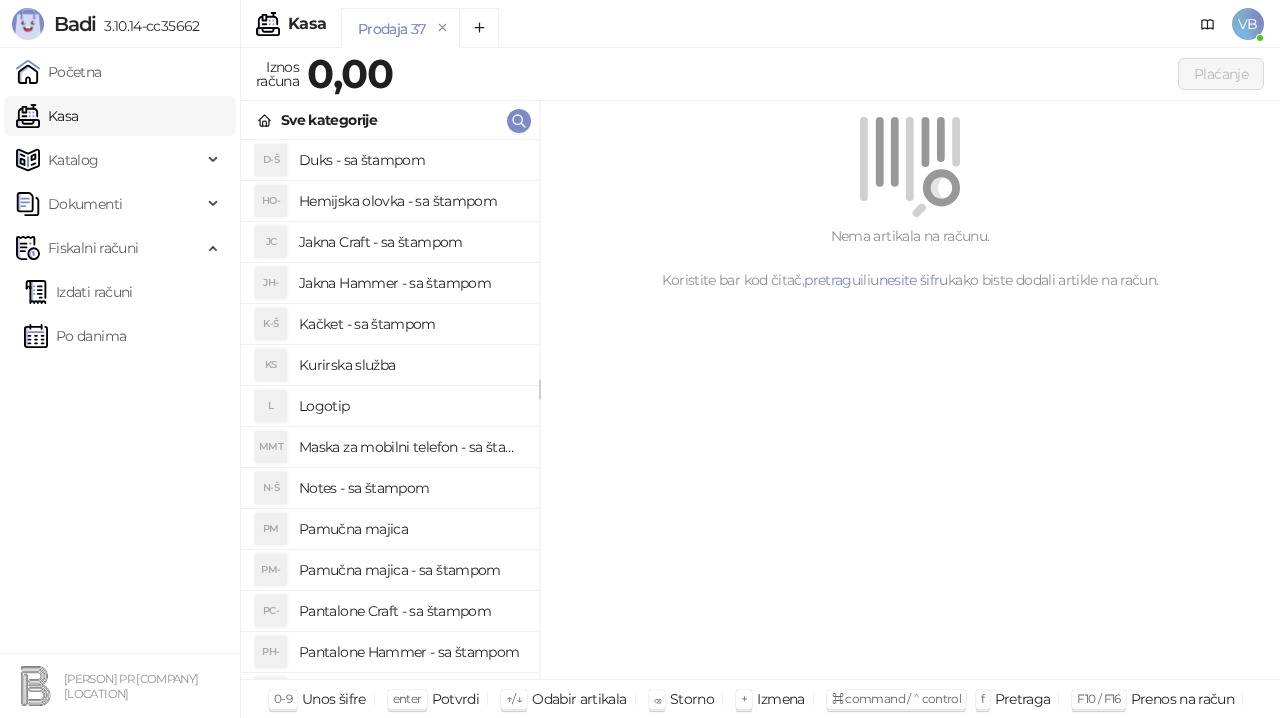 click on "Pamučna majica - sa štampom" at bounding box center [411, 570] 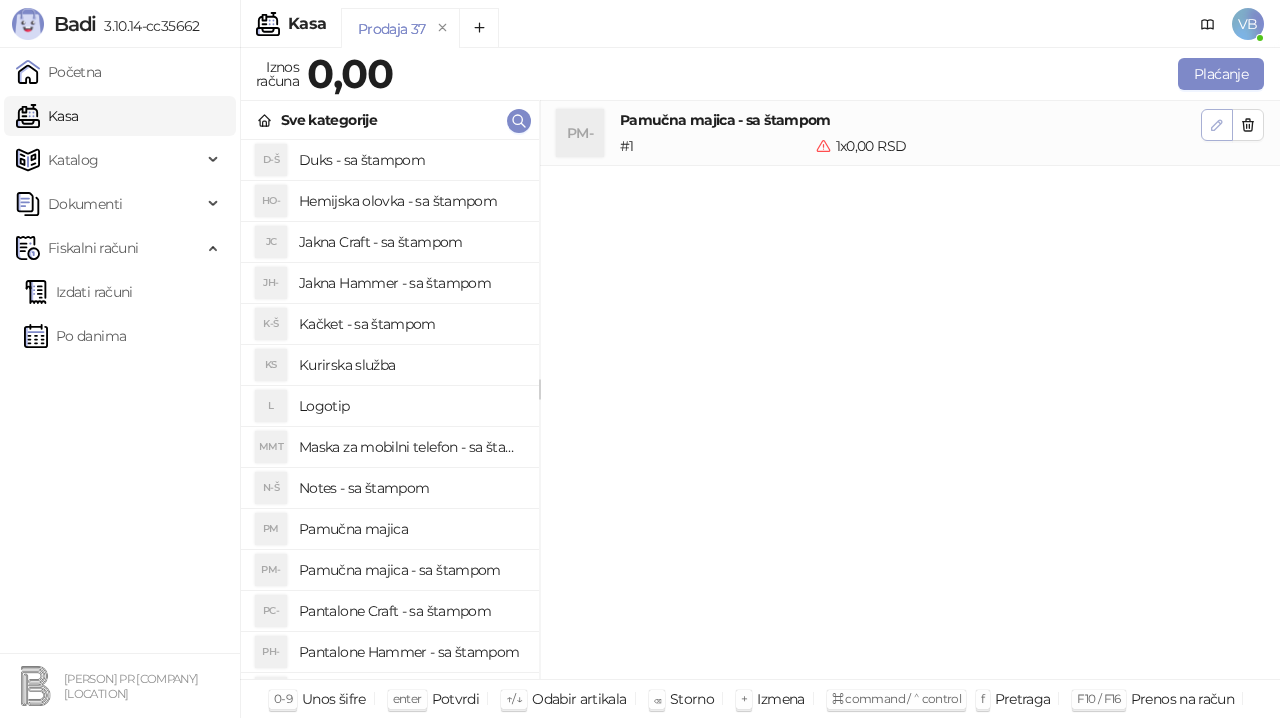 click 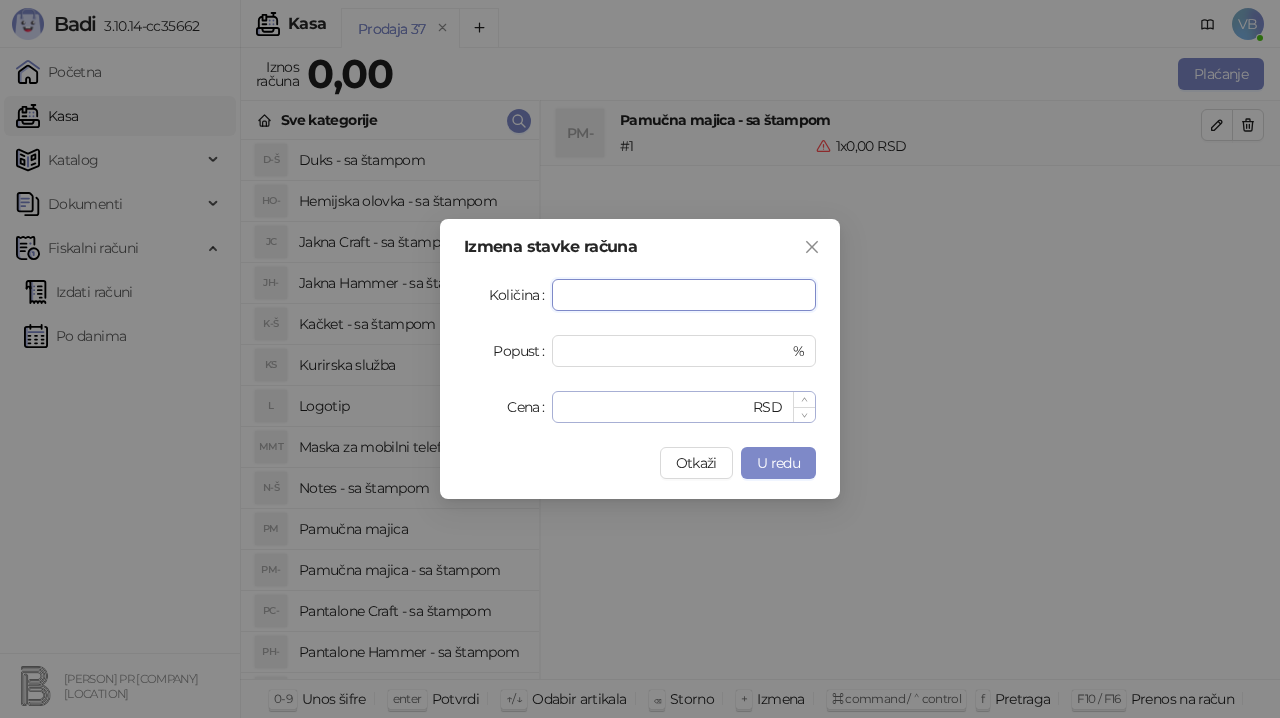 type on "**" 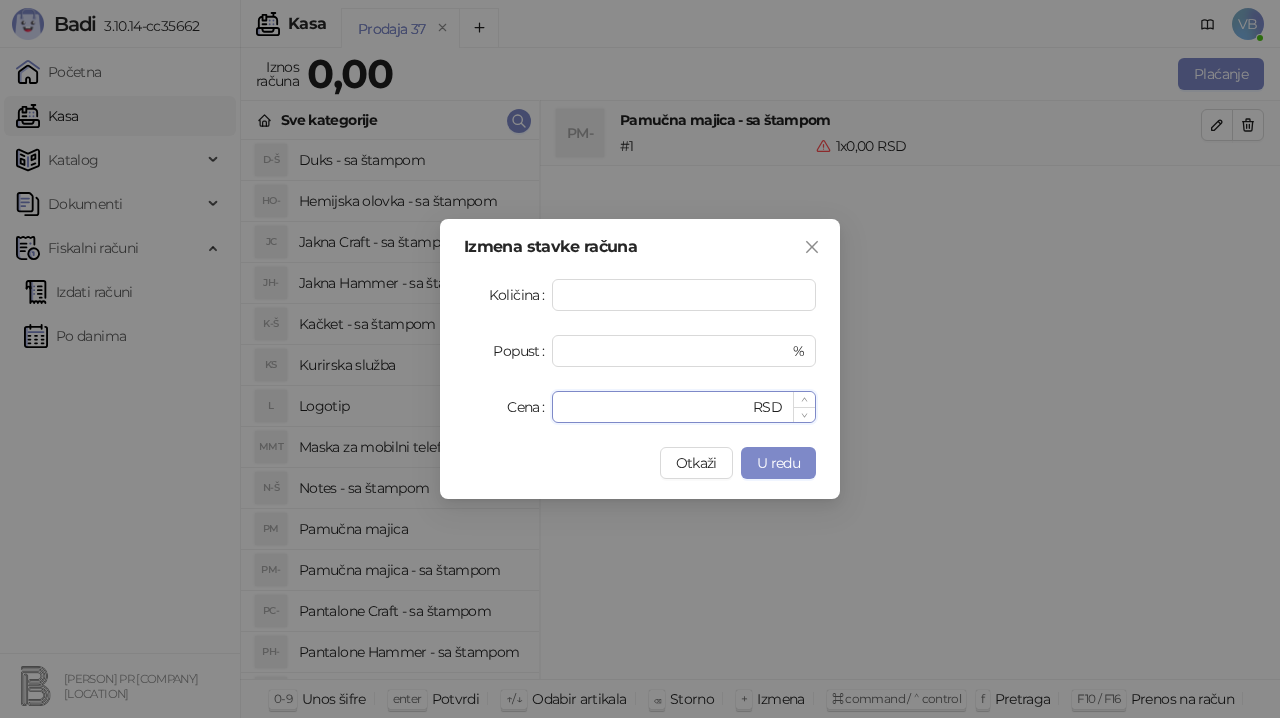 click on "*" at bounding box center [656, 407] 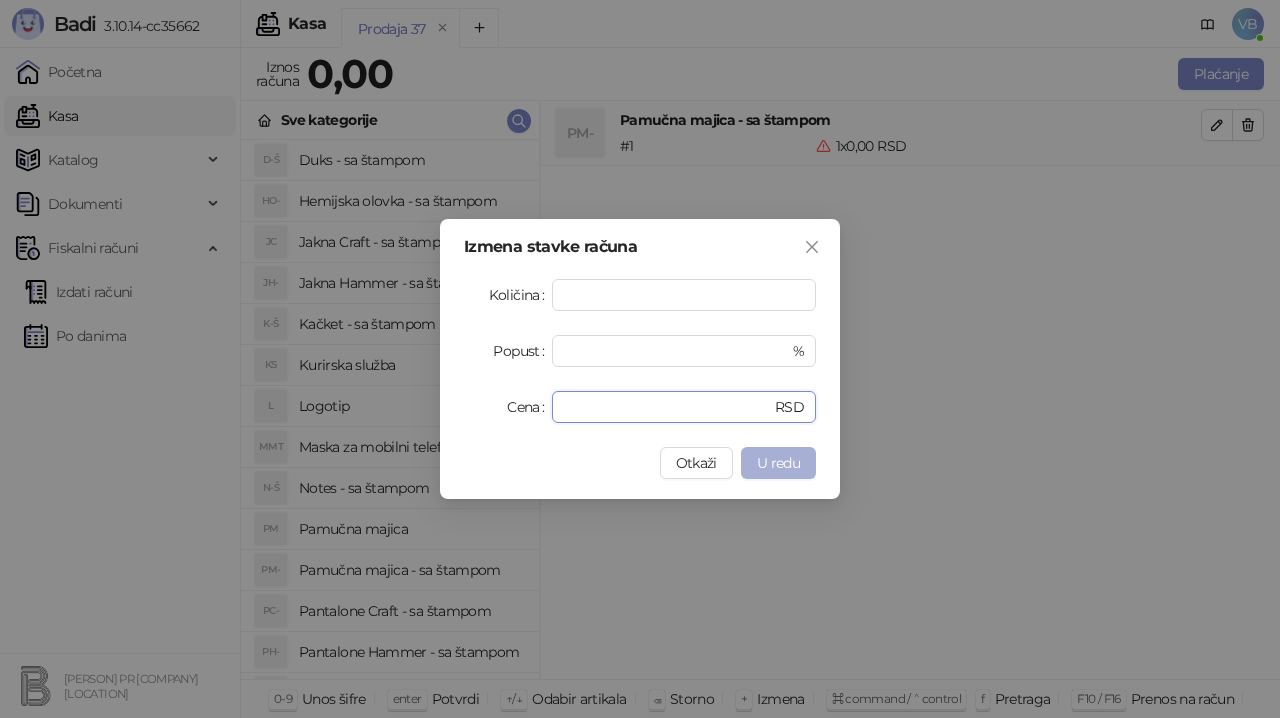 type on "***" 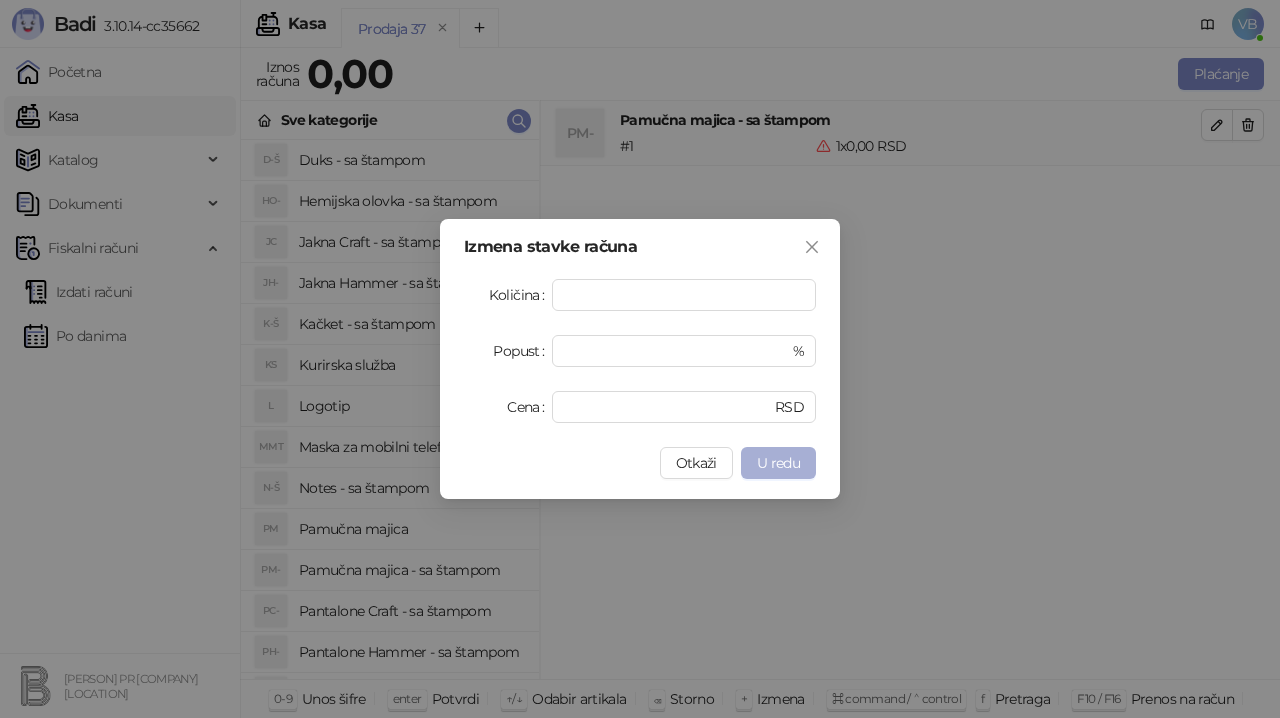 click on "U redu" at bounding box center [778, 463] 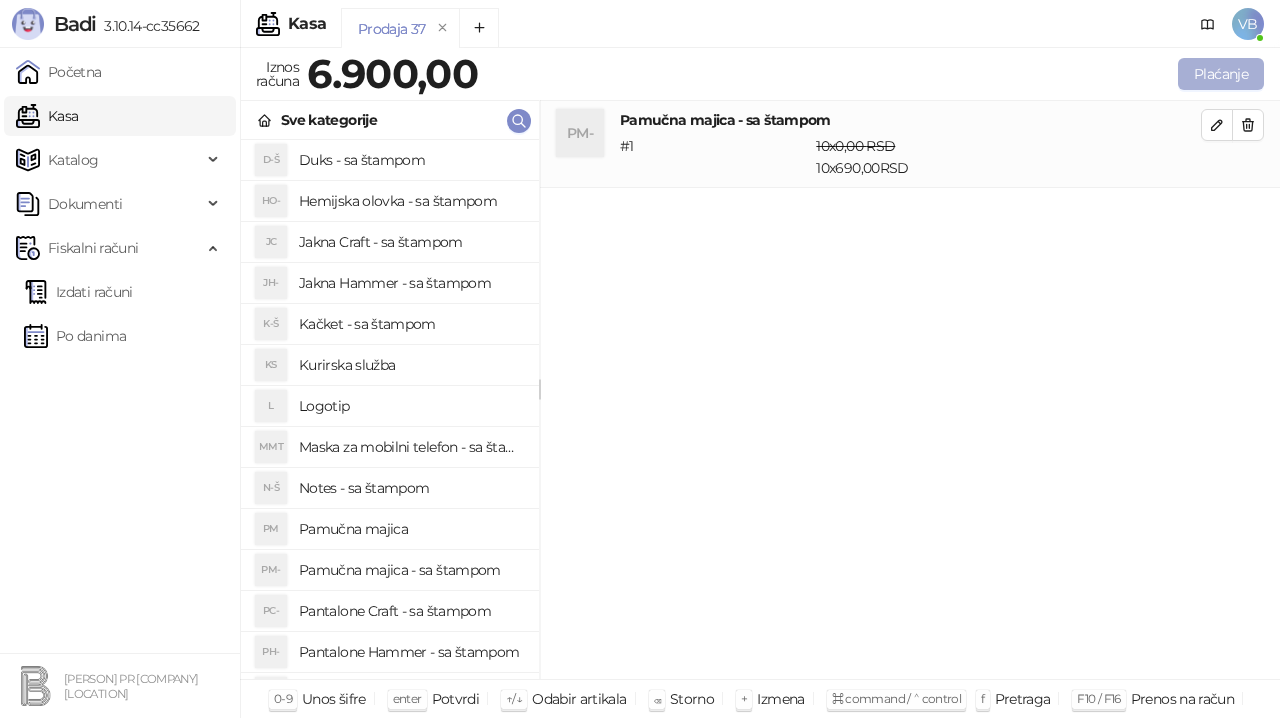 click on "Plaćanje" at bounding box center [1221, 74] 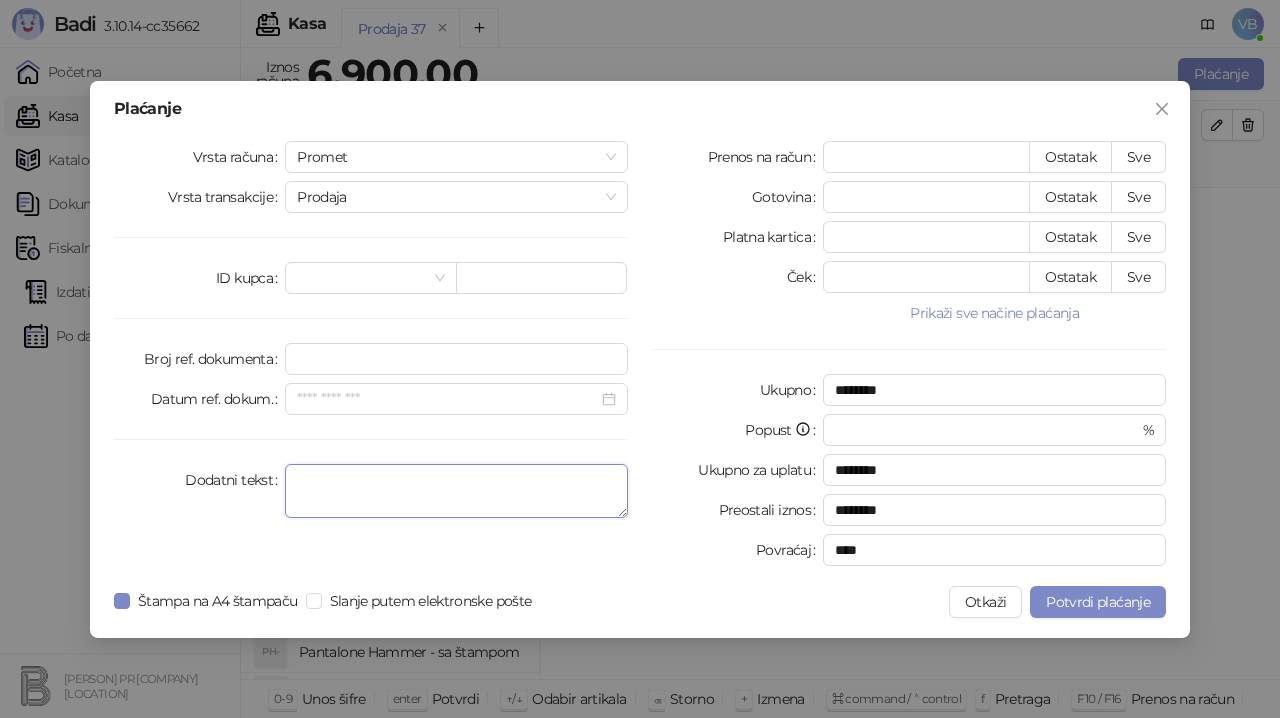 click on "Dodatni tekst" at bounding box center [456, 491] 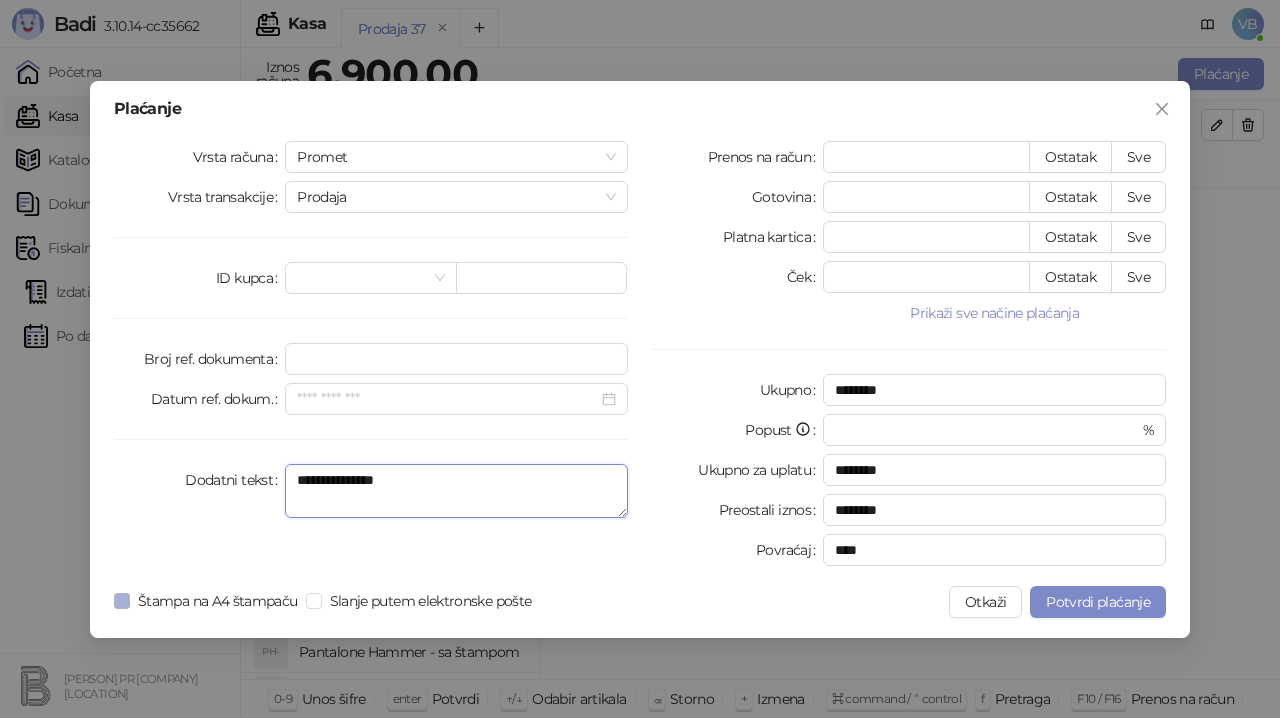 type on "**********" 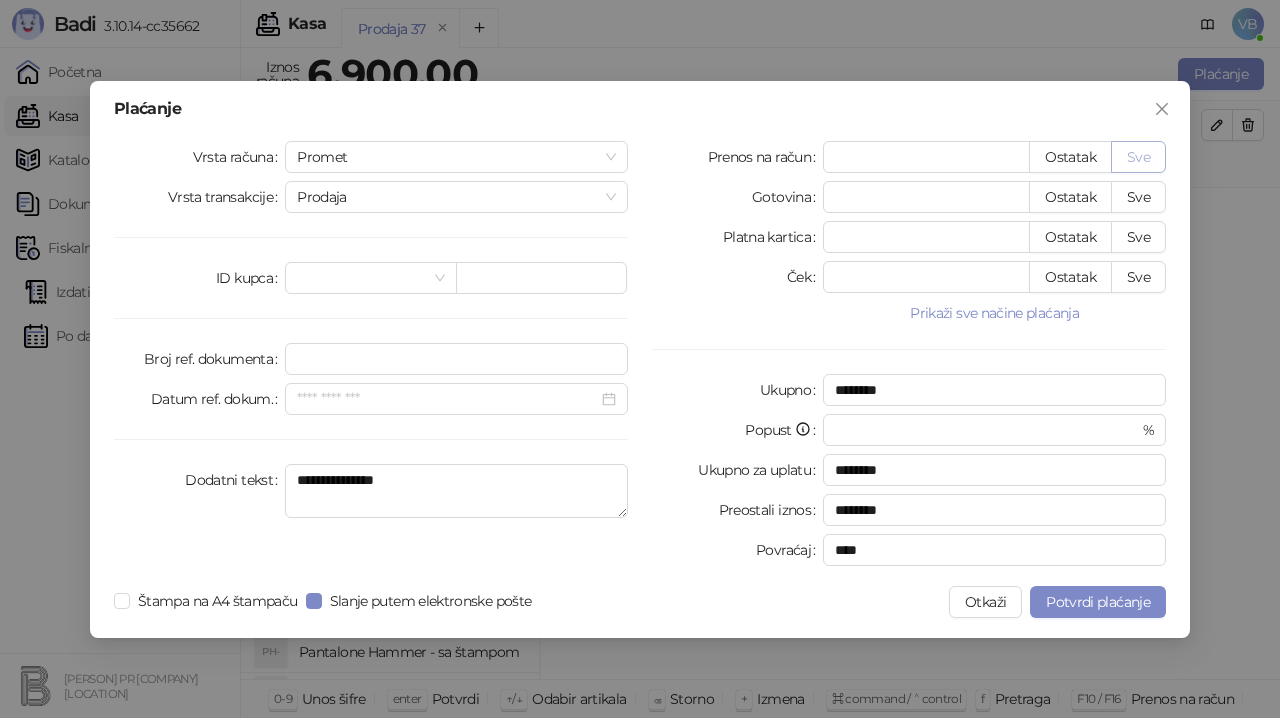click on "Sve" at bounding box center (1138, 157) 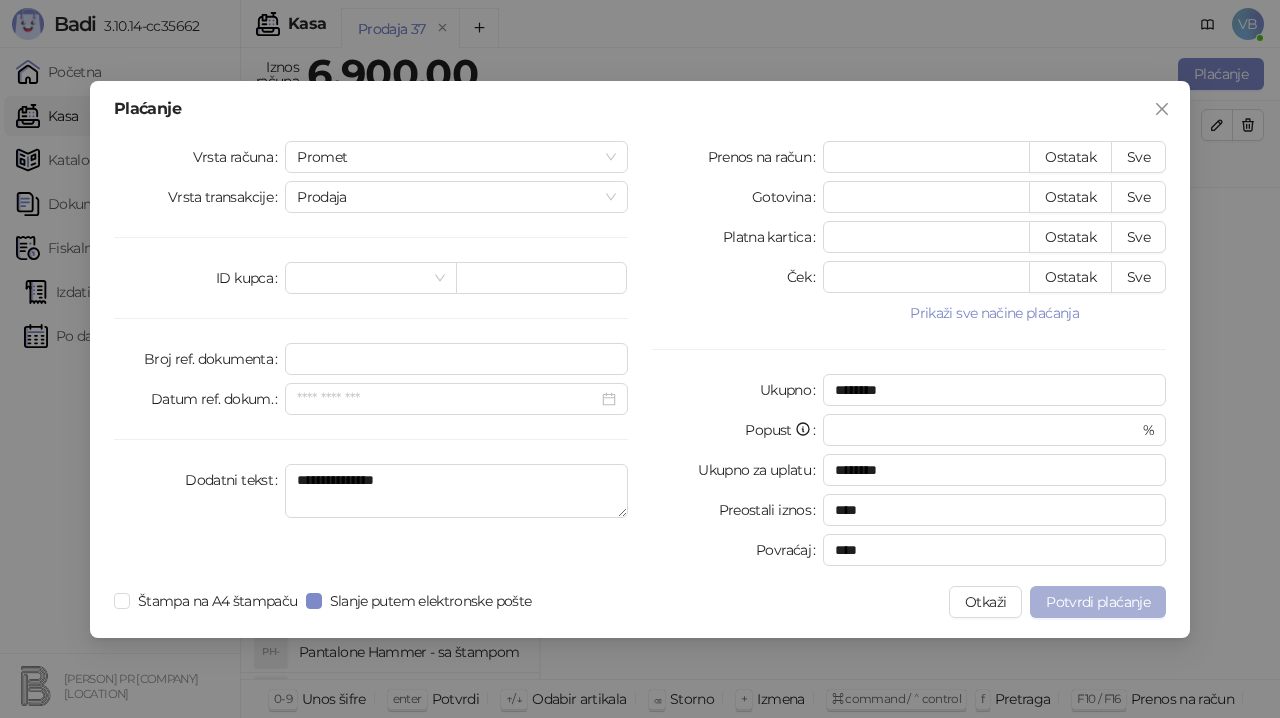 click on "Potvrdi plaćanje" at bounding box center [1098, 602] 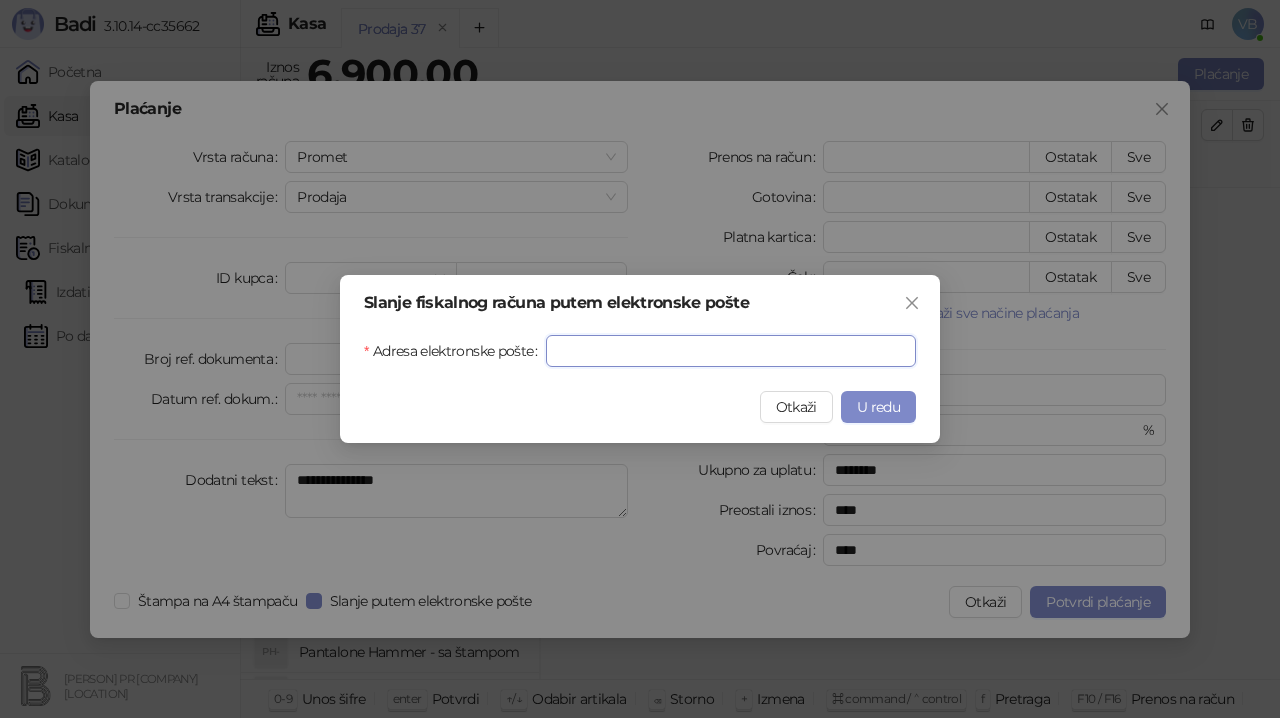 click on "Adresa elektronske pošte" at bounding box center [731, 351] 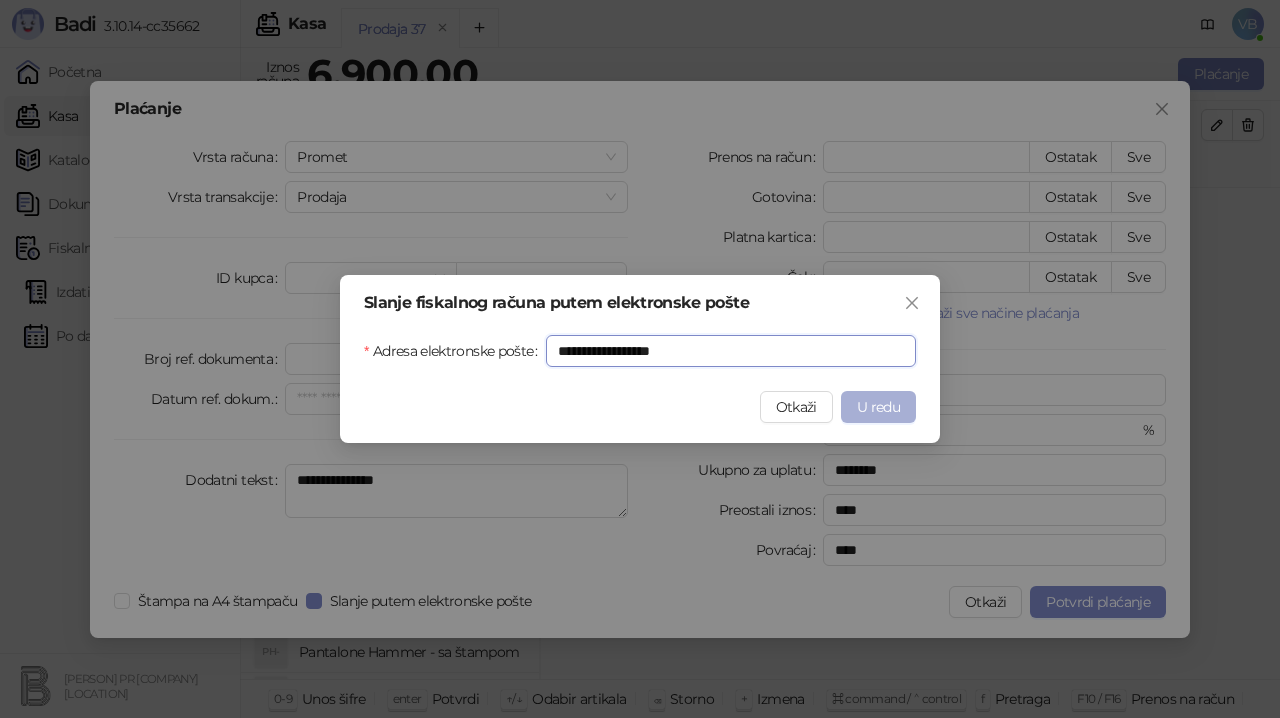 type on "**********" 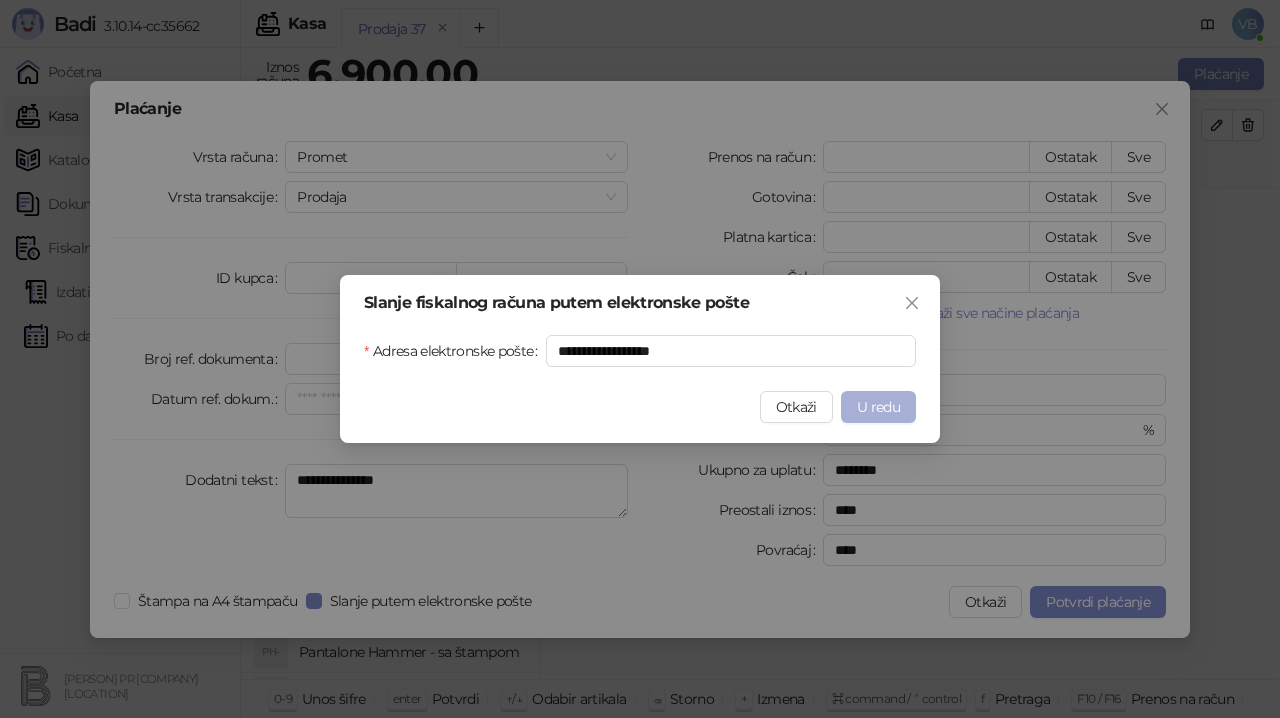 click on "U redu" at bounding box center (878, 407) 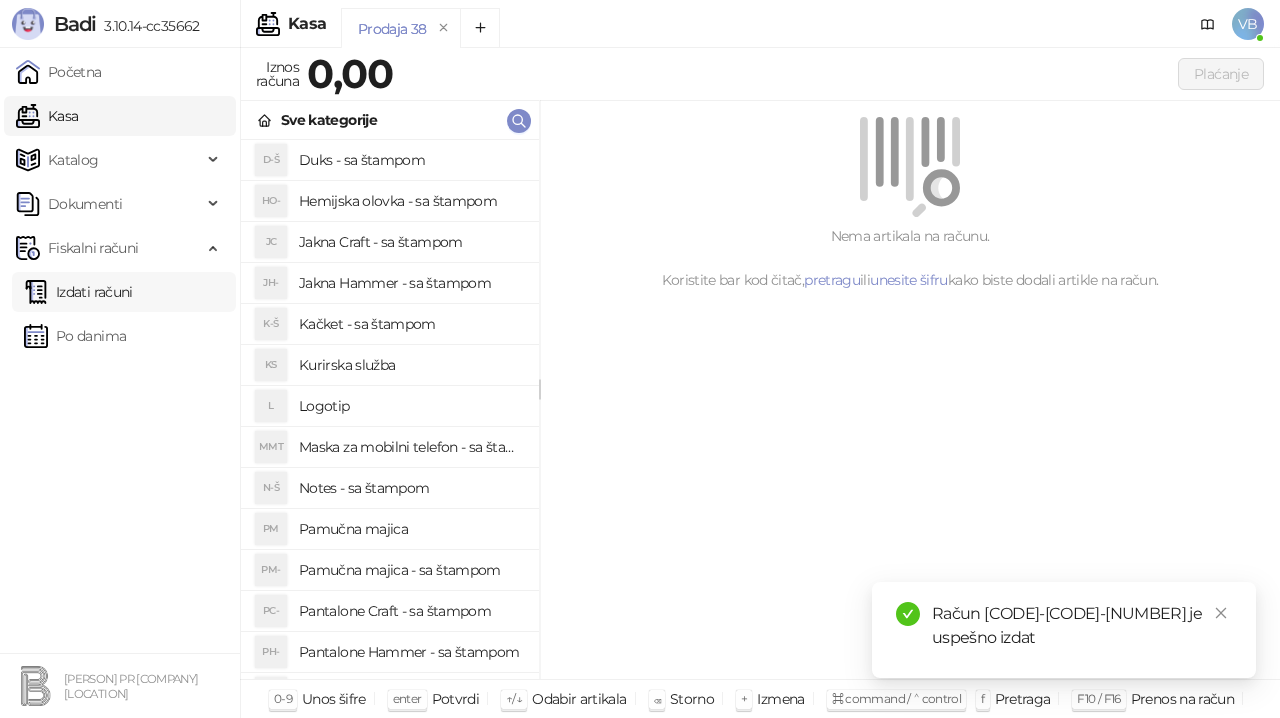 click on "Izdati računi" at bounding box center (78, 292) 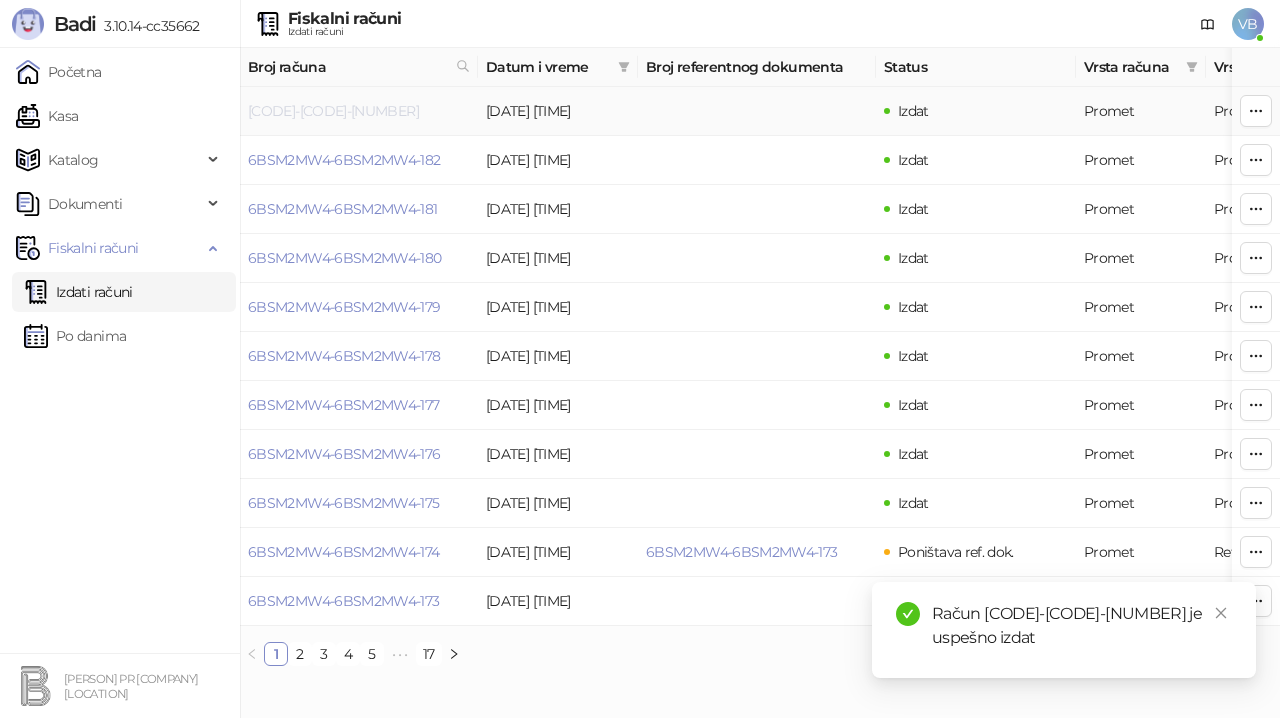 click on "[CODE]-[CODE]-[NUMBER]" at bounding box center [333, 111] 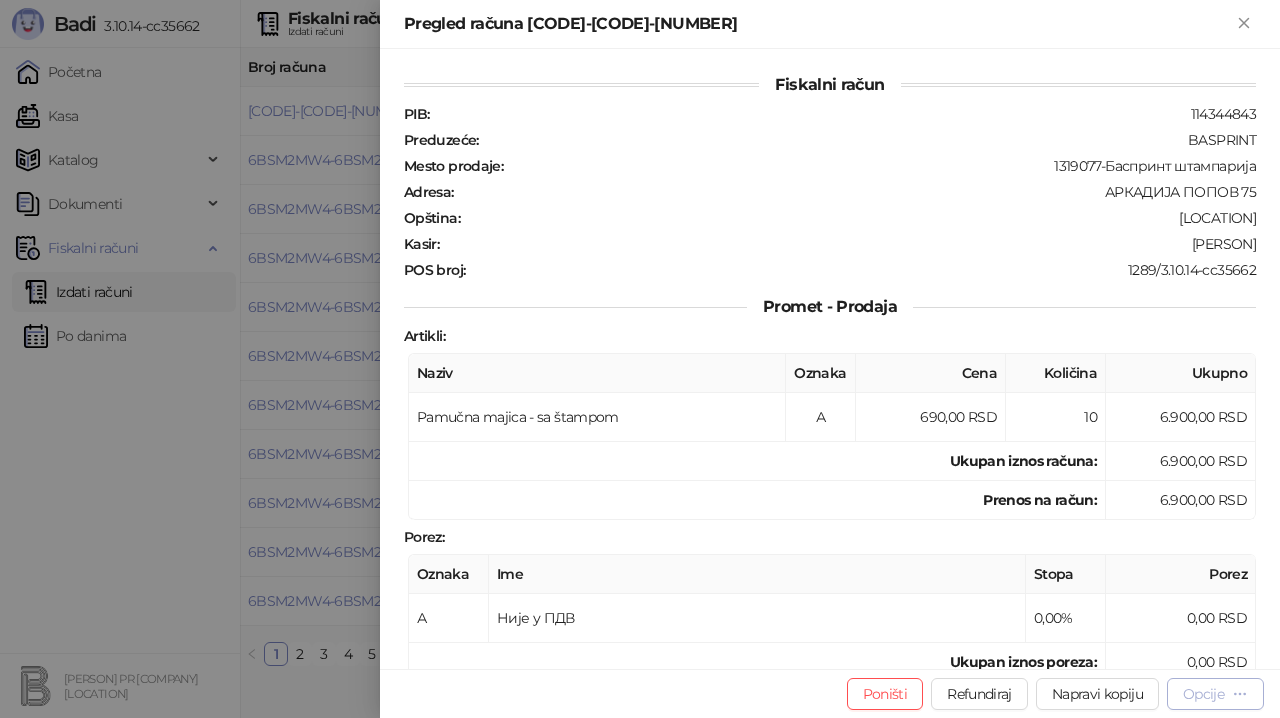 click on "Opcije" at bounding box center (1203, 694) 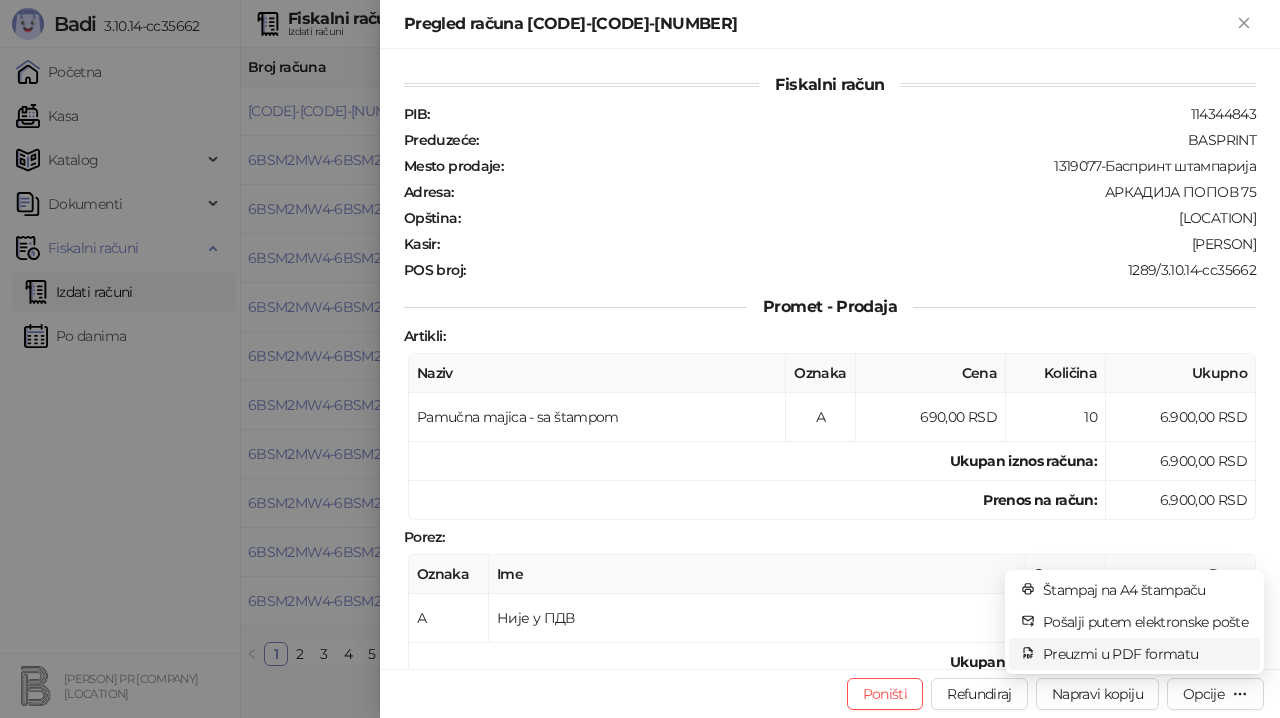 click on "Preuzmi u PDF formatu" at bounding box center [1145, 654] 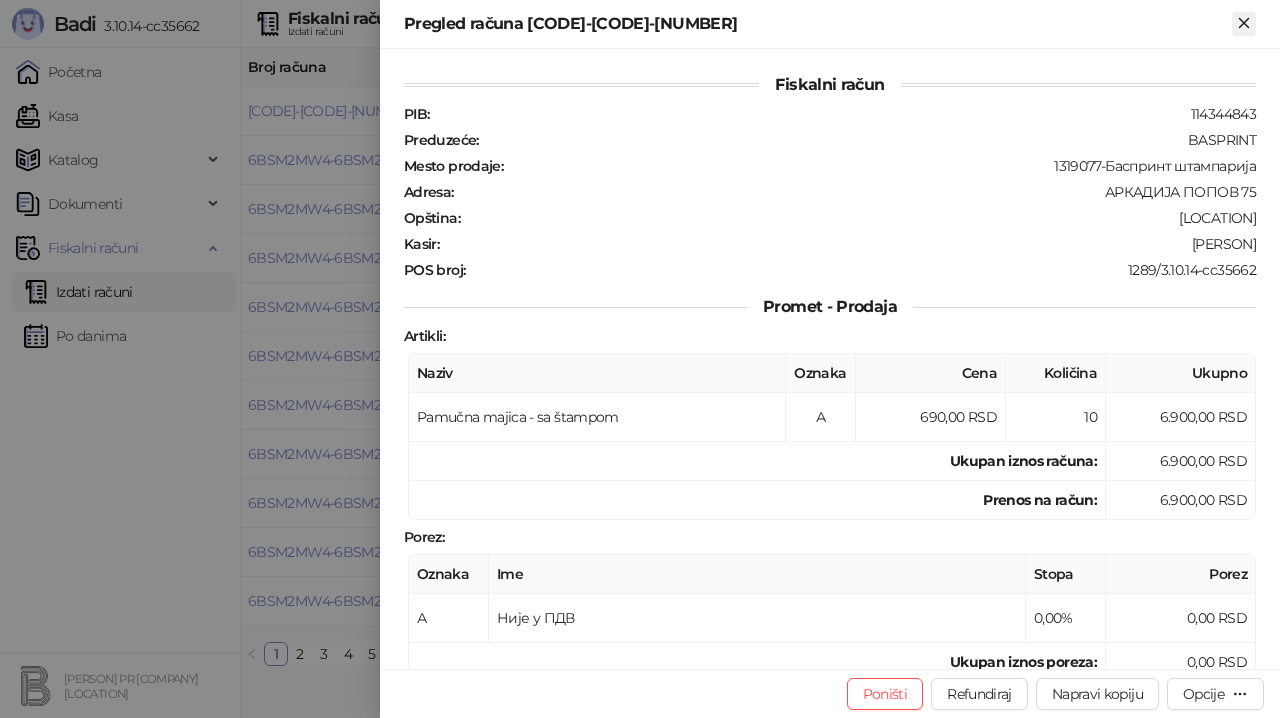 click 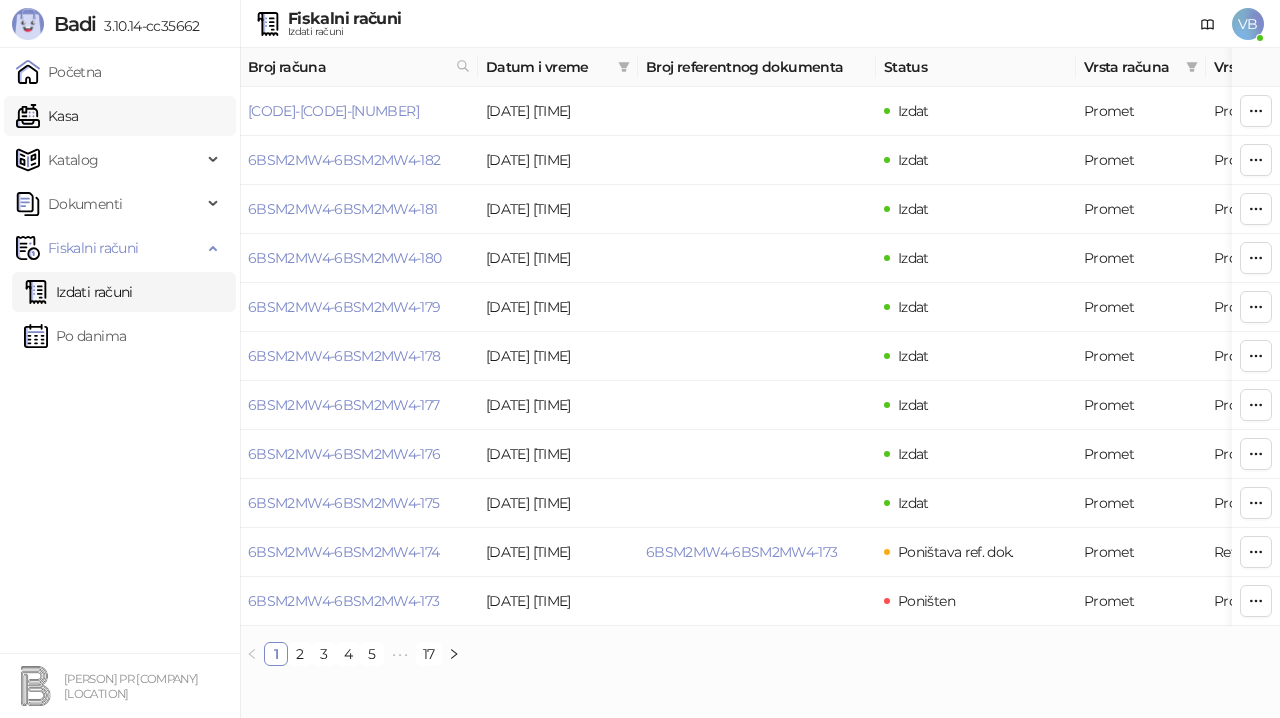 click on "Kasa" at bounding box center (47, 116) 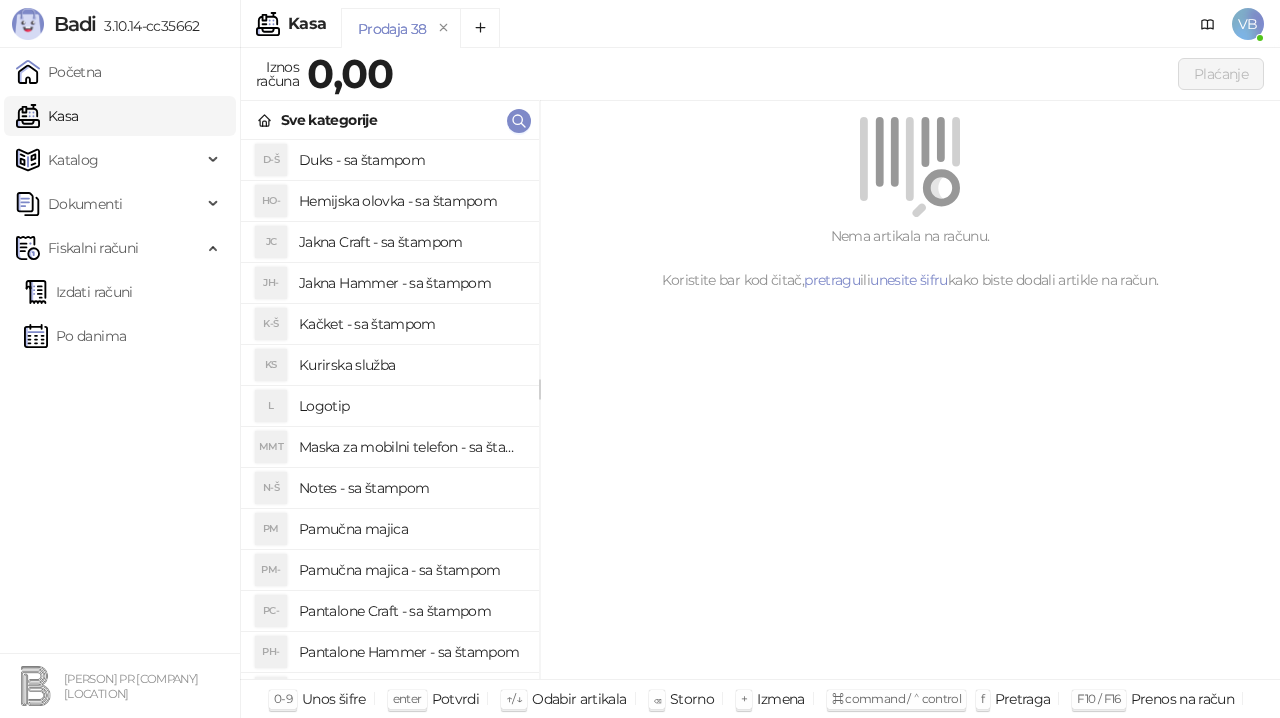 click on "Pamučna majica - sa štampom" at bounding box center (411, 570) 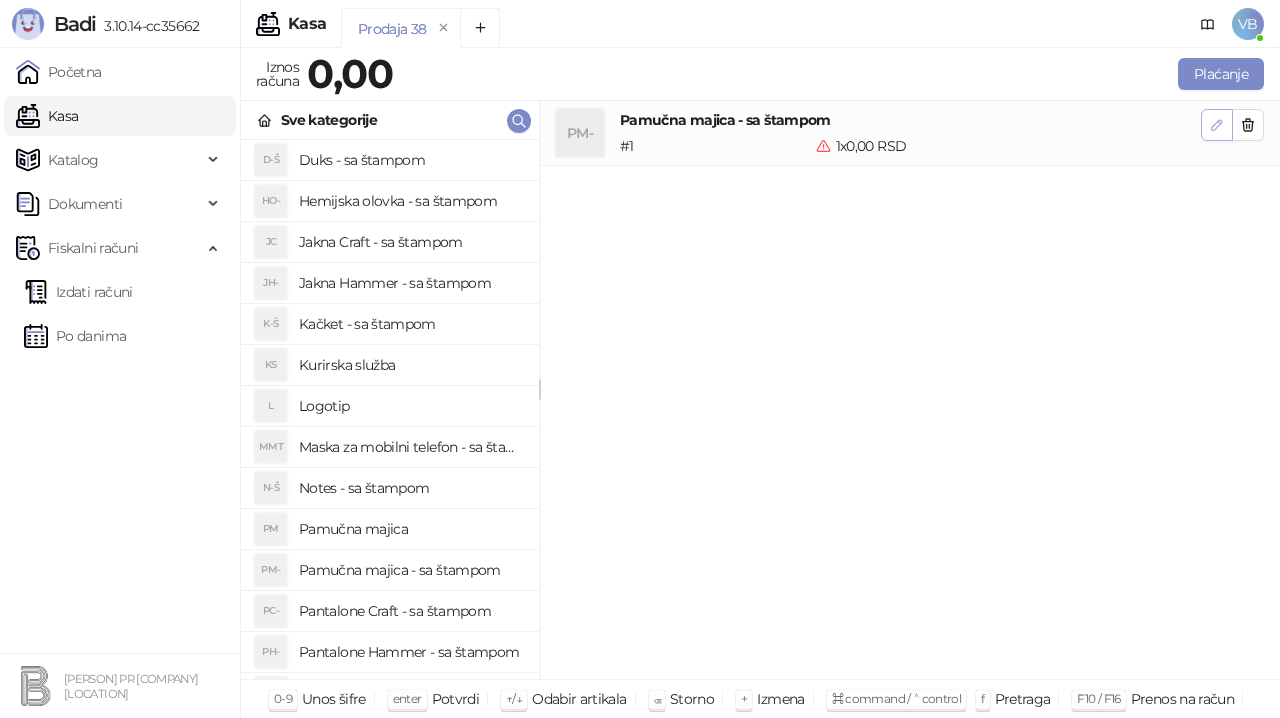 click 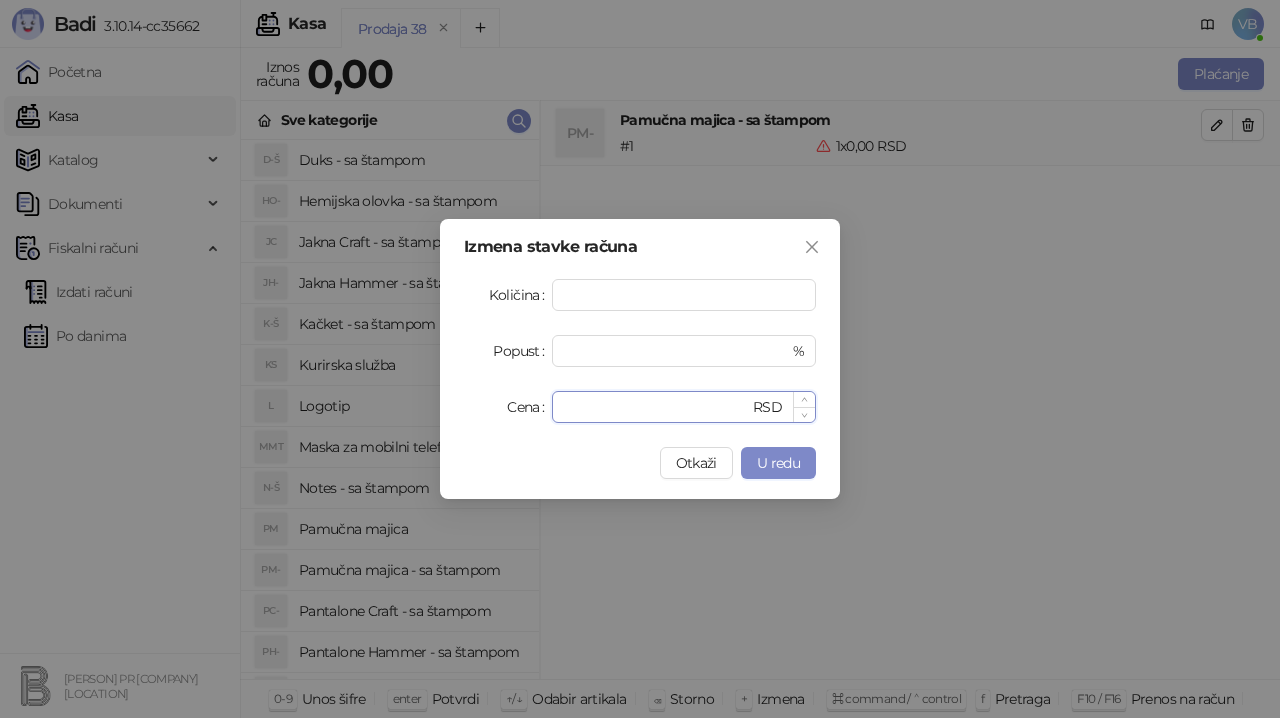 click on "*" at bounding box center [656, 407] 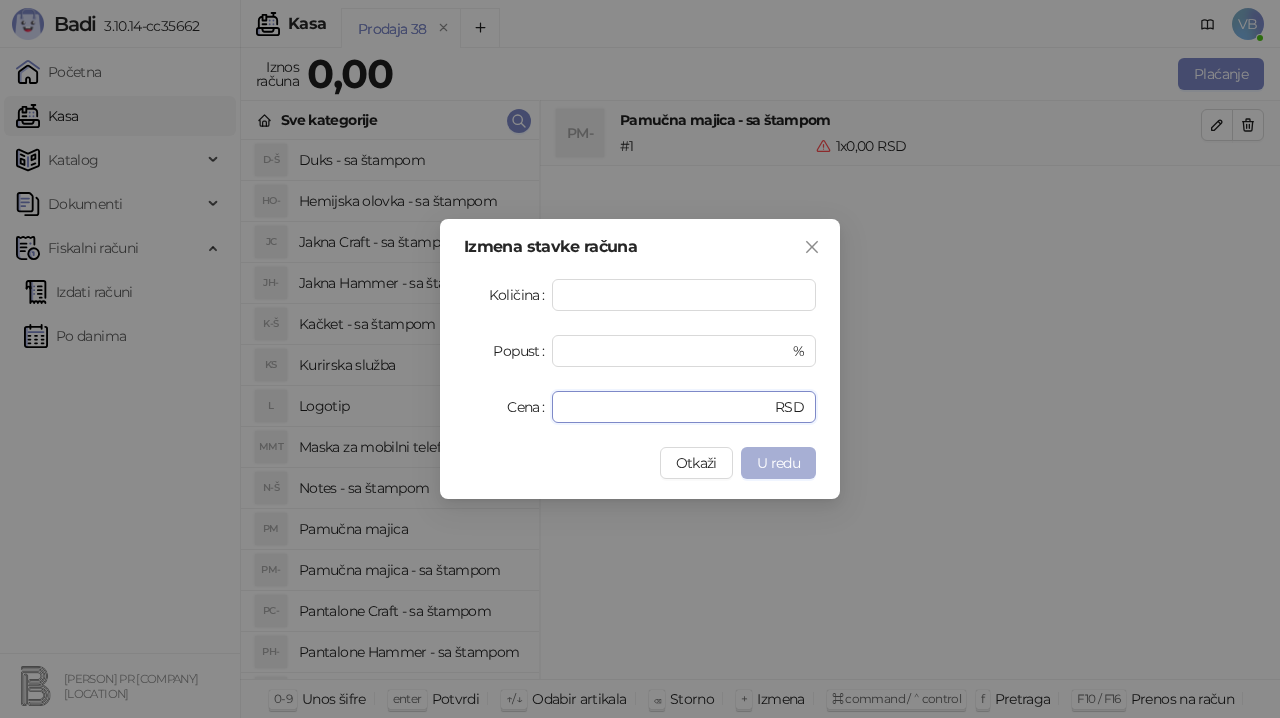 type on "****" 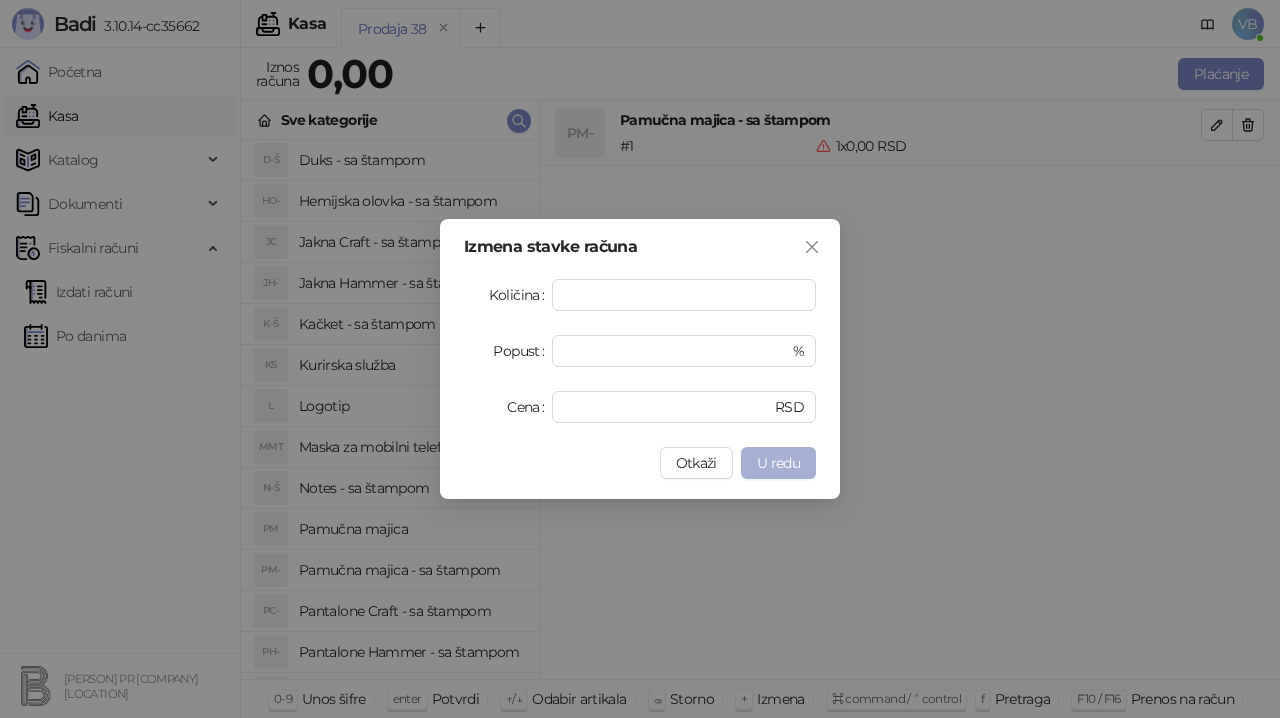 click on "U redu" at bounding box center [778, 463] 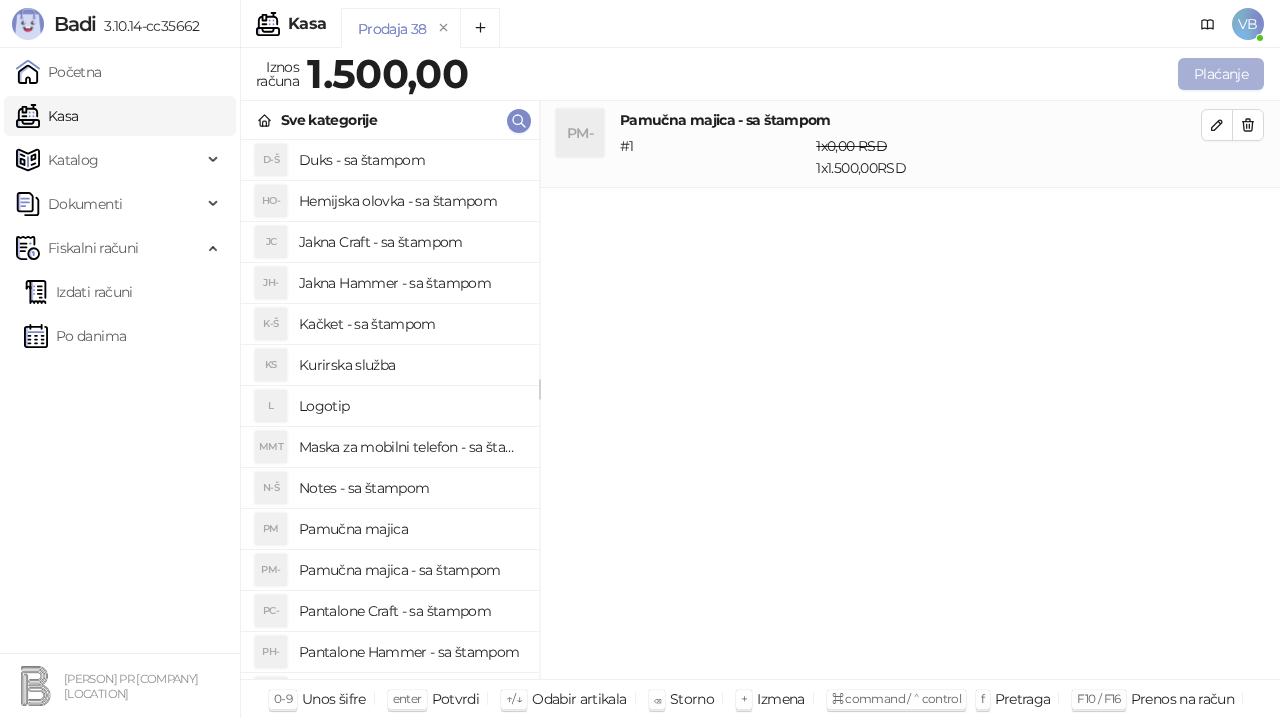 click on "Plaćanje" at bounding box center (1221, 74) 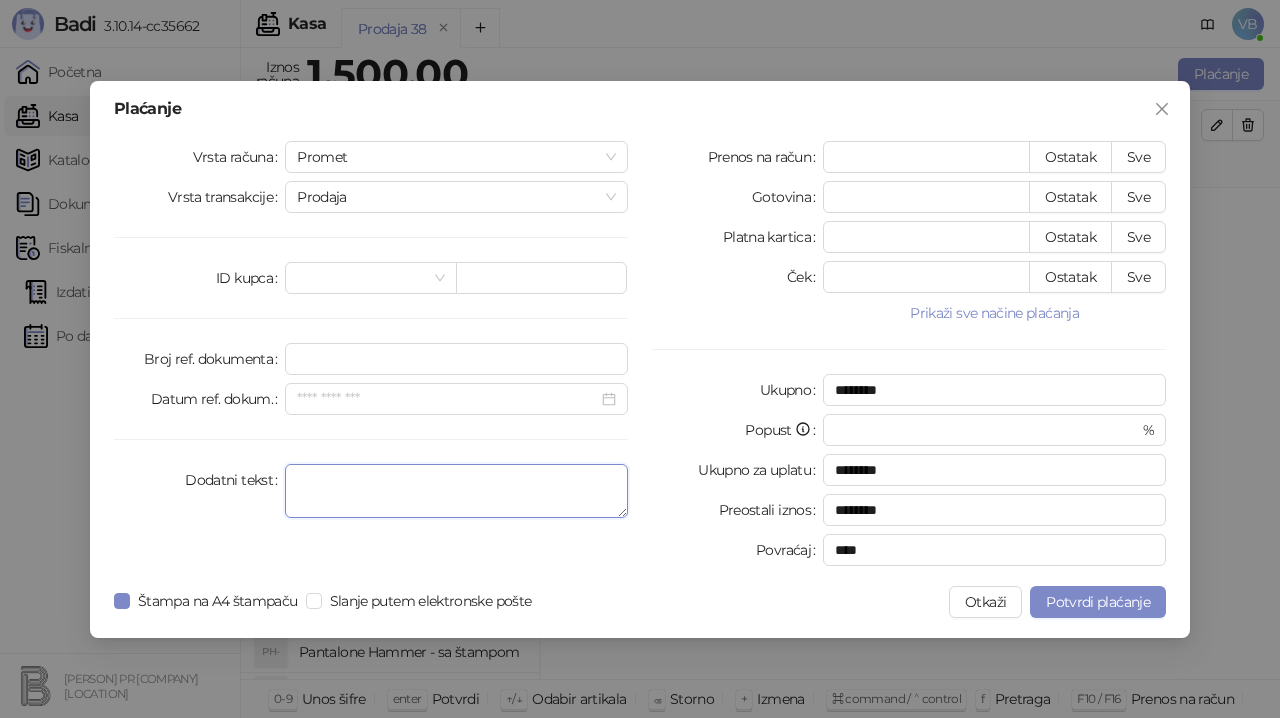 click on "Dodatni tekst" at bounding box center (456, 491) 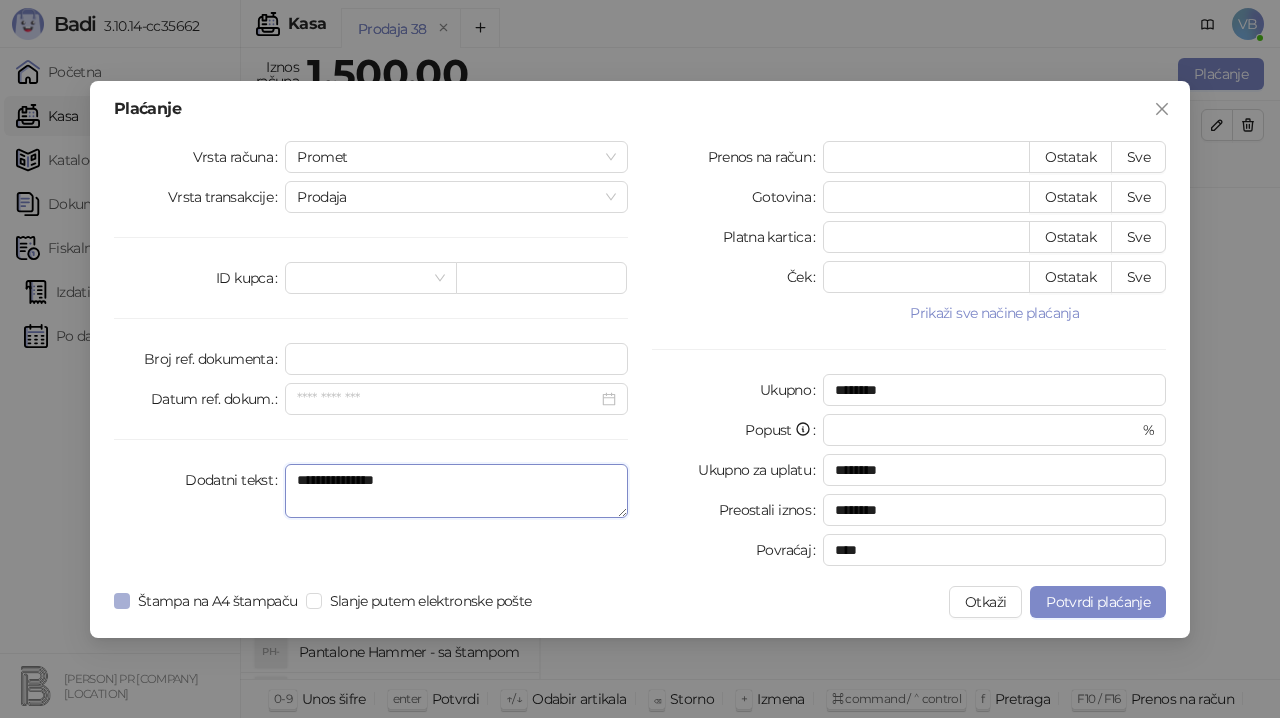 type on "**********" 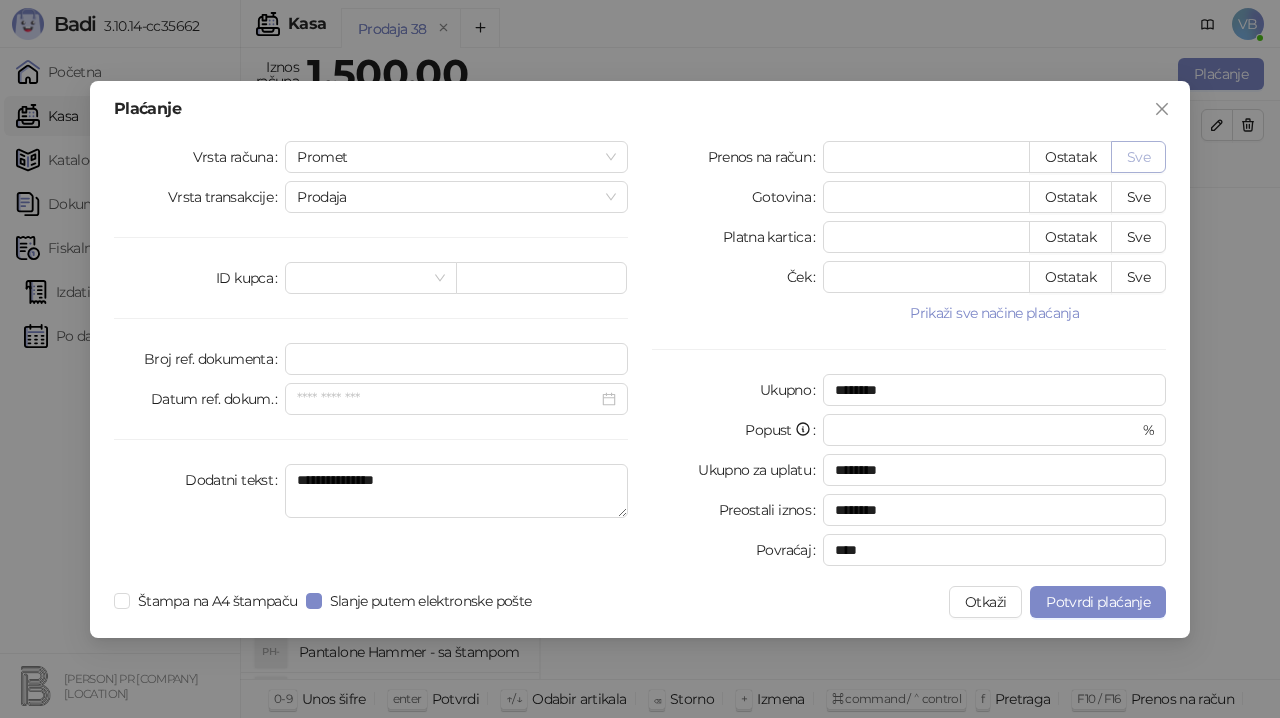 click on "Sve" at bounding box center [1138, 157] 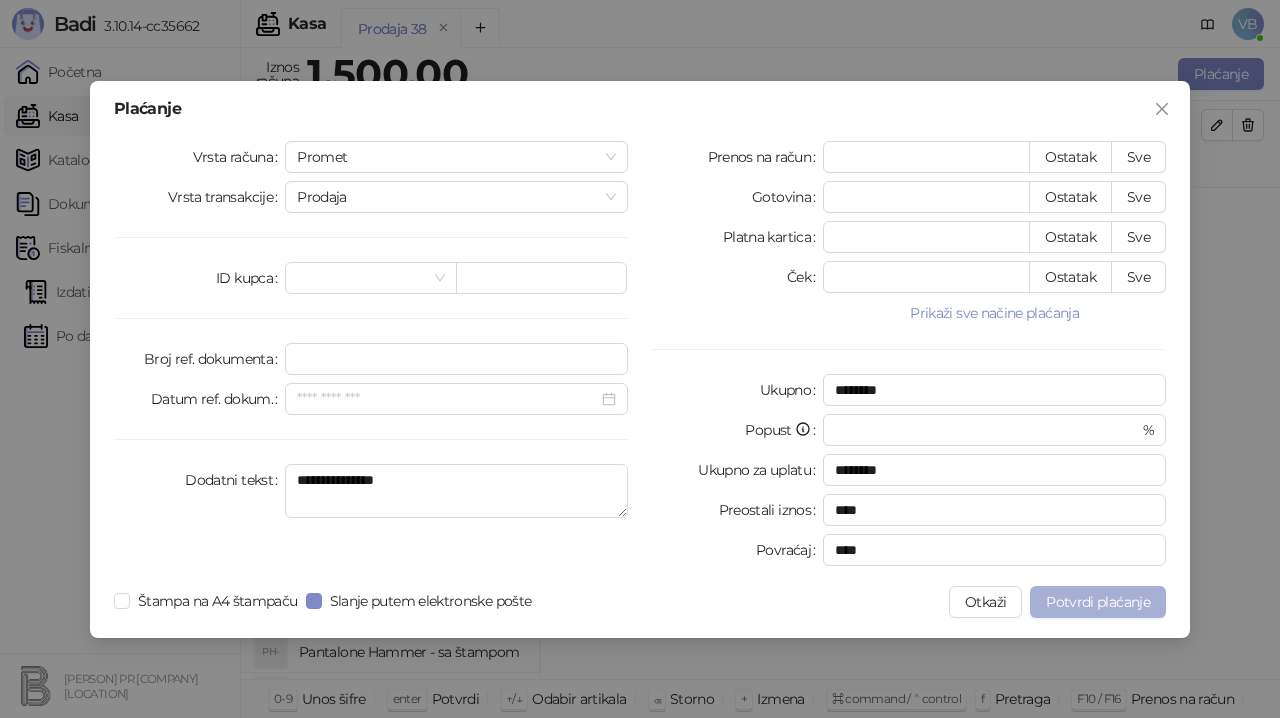 click on "Potvrdi plaćanje" at bounding box center [1098, 602] 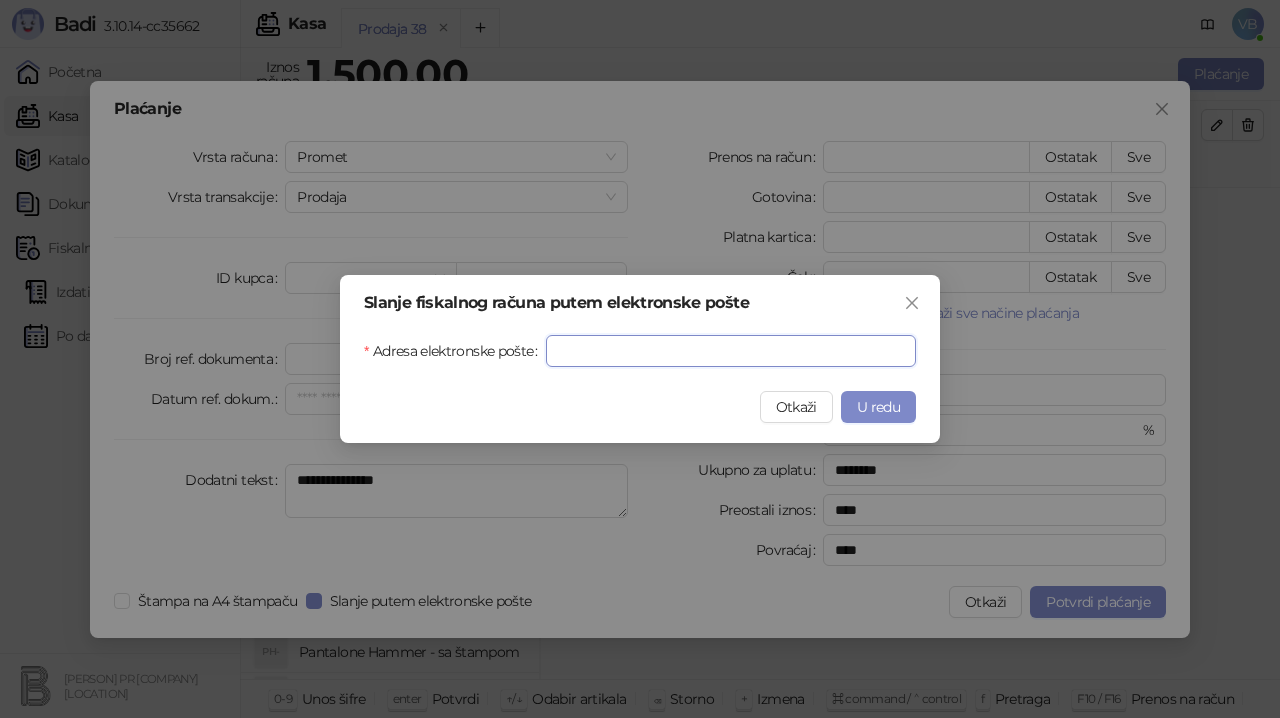 click on "Adresa elektronske pošte" at bounding box center [731, 351] 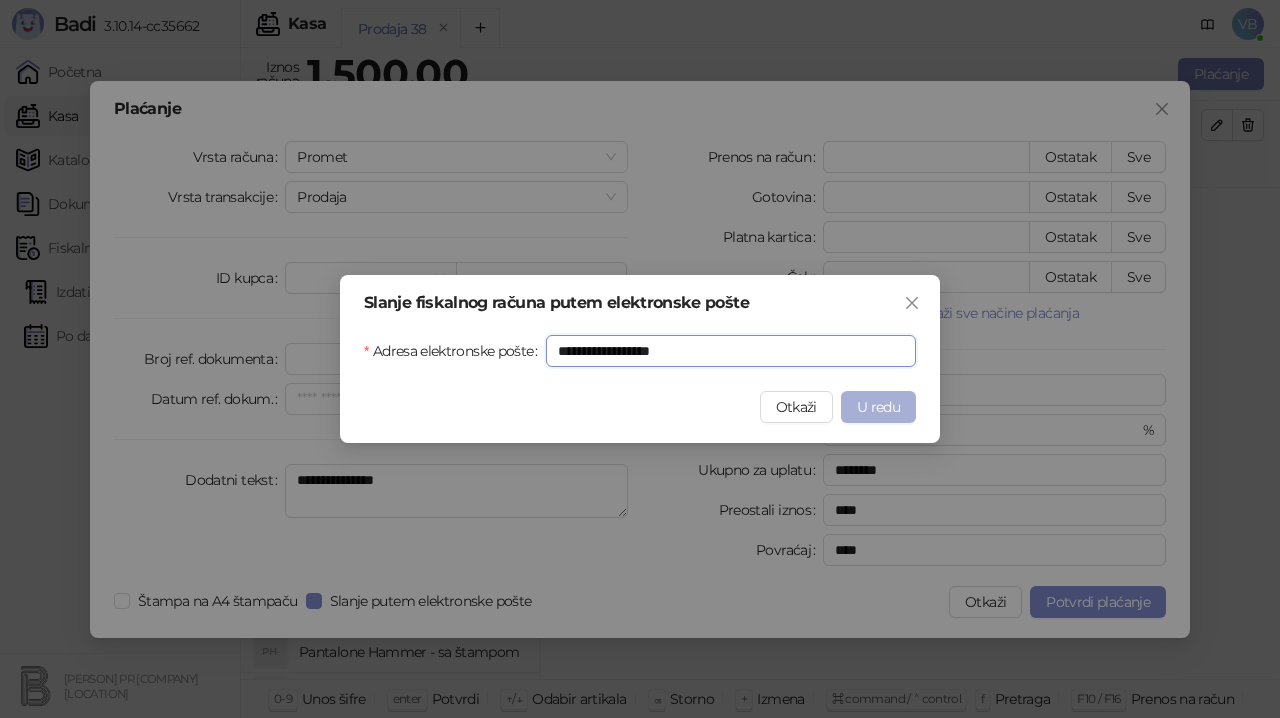 type on "**********" 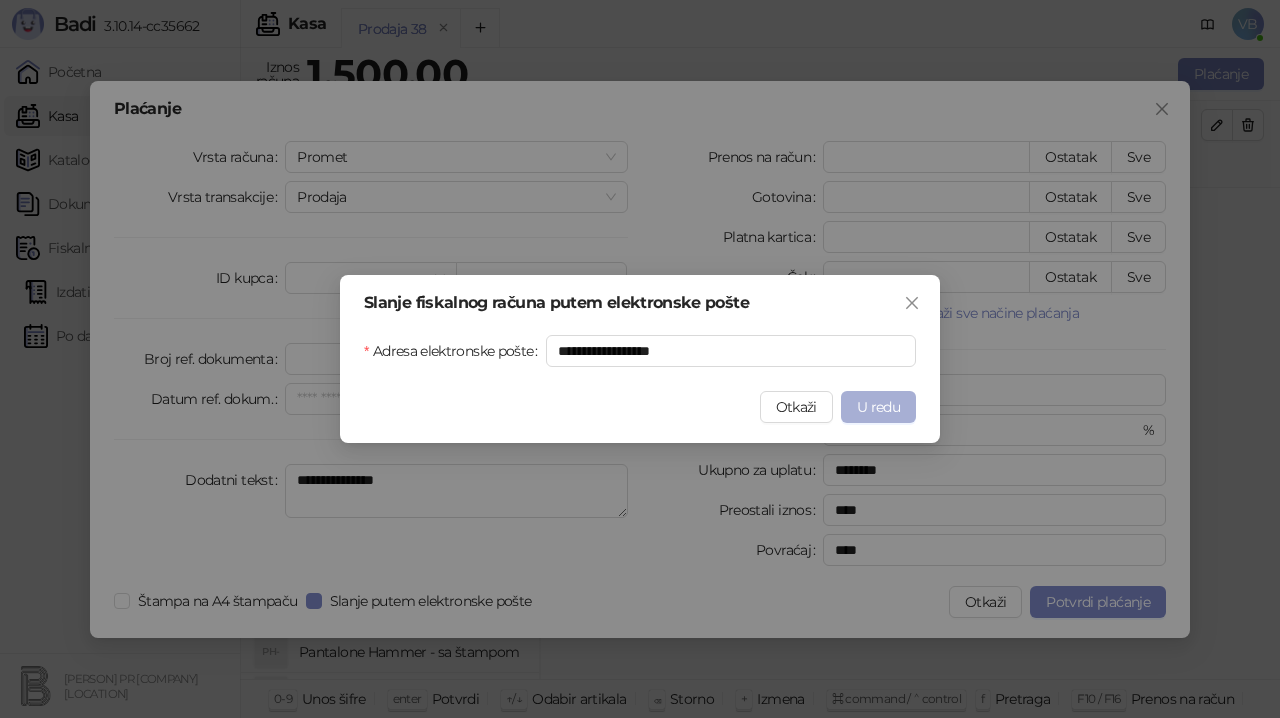 click on "U redu" at bounding box center [878, 407] 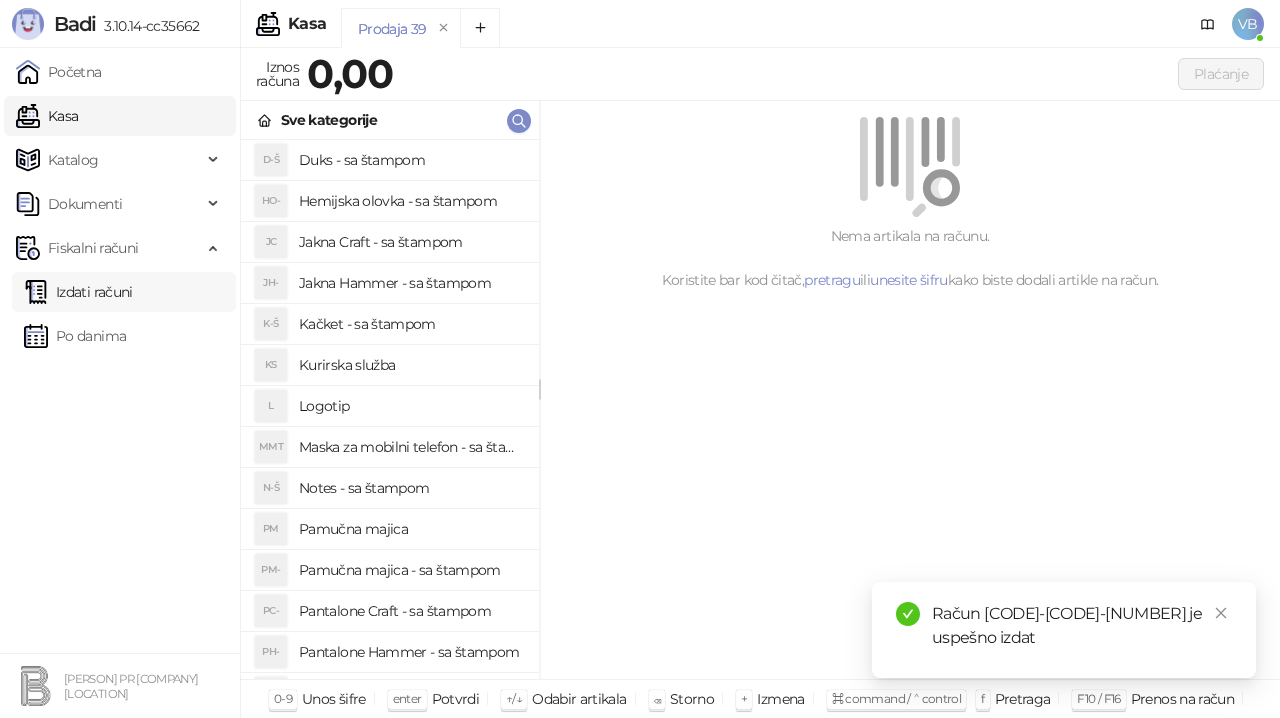 click on "Izdati računi" at bounding box center (78, 292) 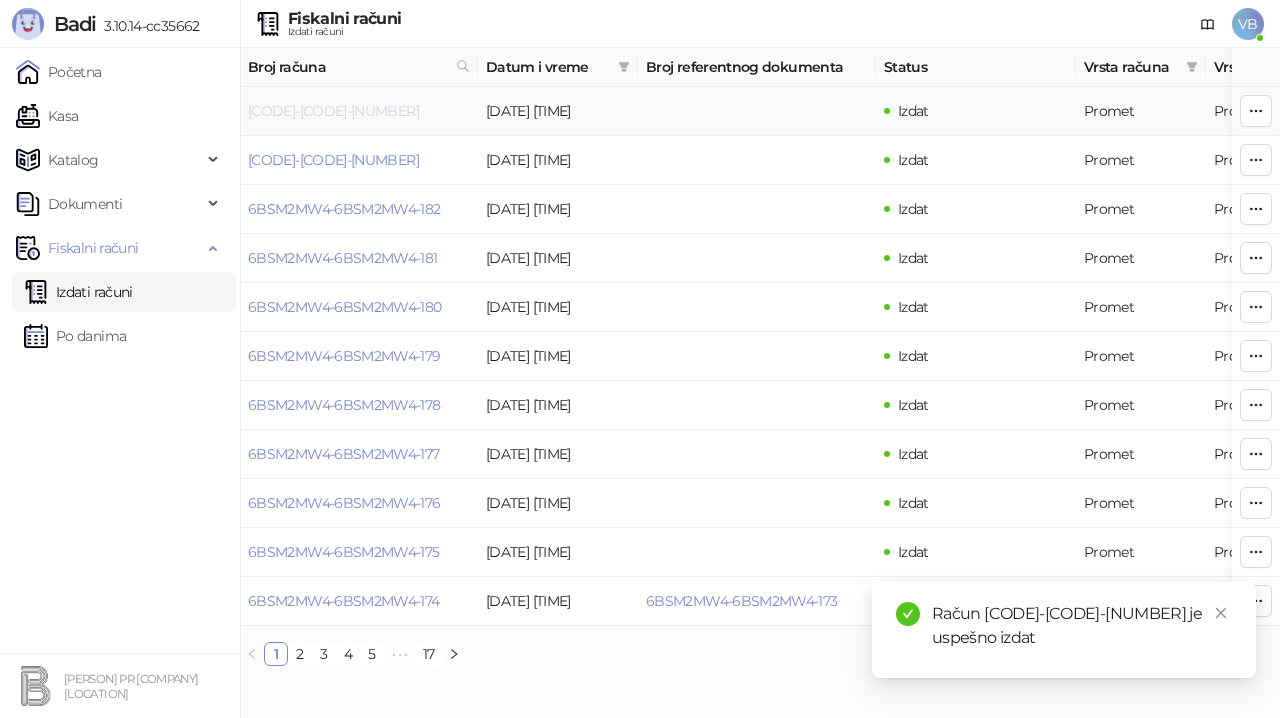 click on "[CODE]-[CODE]-[NUMBER]" at bounding box center [333, 111] 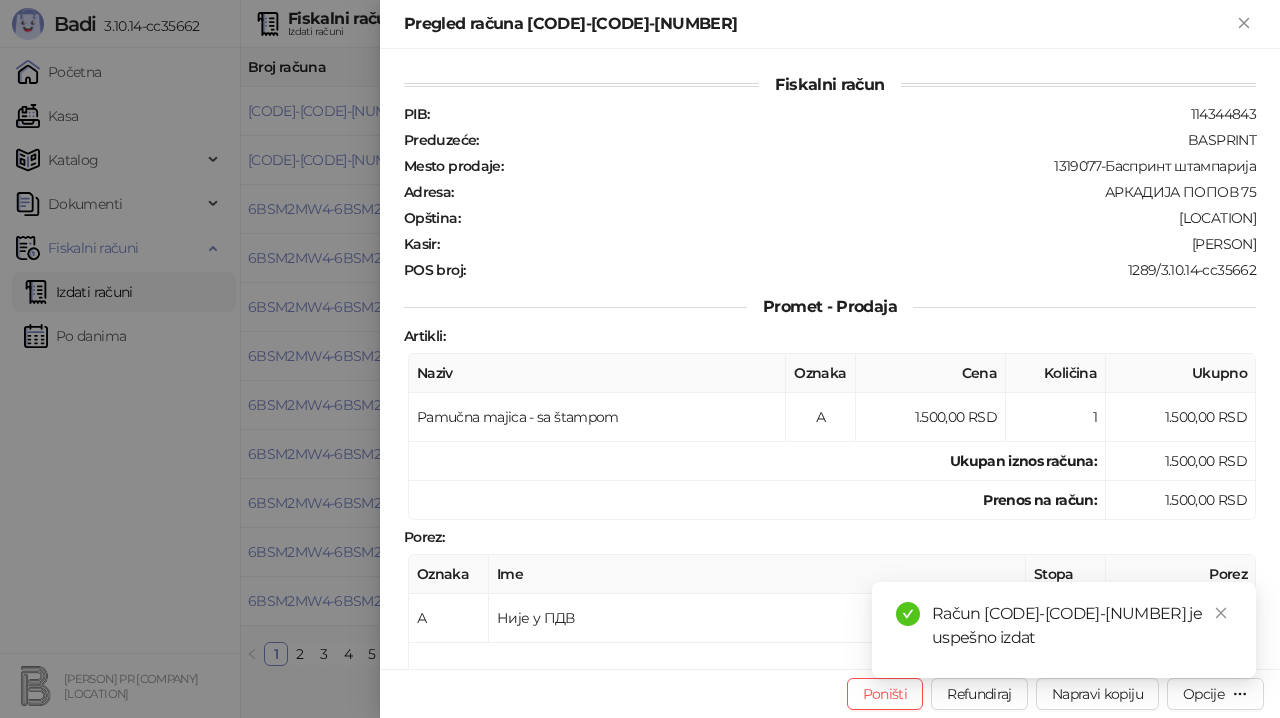 click on "Račun [CODE]-[CODE]-[NUMBER] je uspešno izdat" at bounding box center (1082, 626) 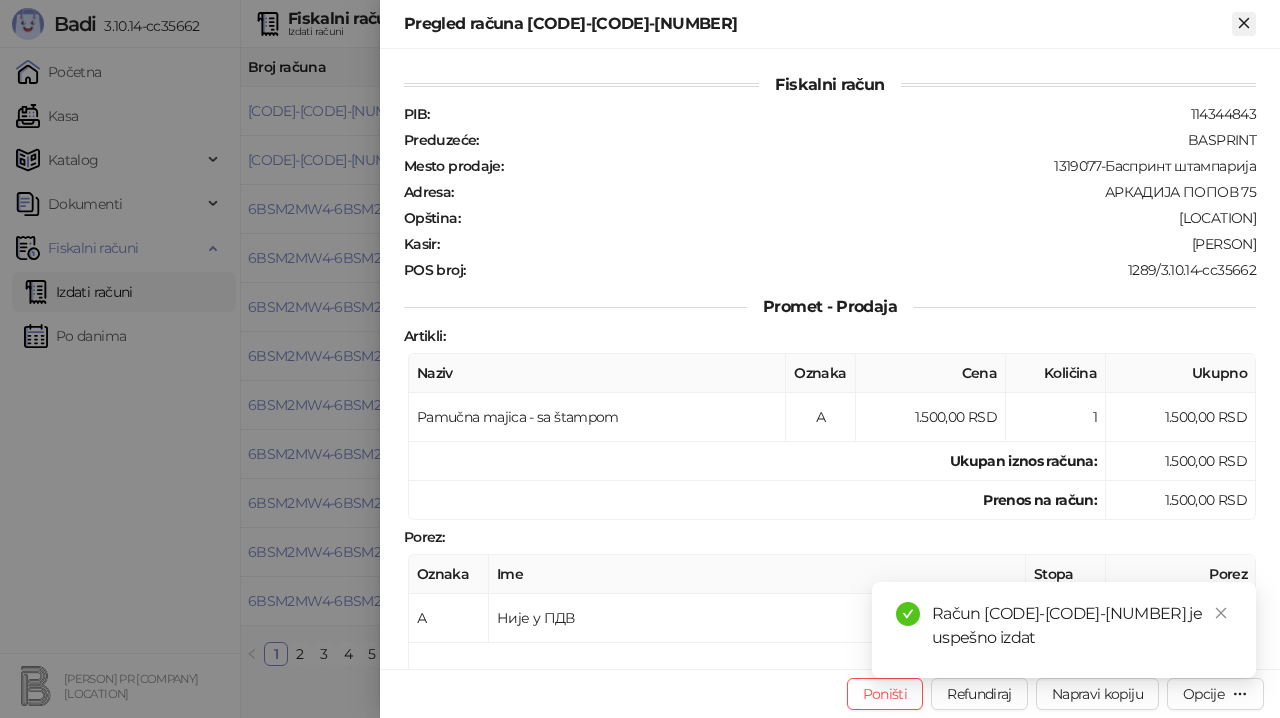 click at bounding box center (1244, 24) 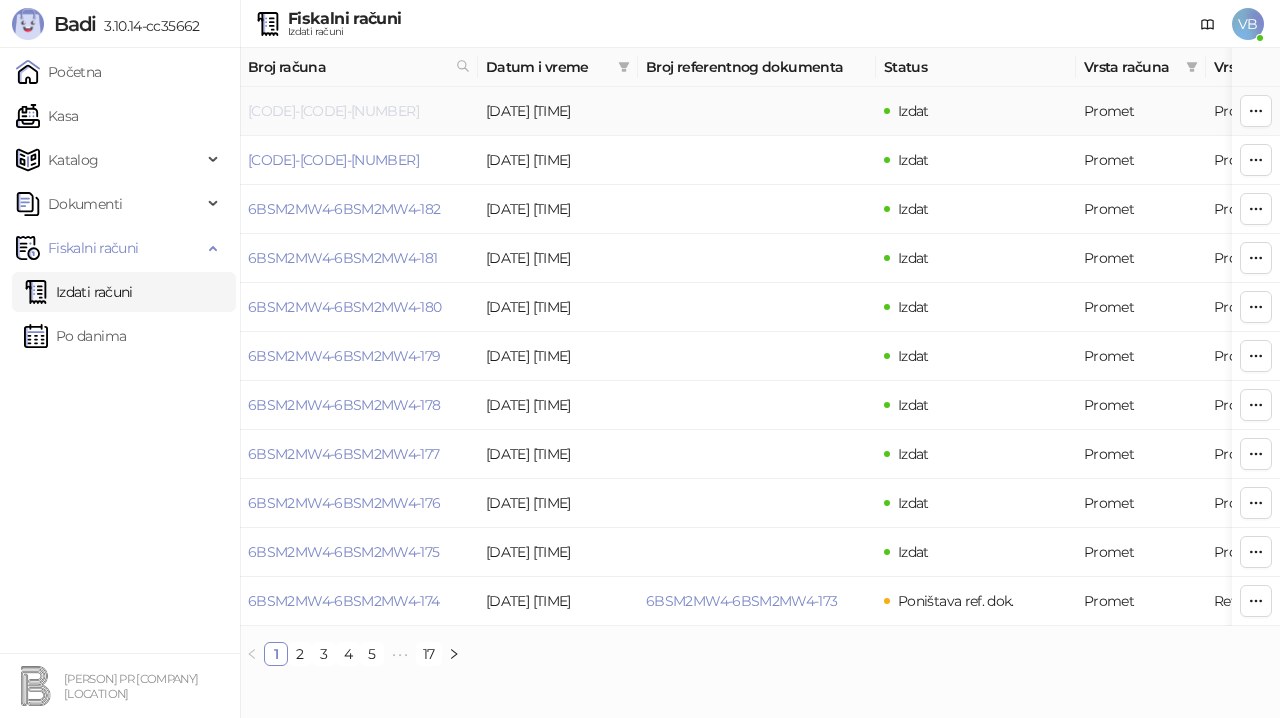 click on "[CODE]-[CODE]-[NUMBER]" at bounding box center [333, 111] 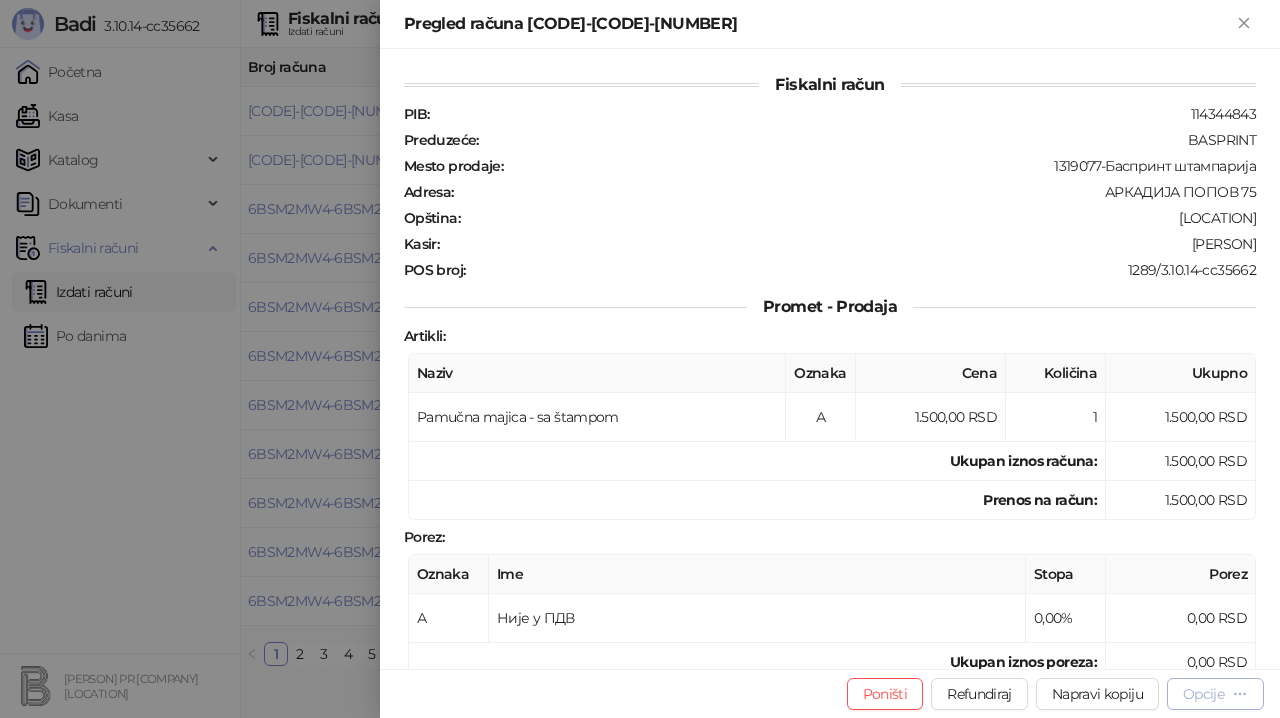 click on "Opcije" at bounding box center (1203, 694) 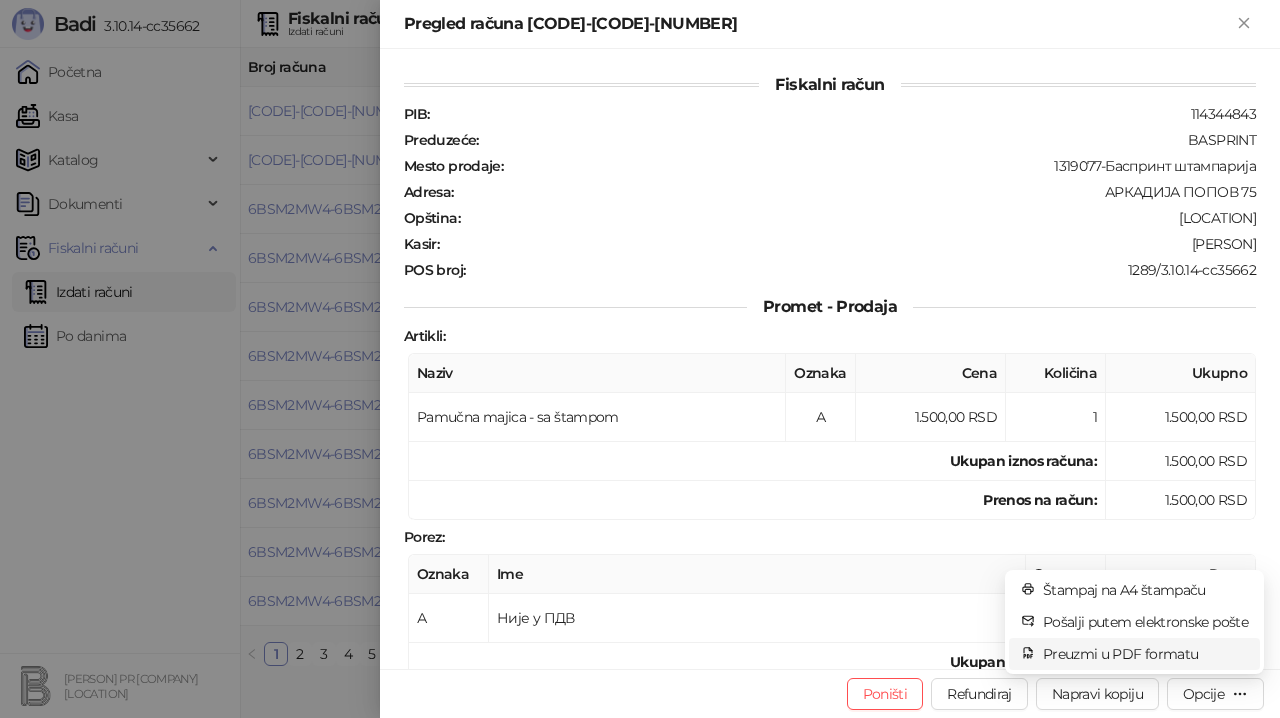 click on "Preuzmi u PDF formatu" at bounding box center [1145, 654] 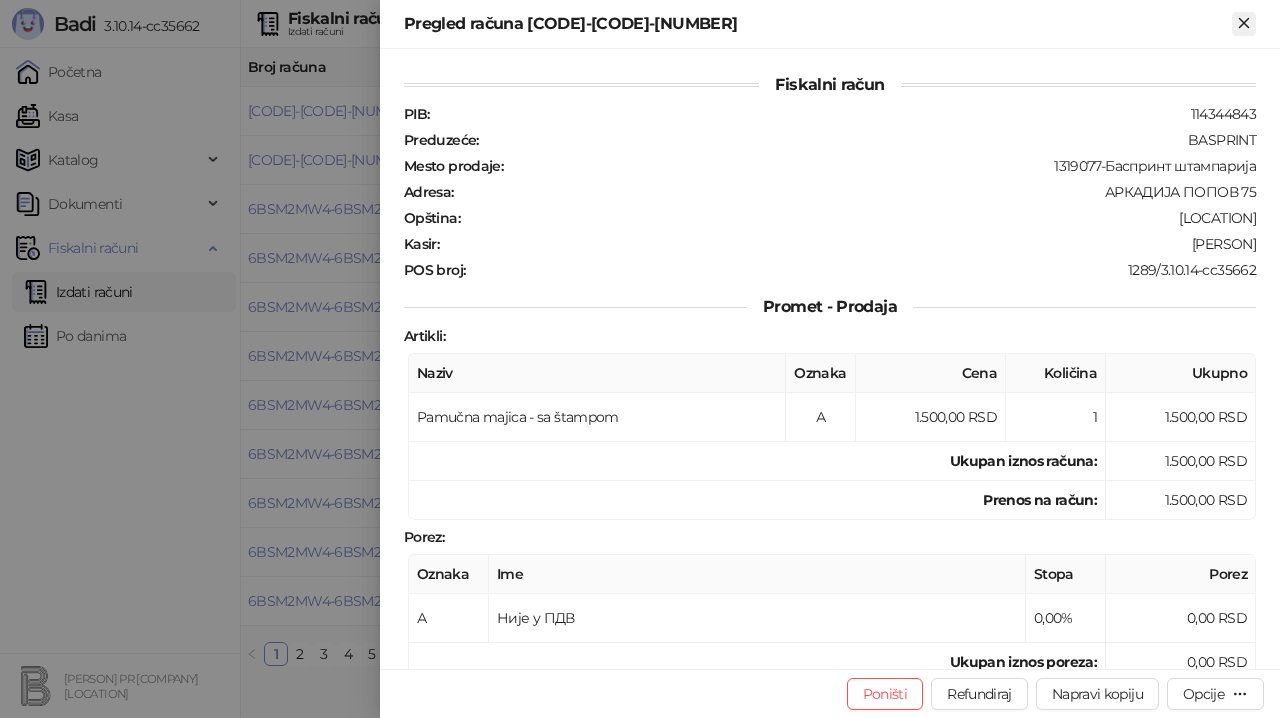 click 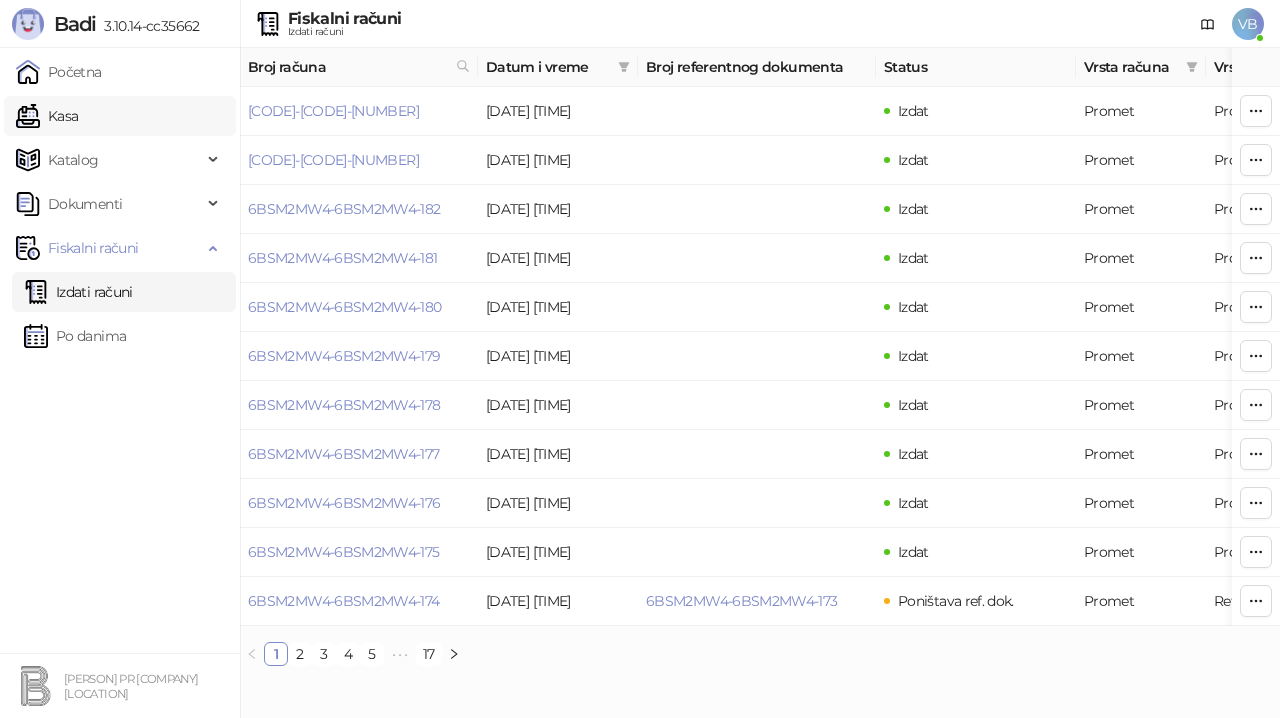 click on "Kasa" at bounding box center (47, 116) 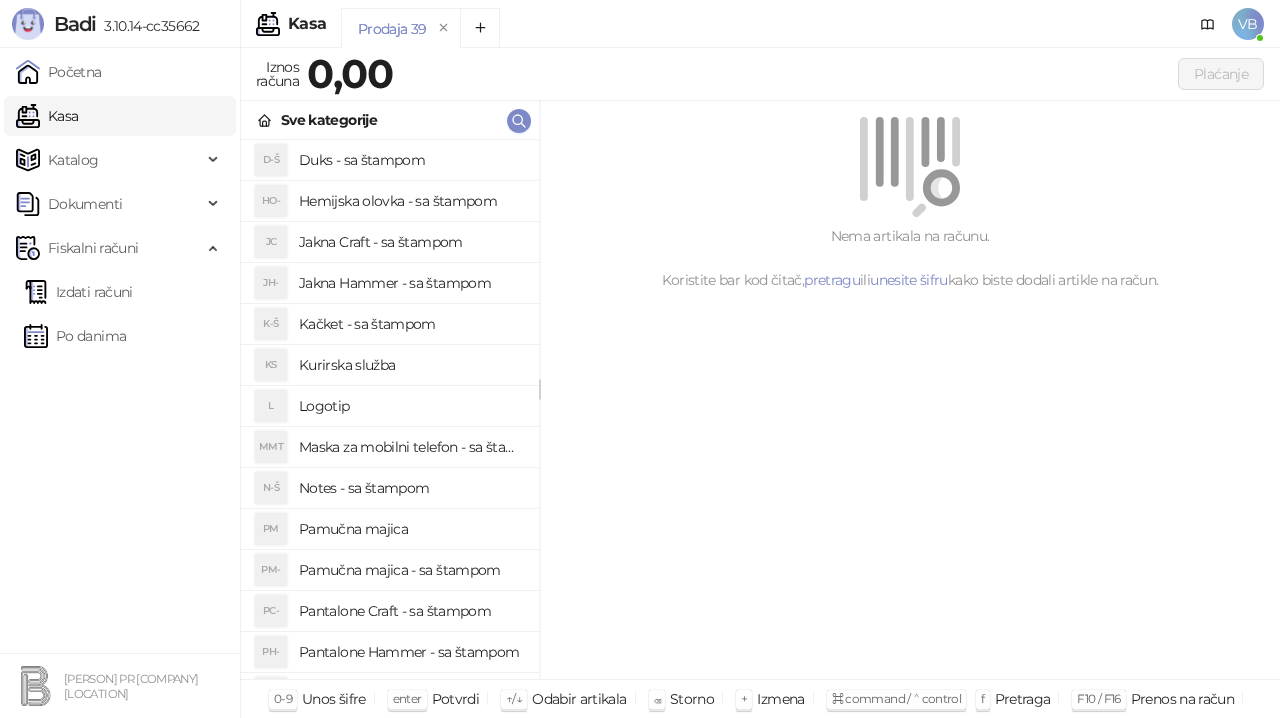 click on "Pamučna majica - sa štampom" at bounding box center [411, 570] 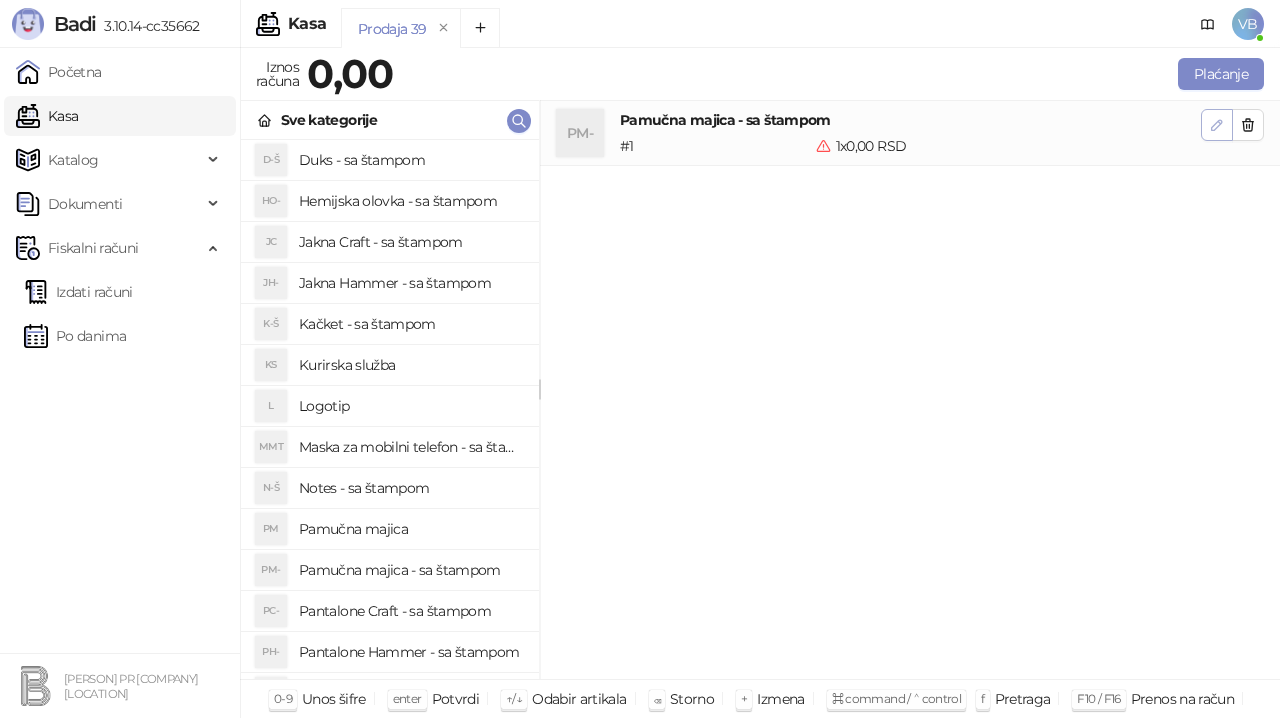click 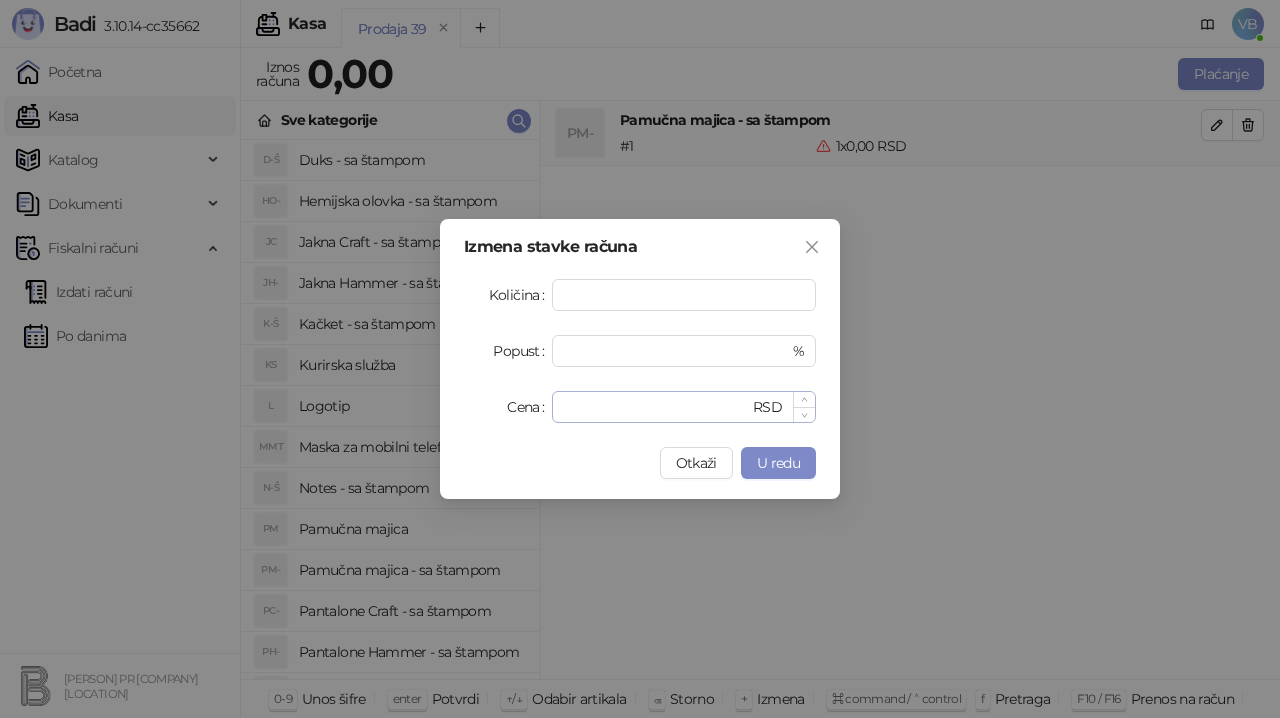 type on "*" 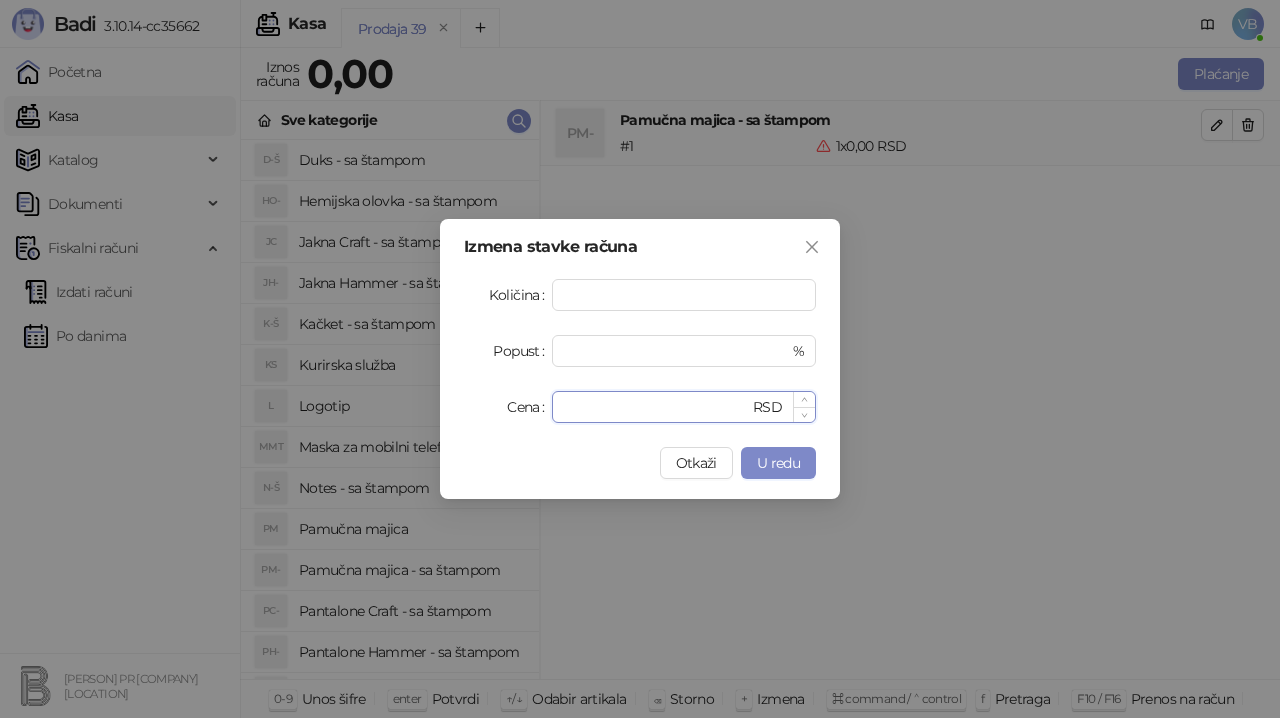 click on "*" at bounding box center [656, 407] 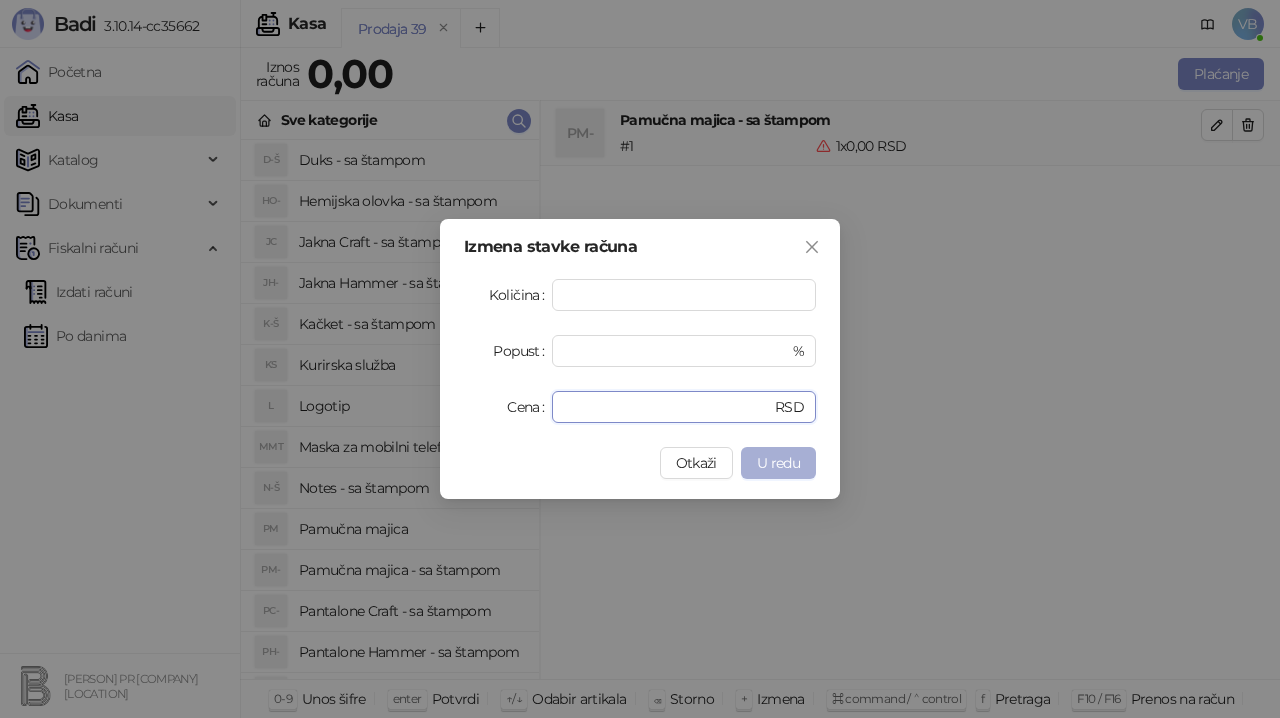type on "***" 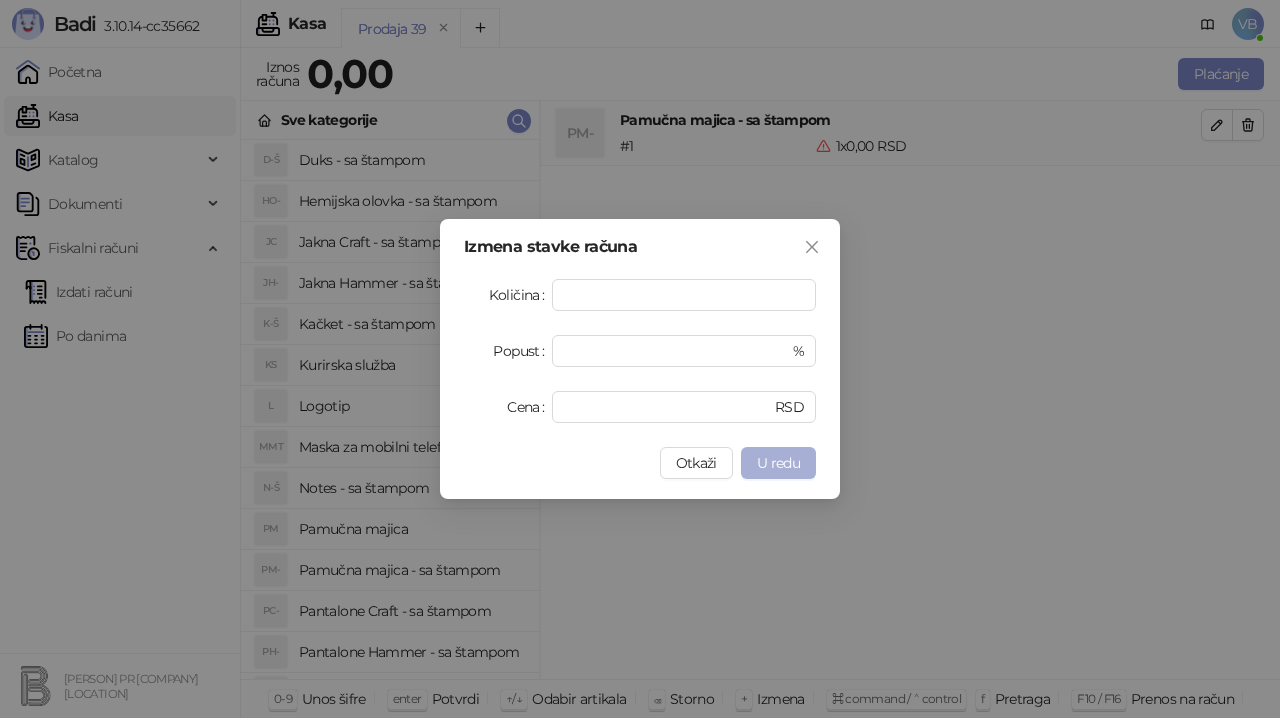 click on "U redu" at bounding box center (778, 463) 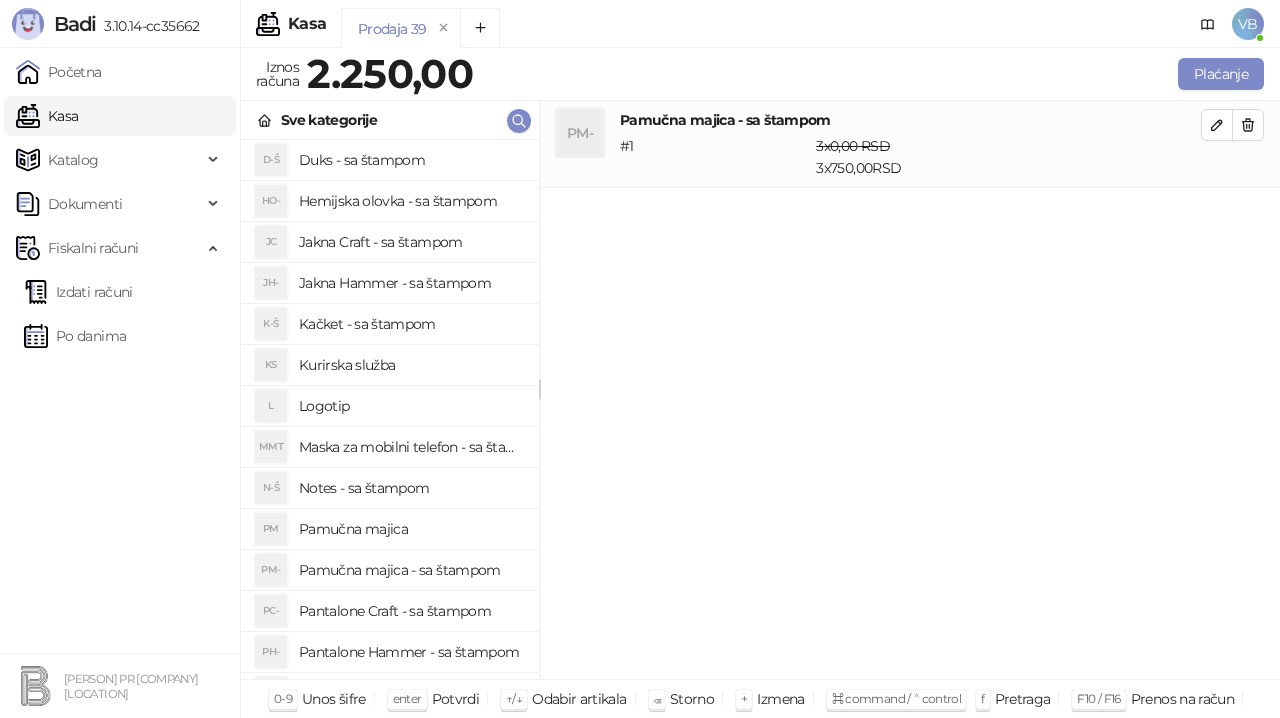 click on "Pamučna majica - sa štampom" at bounding box center (411, 570) 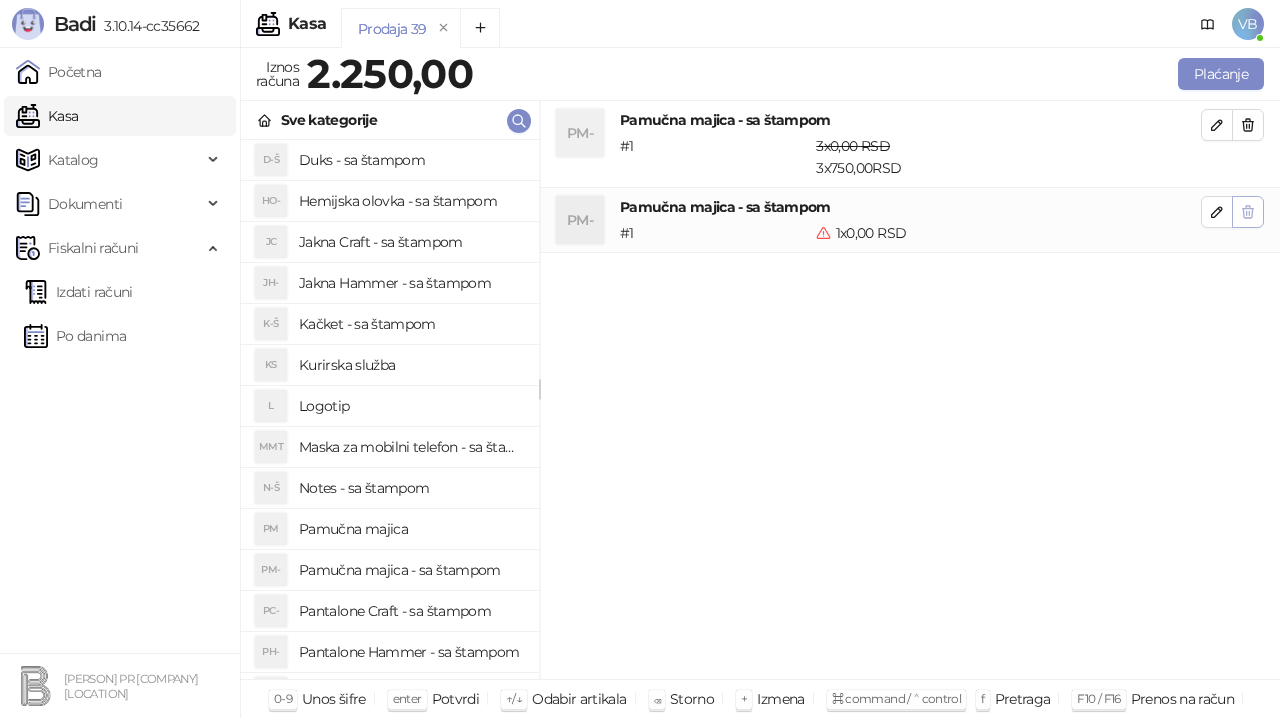 click 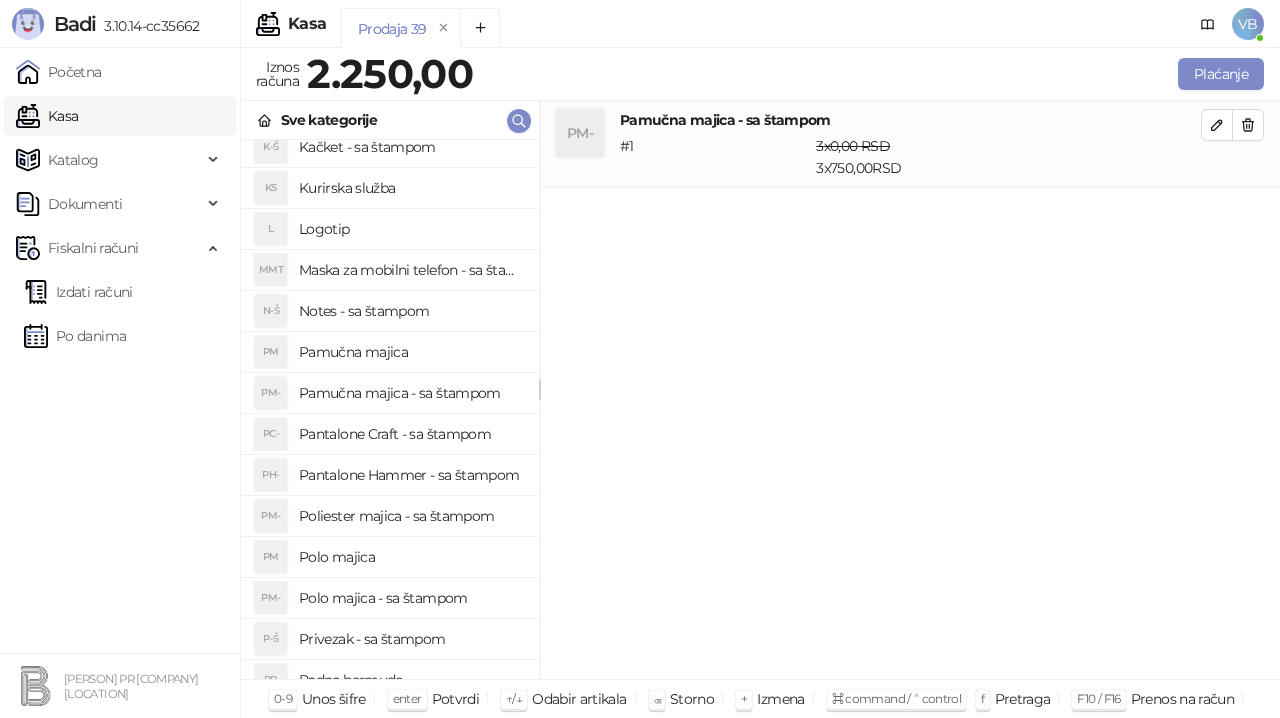 scroll, scrollTop: 193, scrollLeft: 0, axis: vertical 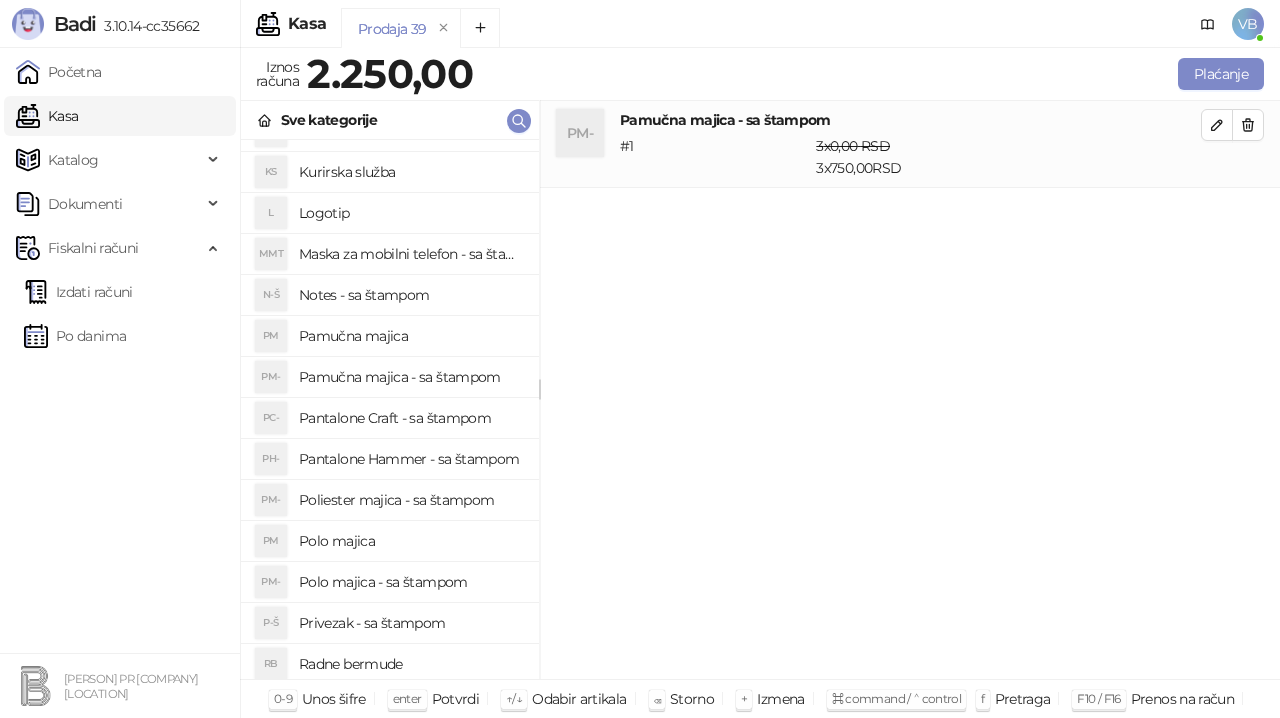 click on "Polo majica - sa štampom" at bounding box center [411, 582] 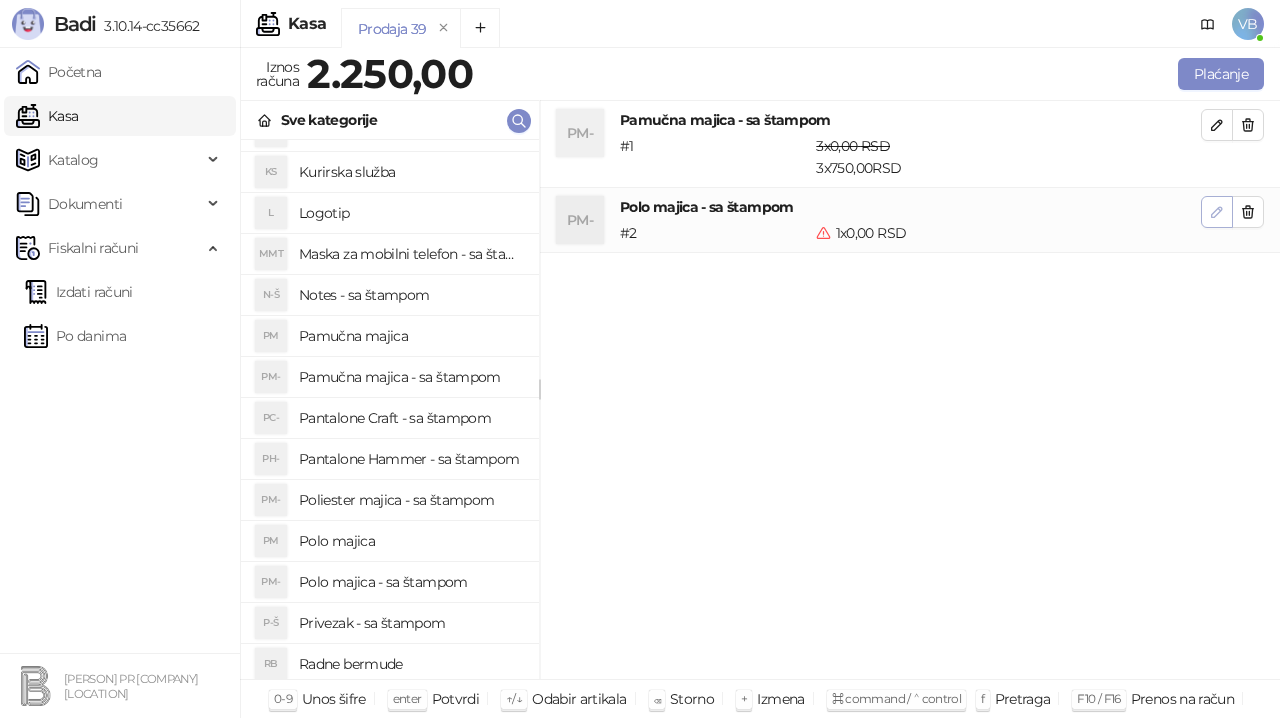 click 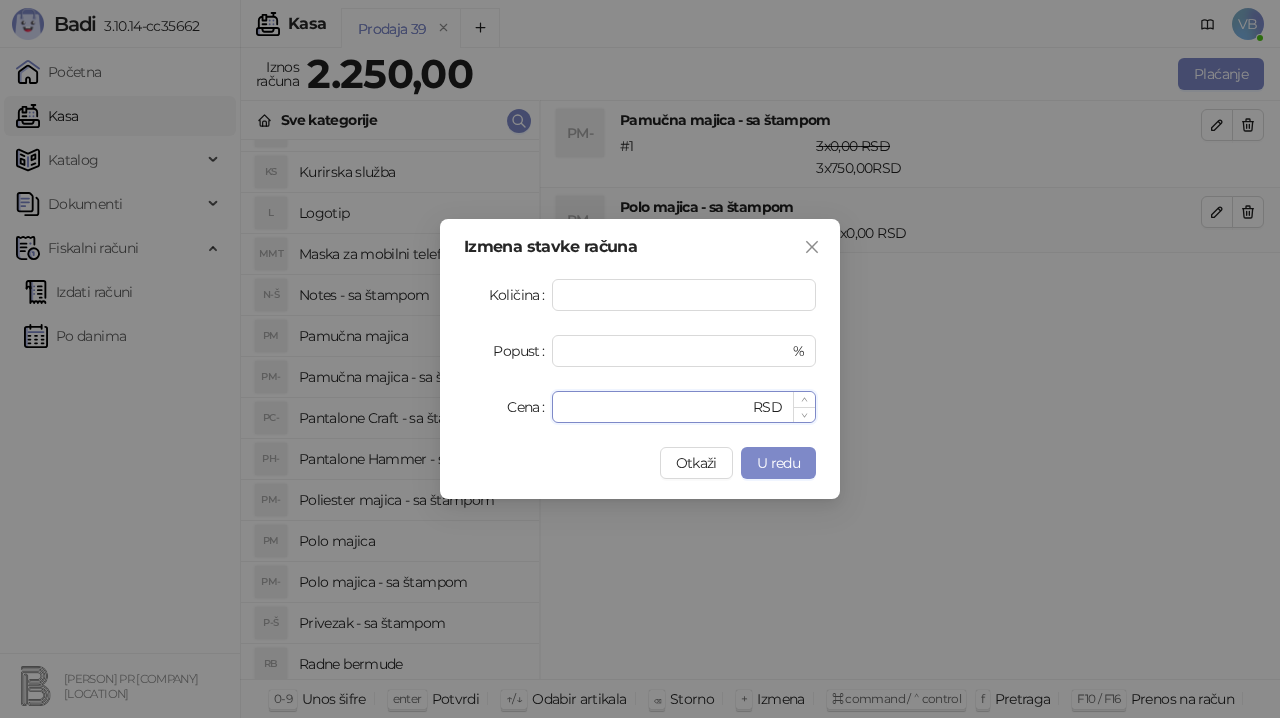 click on "*" at bounding box center [656, 407] 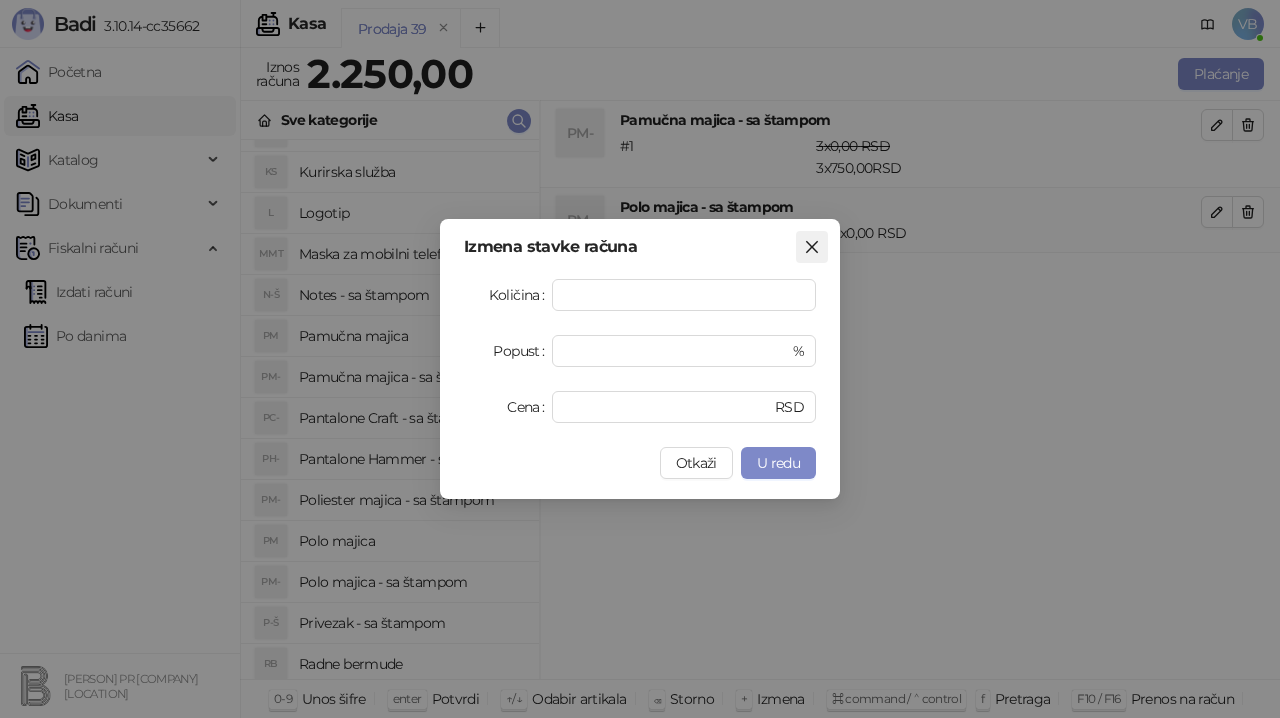 click 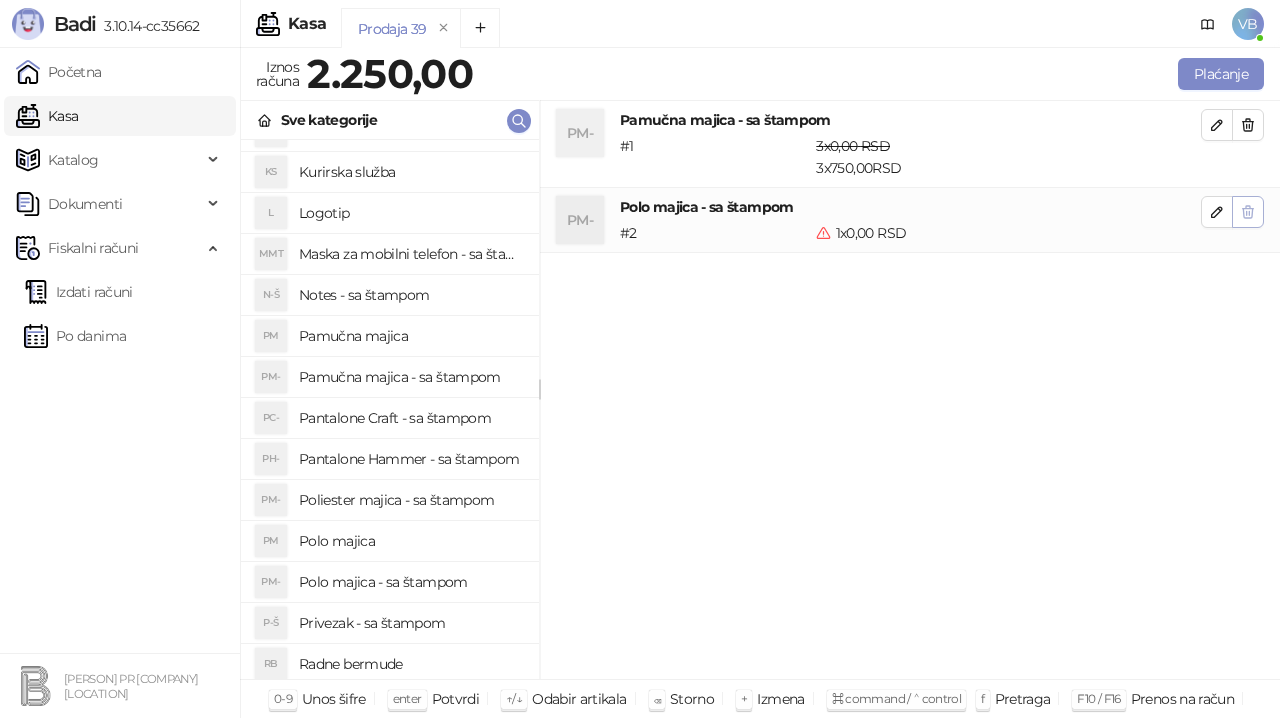 click 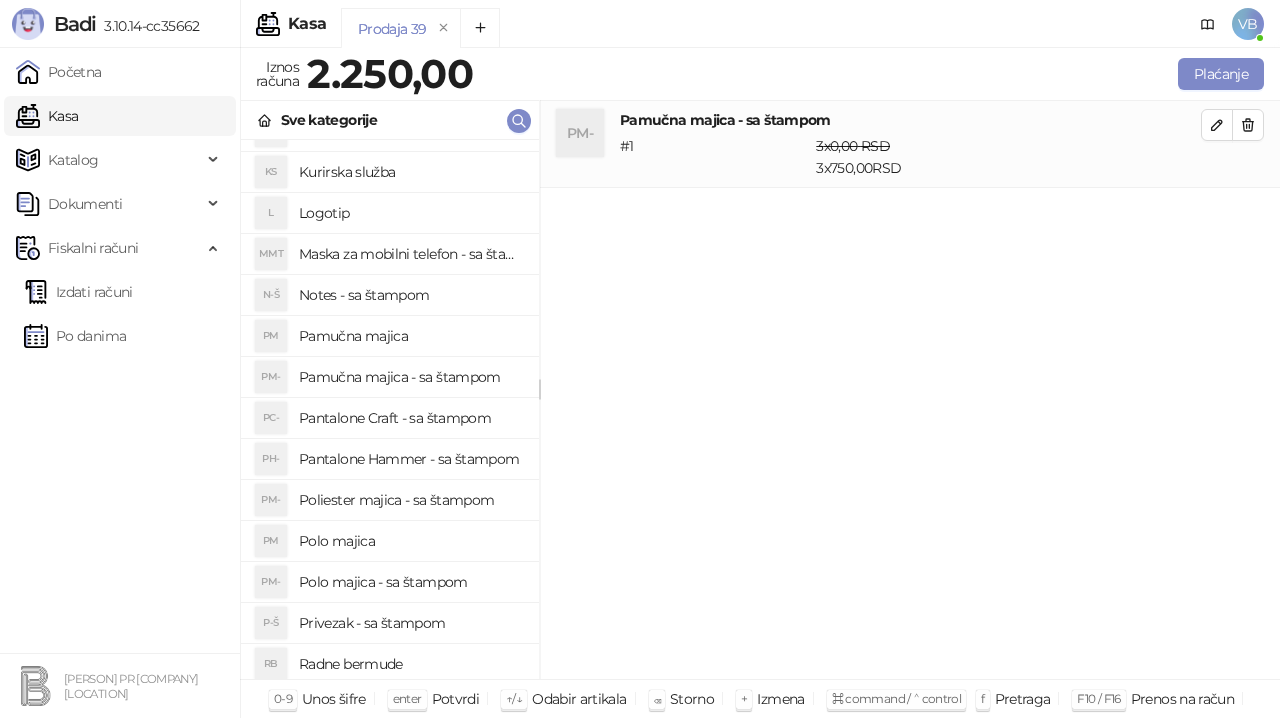 click on "Pamučna majica - sa štampom" at bounding box center (411, 377) 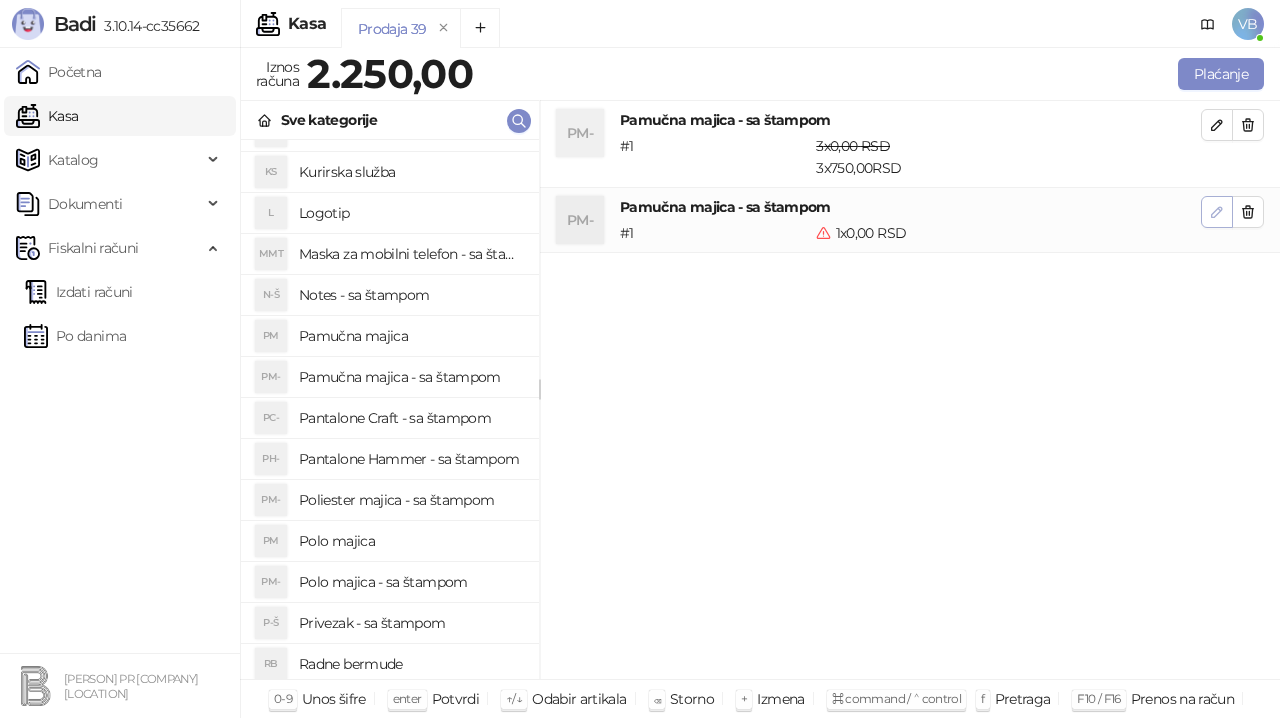 click 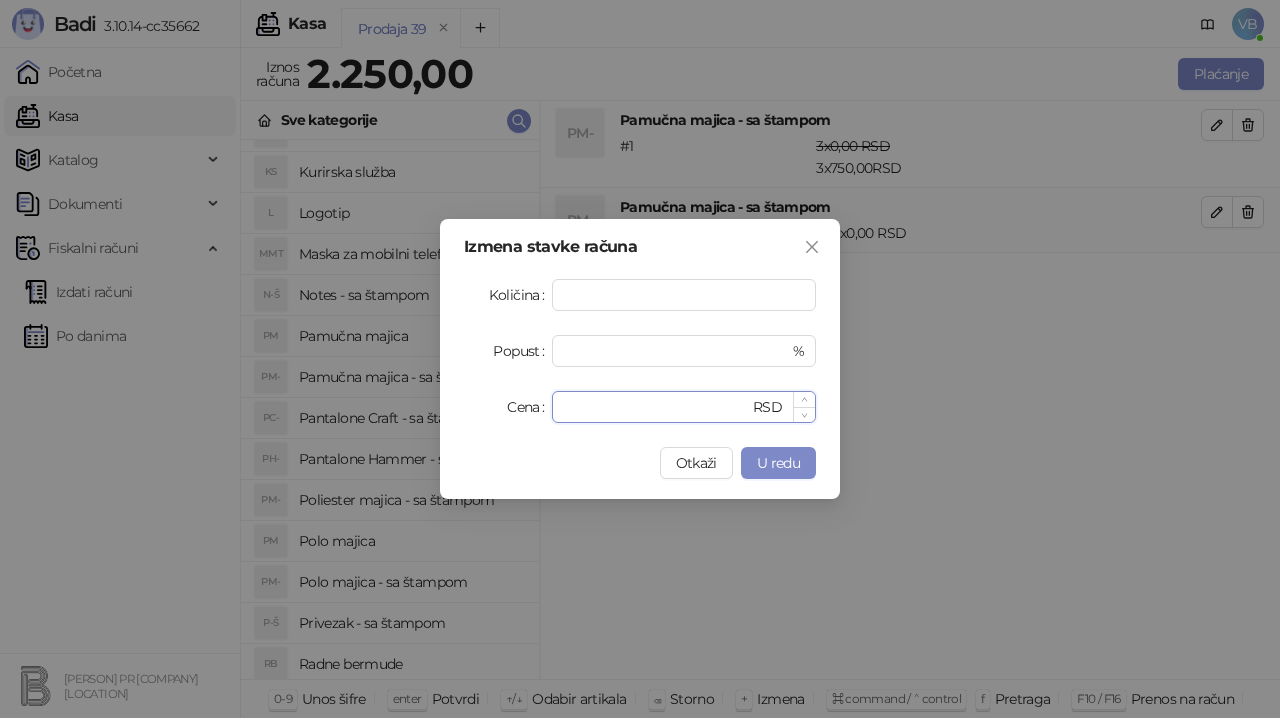 click on "*" at bounding box center (656, 407) 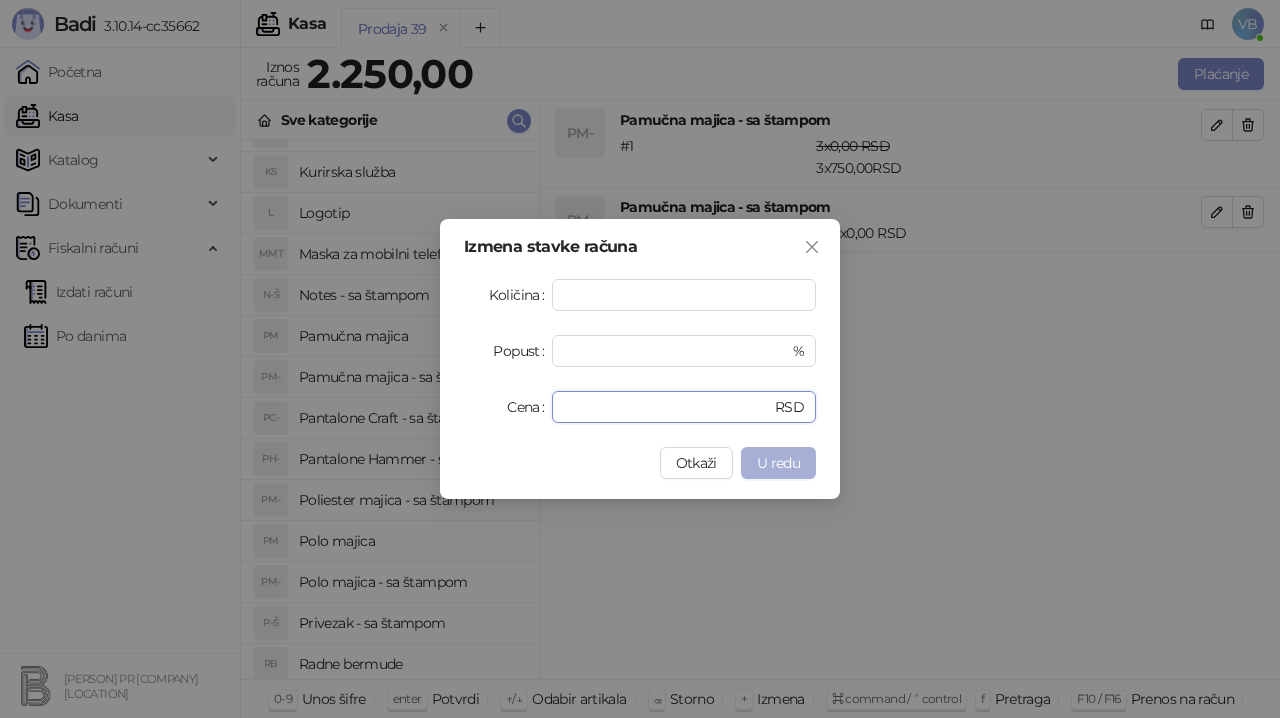 type on "***" 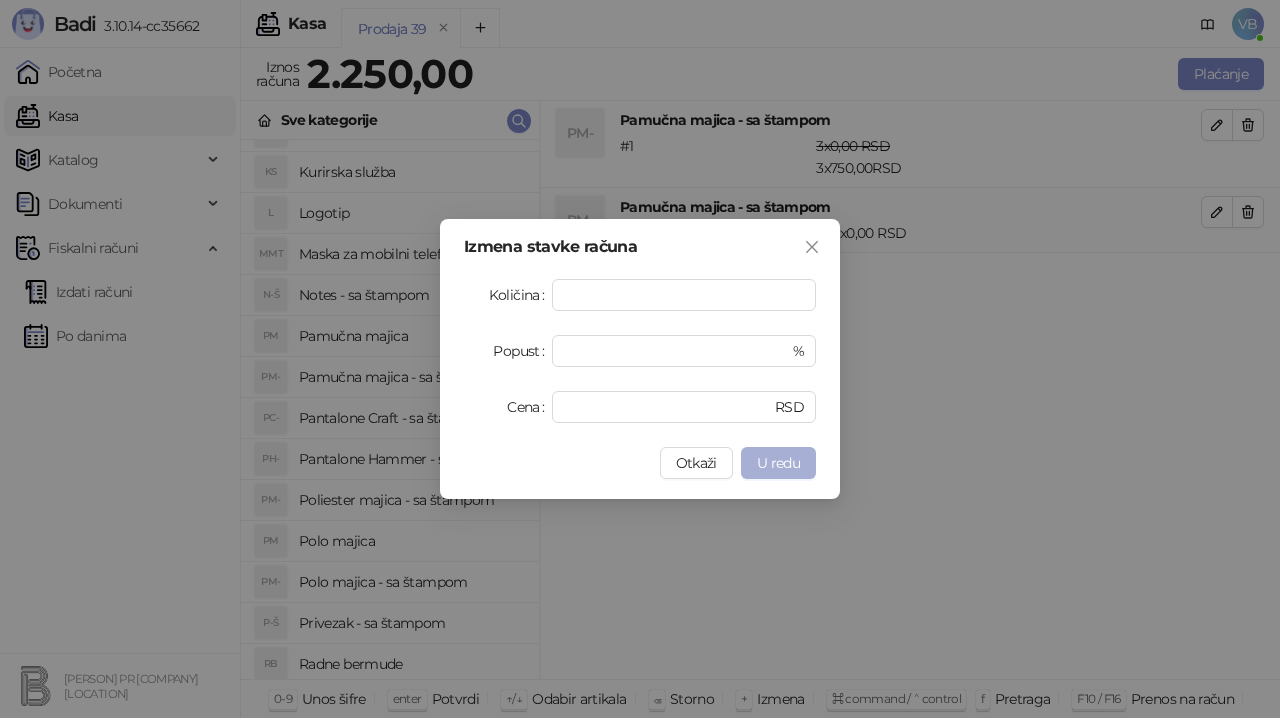 click on "U redu" at bounding box center (778, 463) 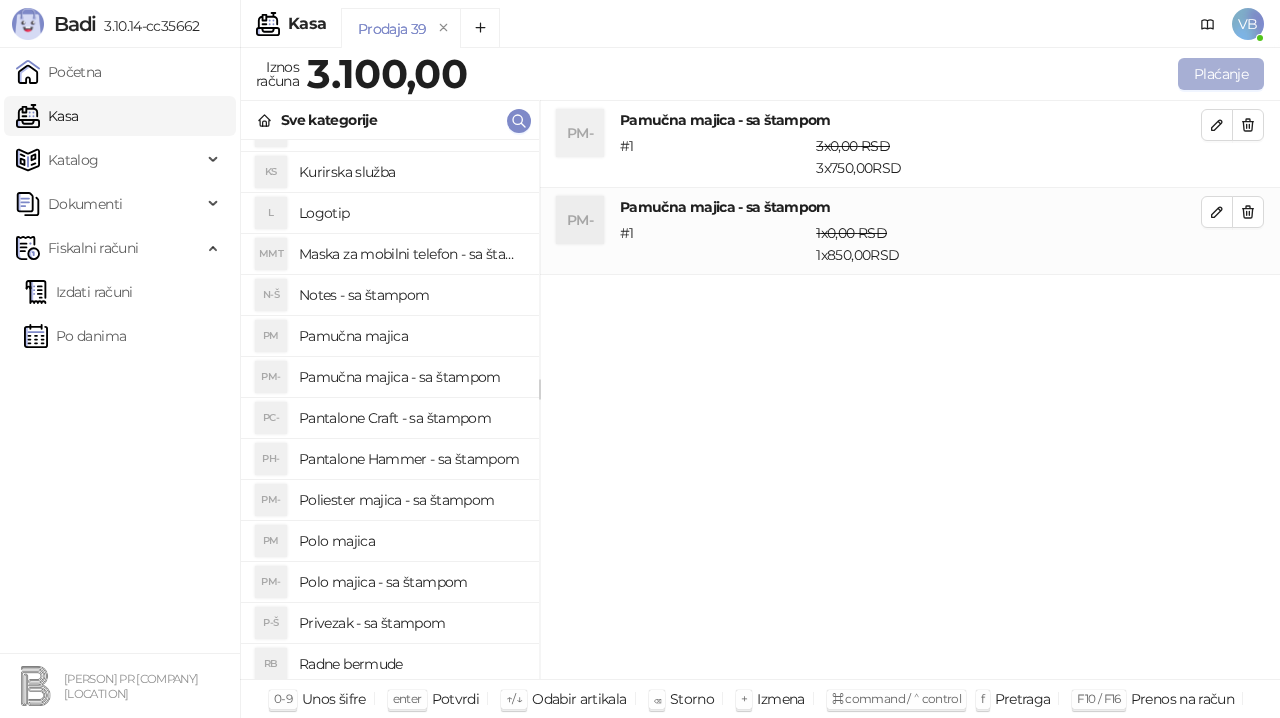 click on "Plaćanje" at bounding box center [1221, 74] 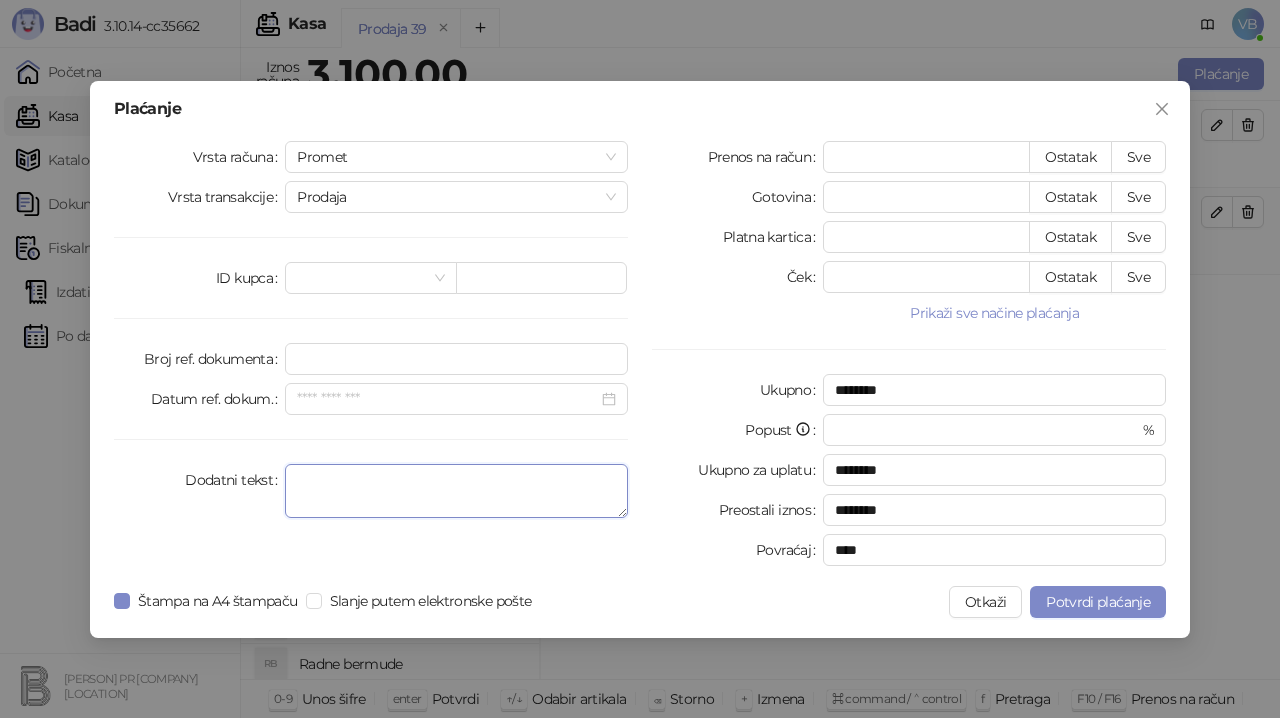 click on "Dodatni tekst" at bounding box center [456, 491] 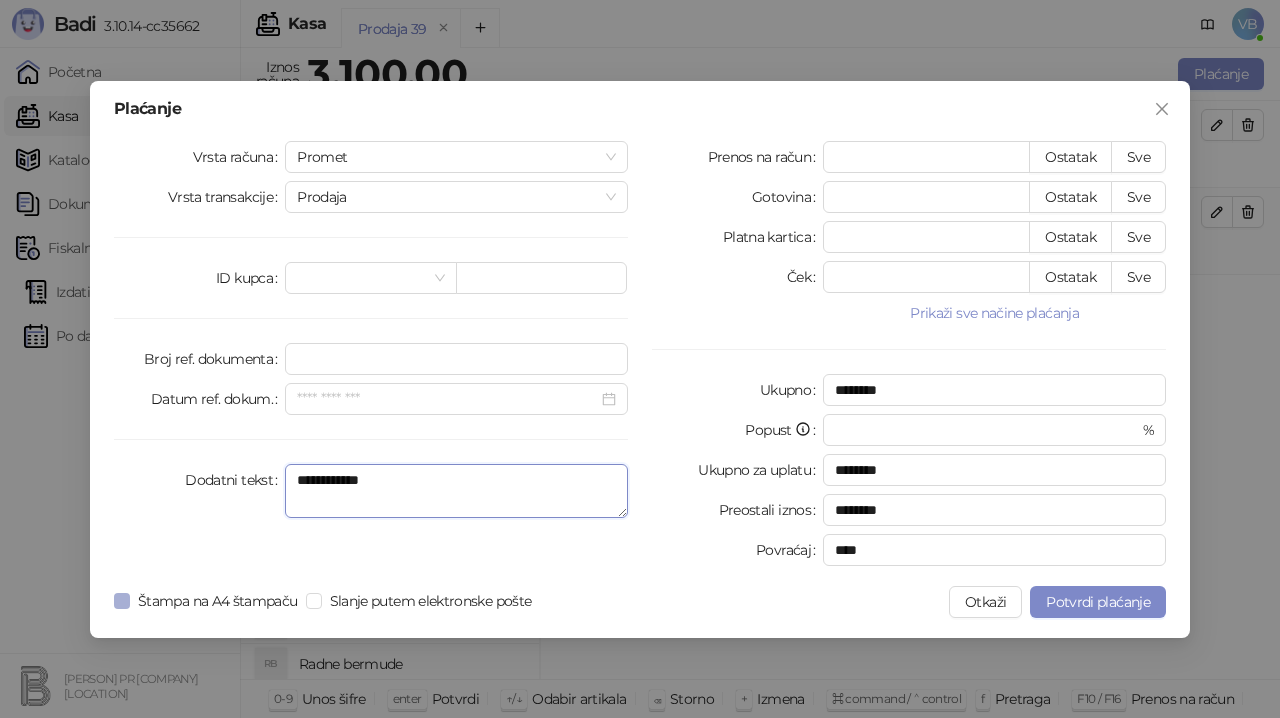 type on "**********" 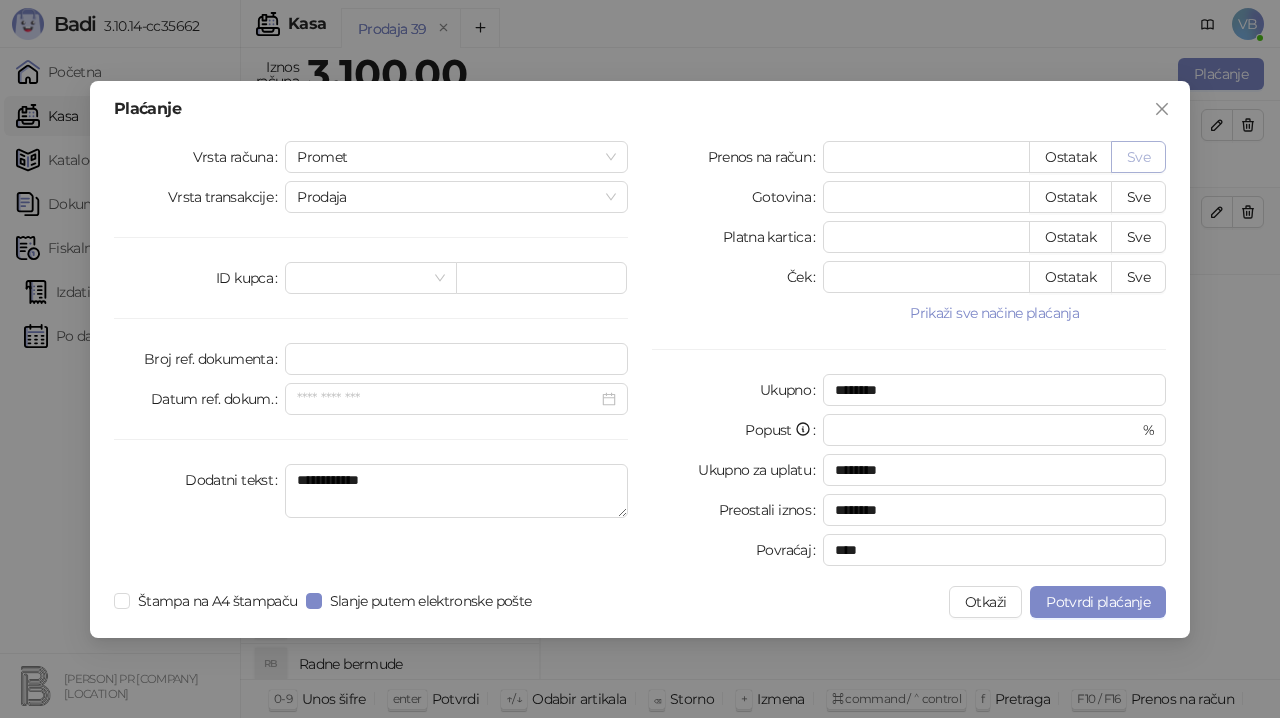 click on "Sve" at bounding box center (1138, 157) 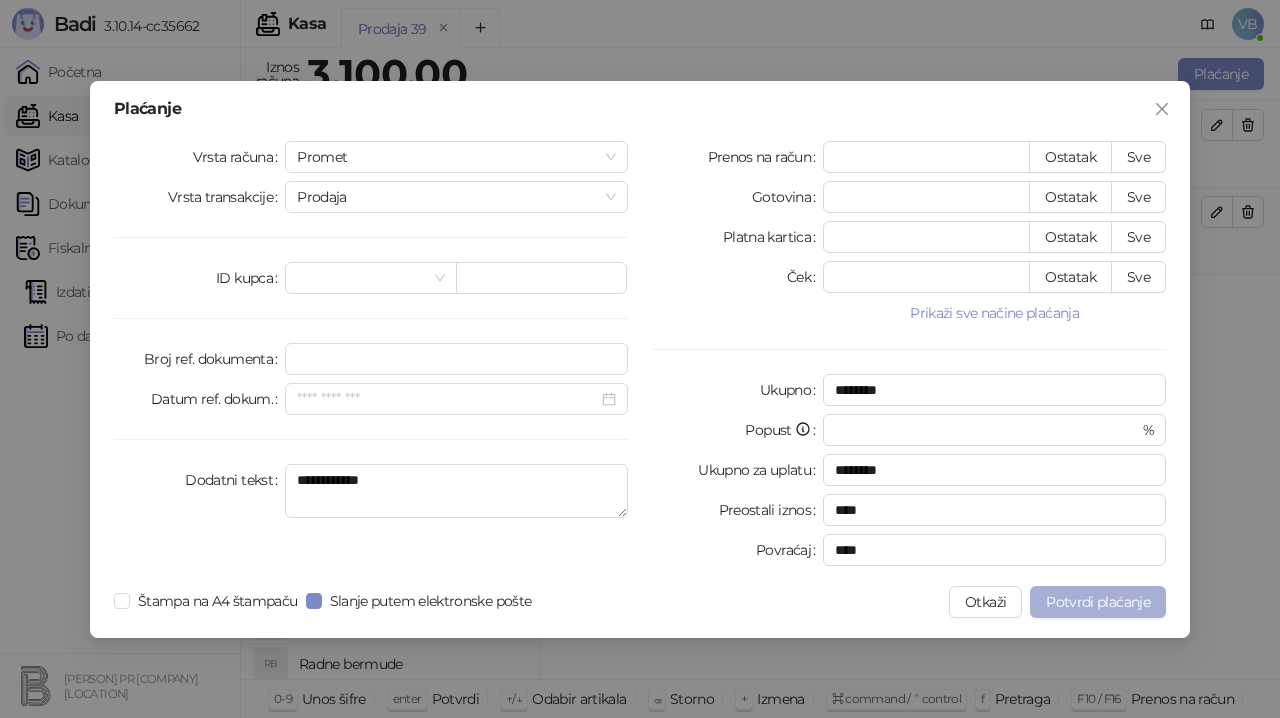 click on "Potvrdi plaćanje" at bounding box center (1098, 602) 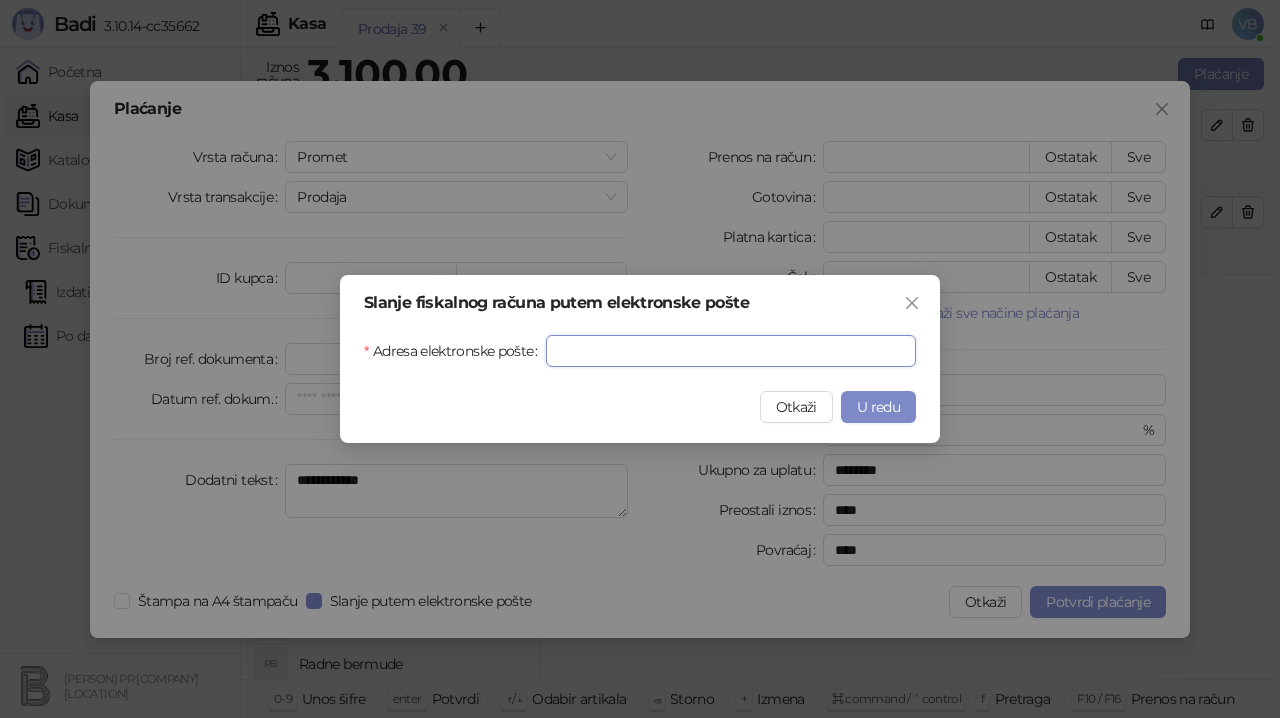 click on "Adresa elektronske pošte" at bounding box center (731, 351) 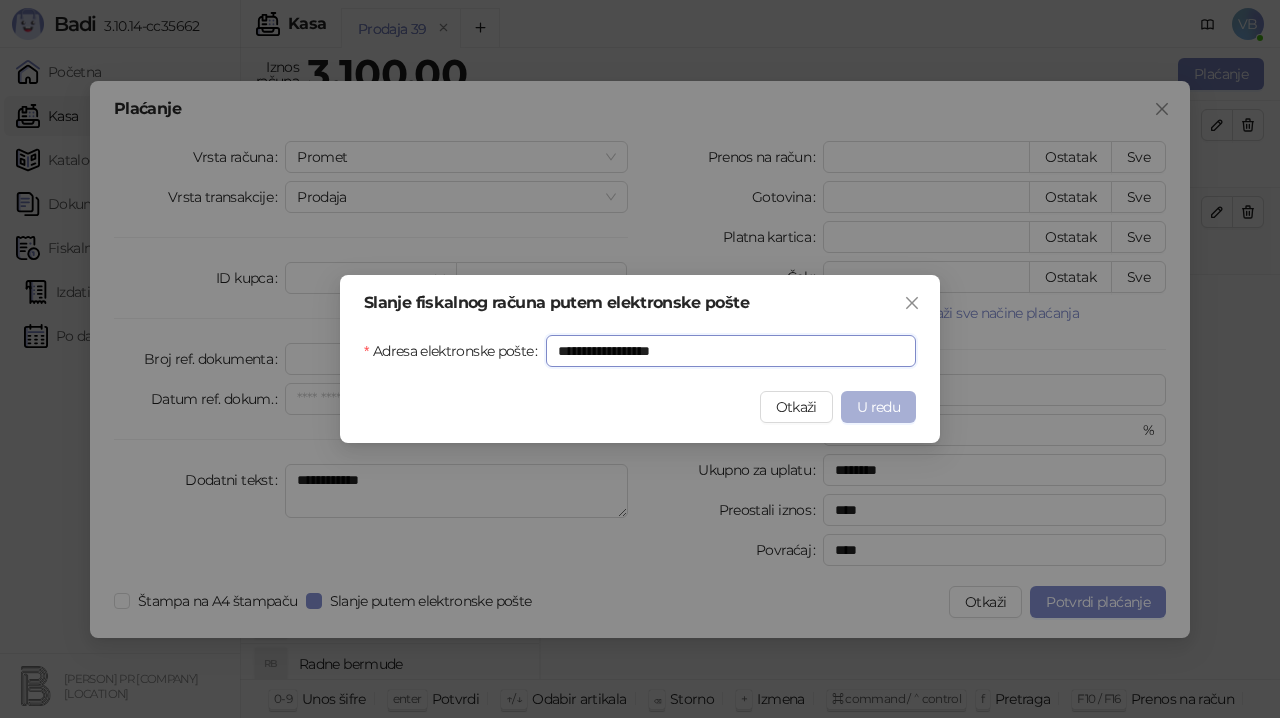type on "**********" 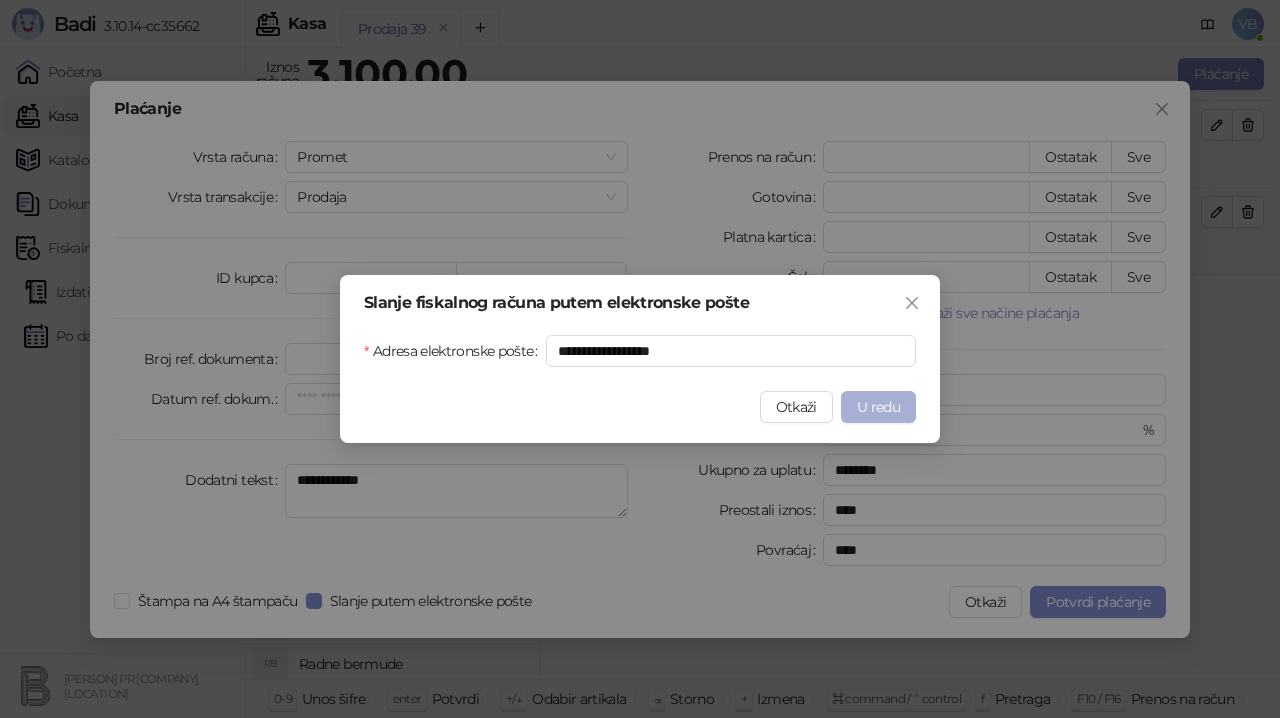 click on "U redu" at bounding box center [878, 407] 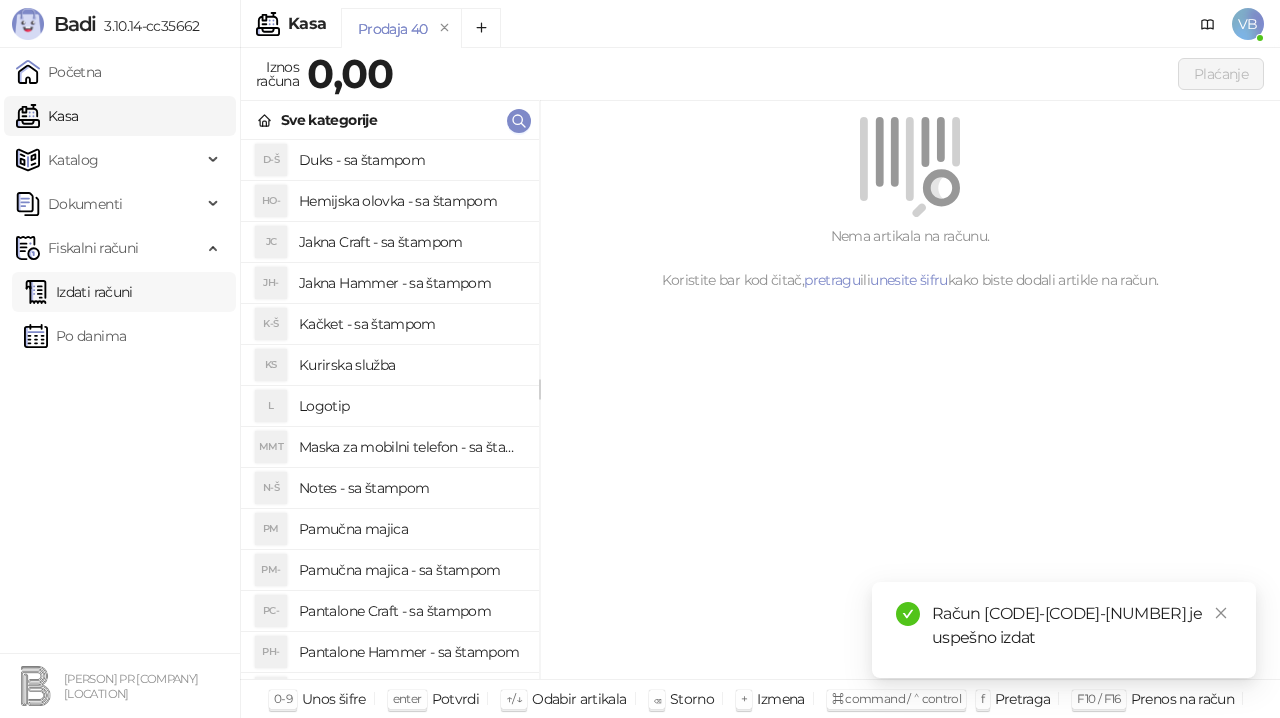 click on "Izdati računi" at bounding box center (78, 292) 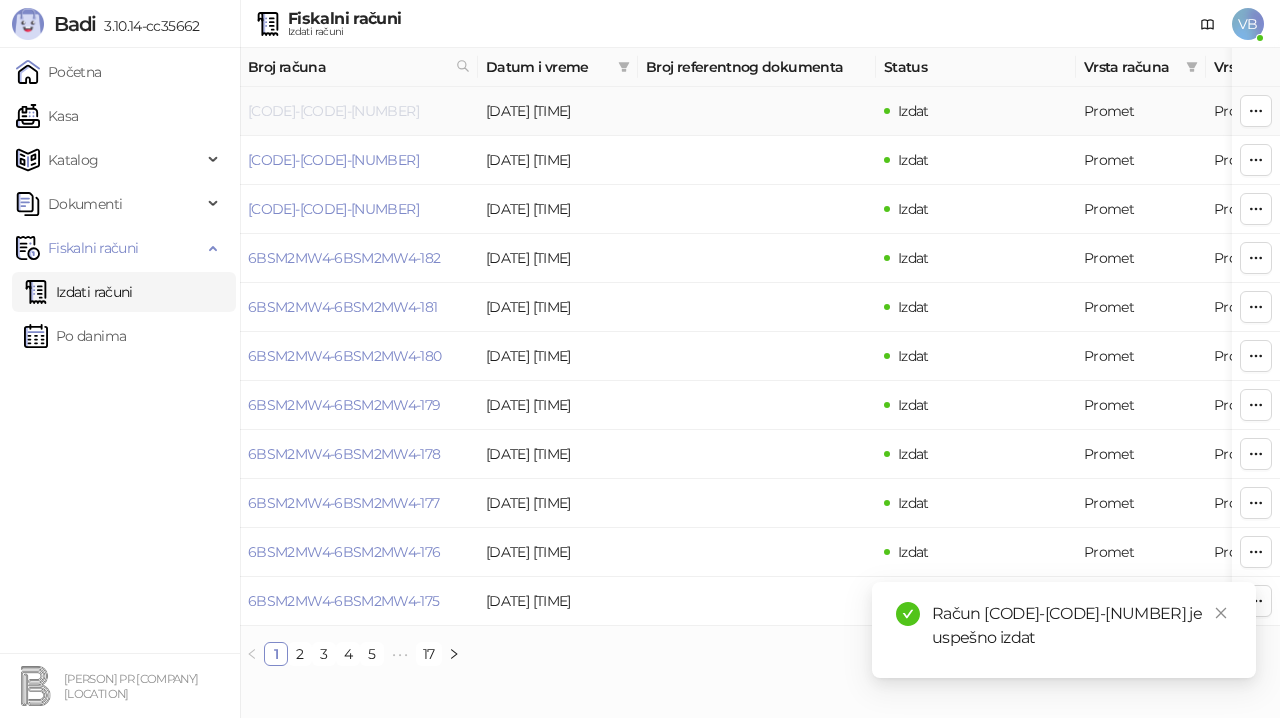 click on "[CODE]-[CODE]-[NUMBER]" at bounding box center (333, 111) 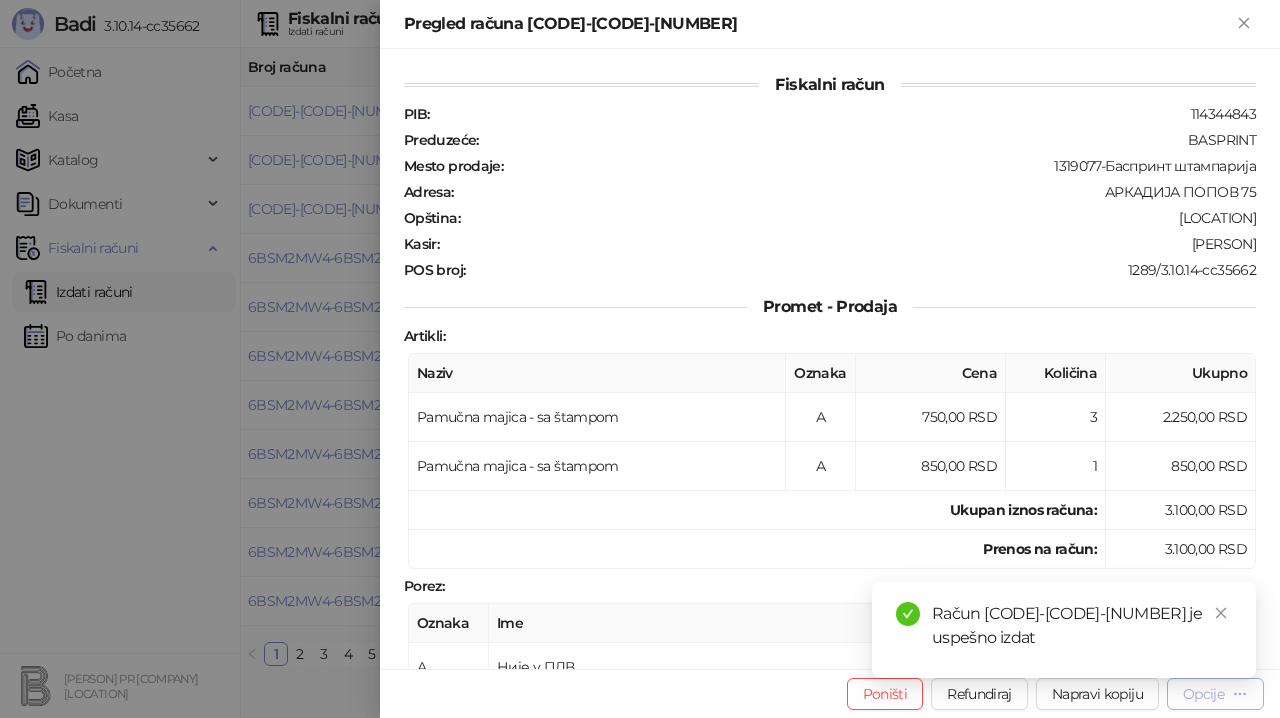 click on "Opcije" at bounding box center (1203, 694) 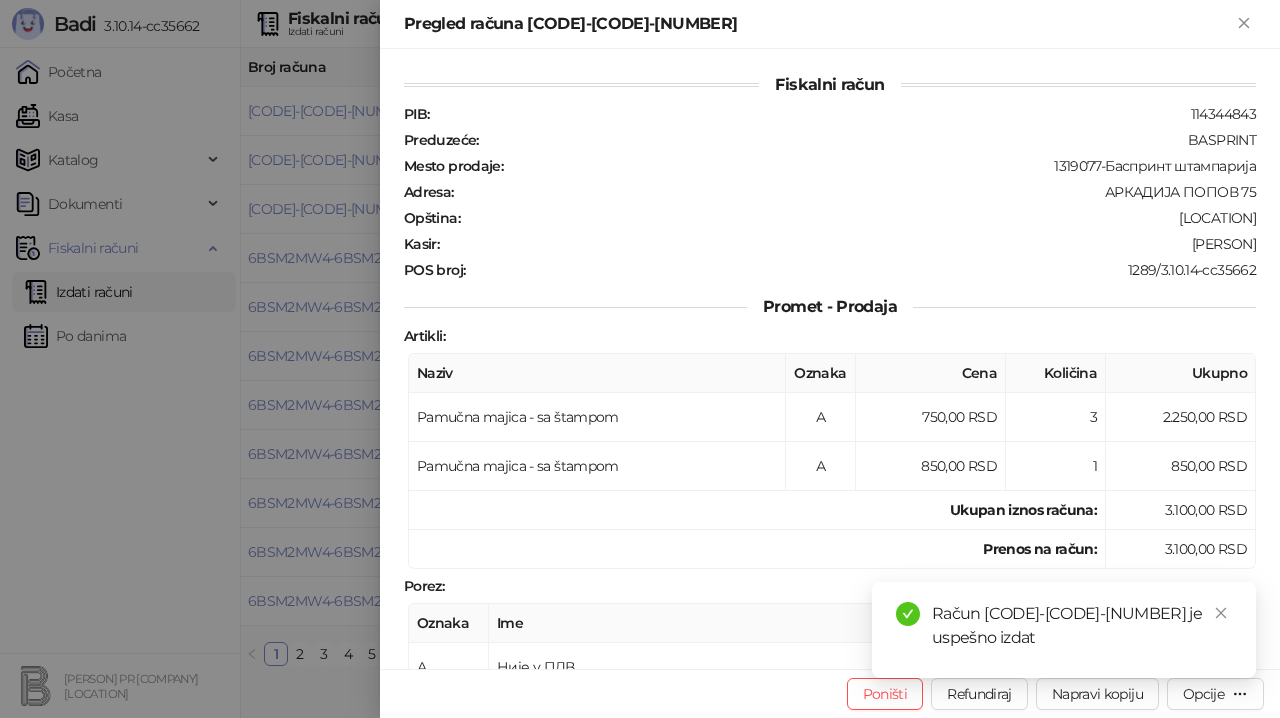 click on "Račun [CODE]-[CODE]-[NUMBER] je uspešno izdat" at bounding box center (1064, 630) 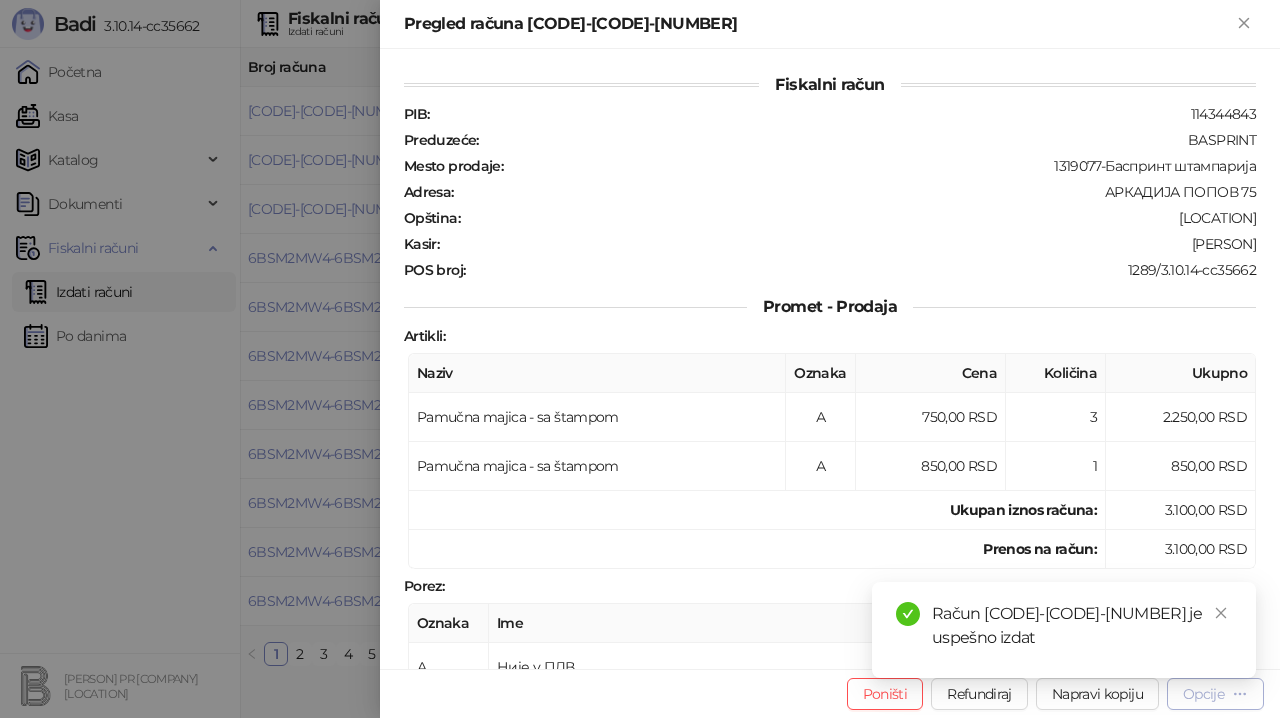 click on "Opcije" at bounding box center [1203, 694] 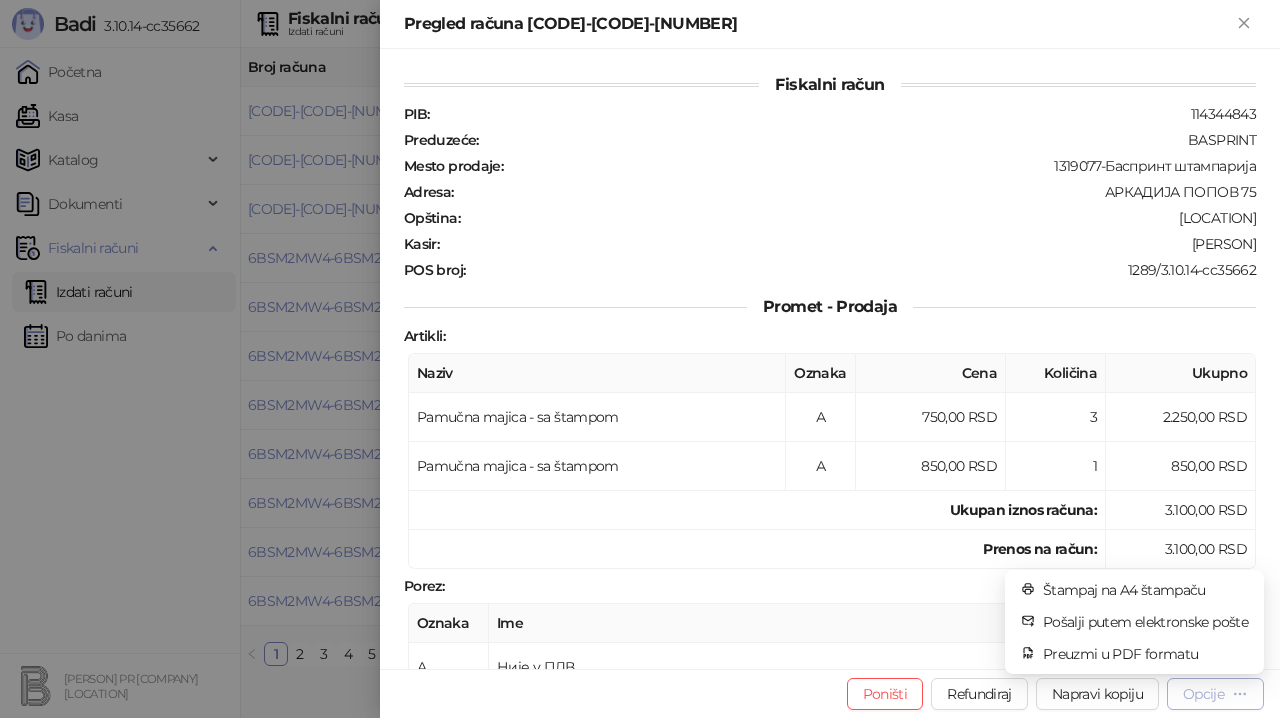click on "Opcije" at bounding box center [1203, 694] 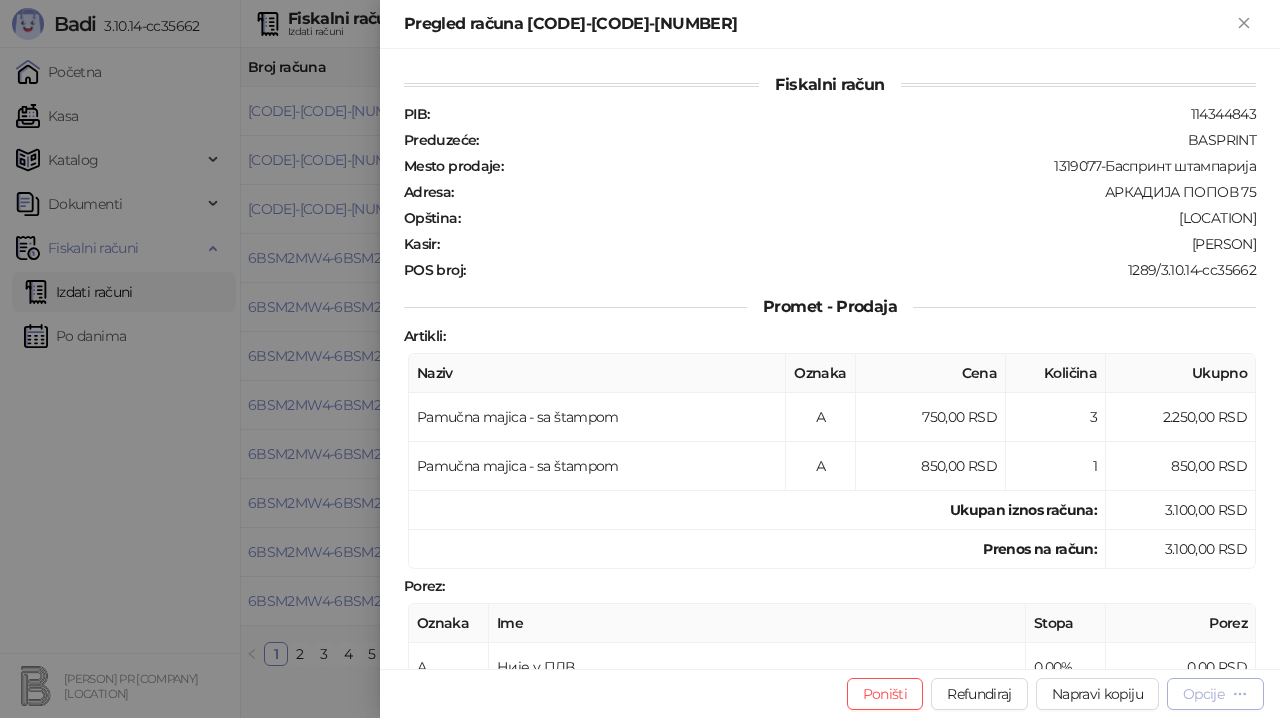 click 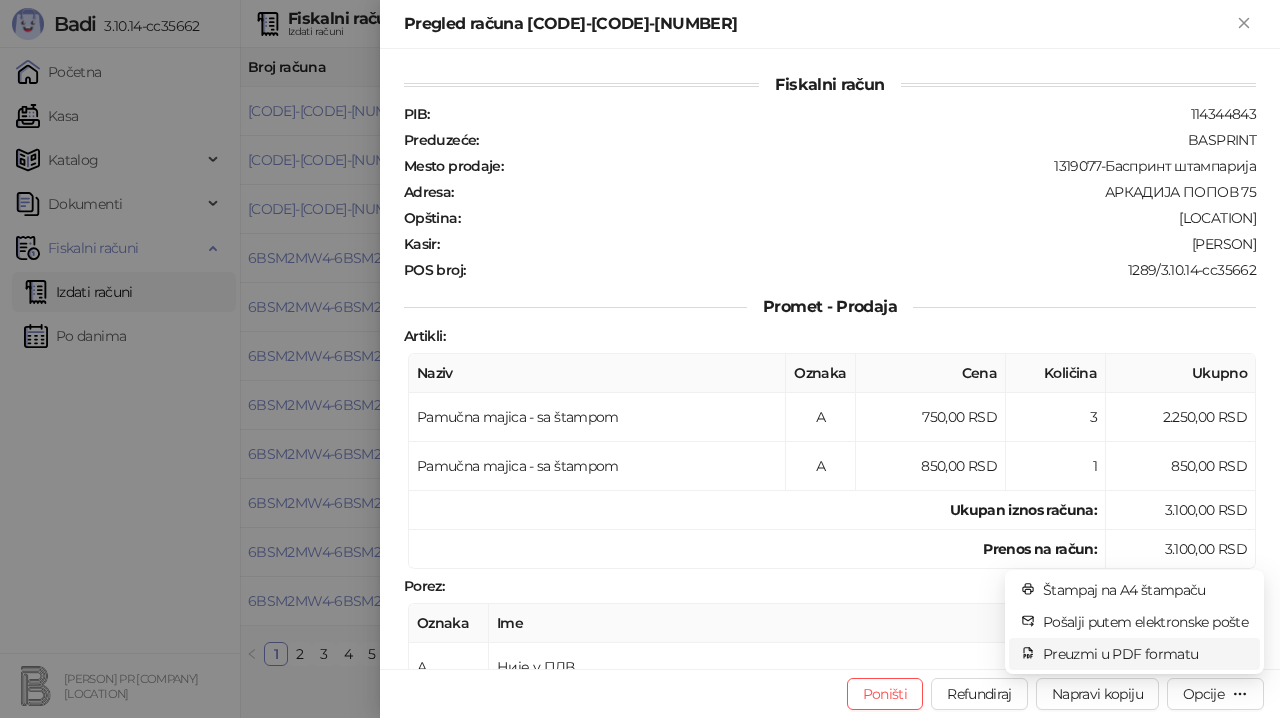 click on "Preuzmi u PDF formatu" at bounding box center [1145, 654] 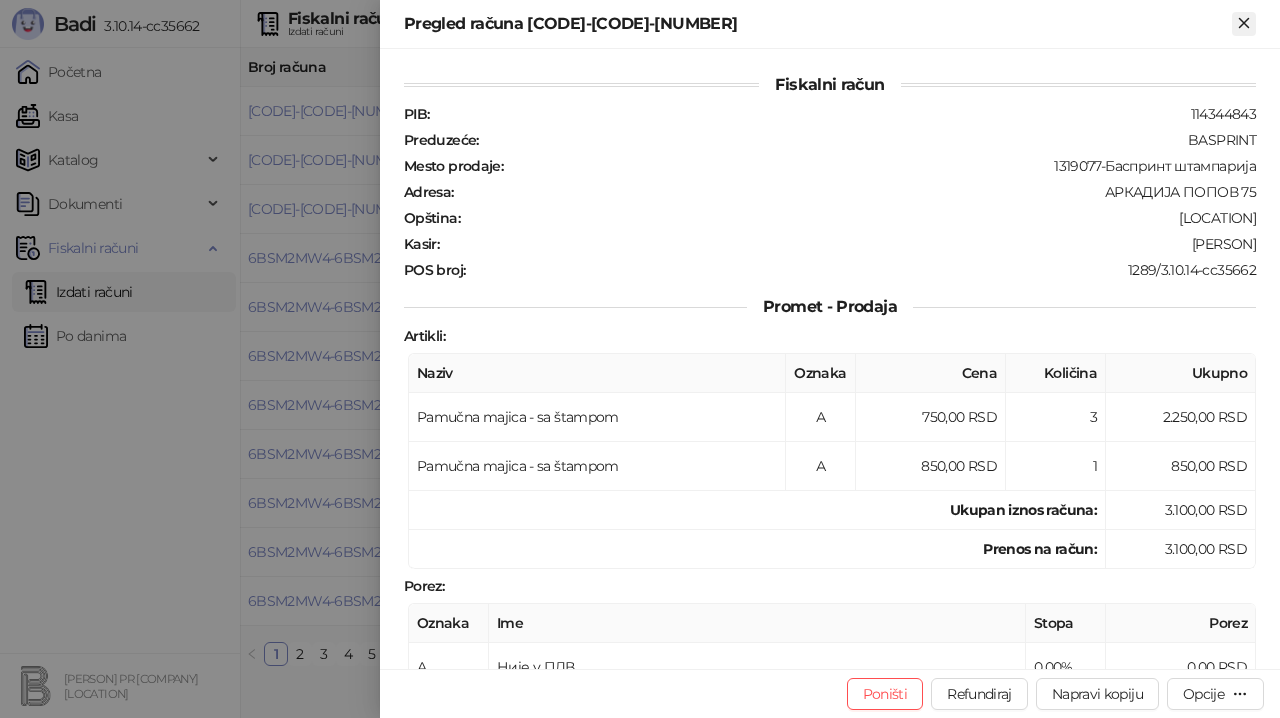 click 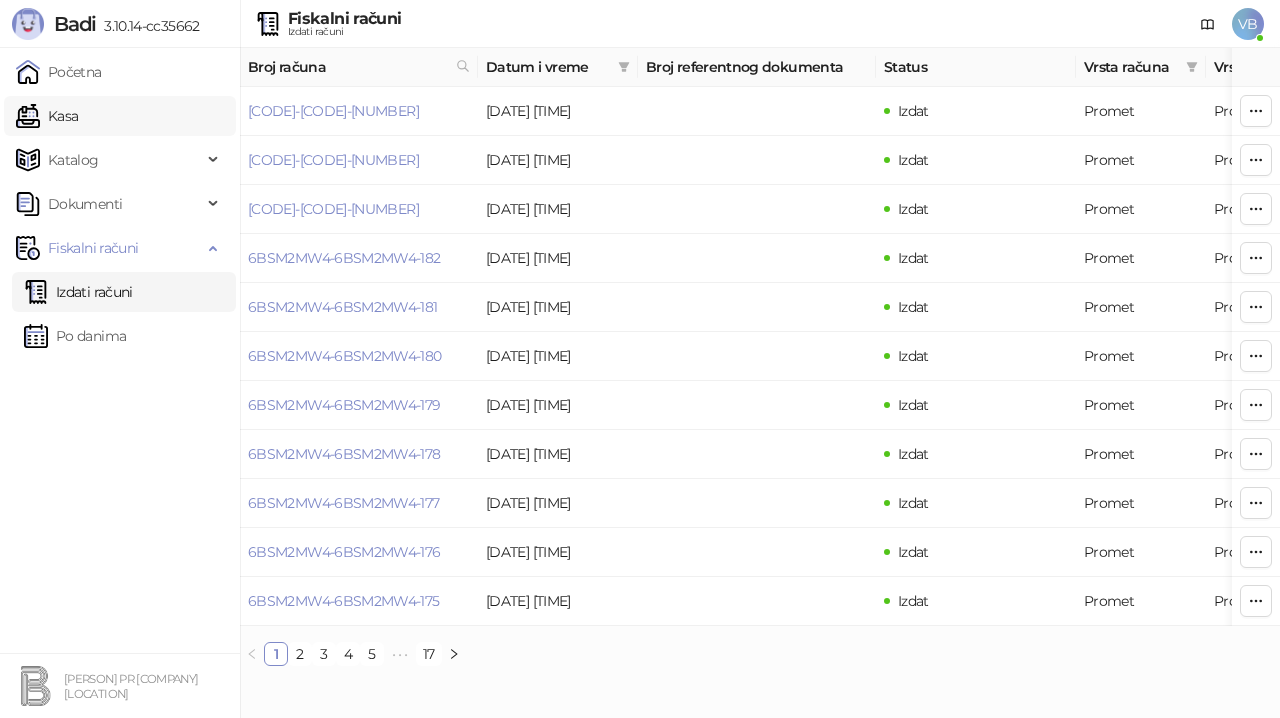 click on "Kasa" at bounding box center [47, 116] 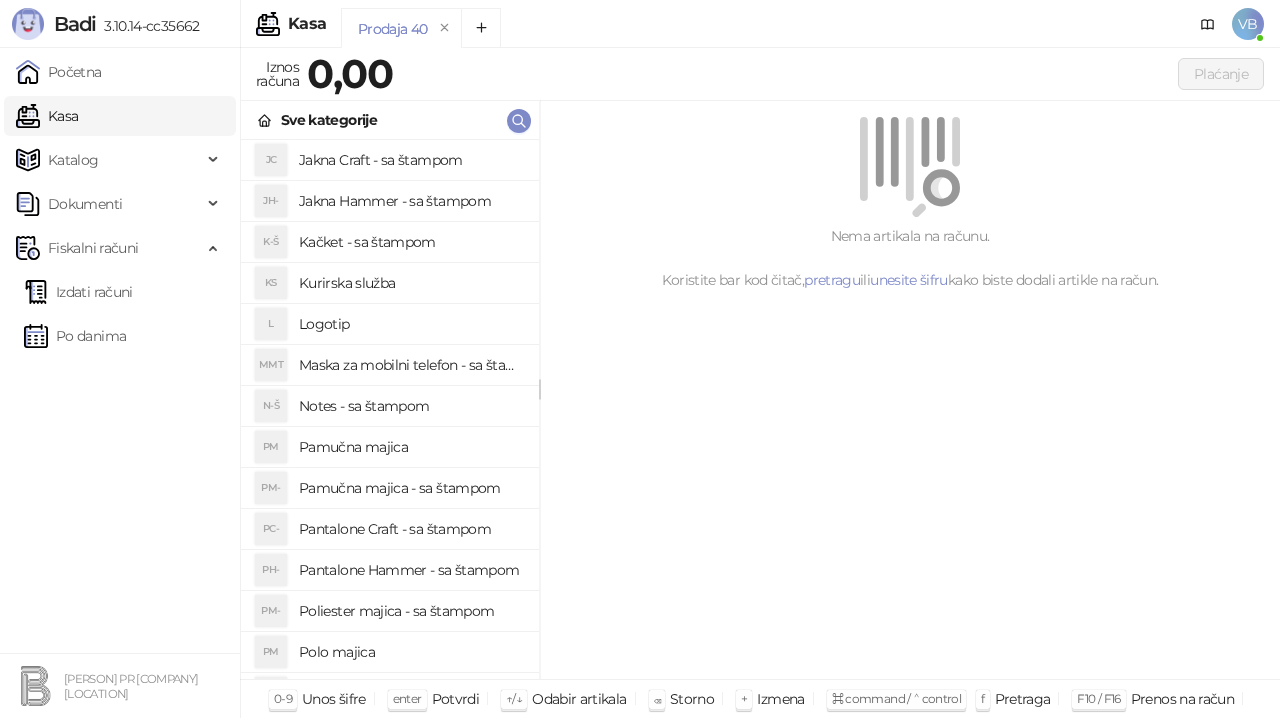scroll, scrollTop: 84, scrollLeft: 0, axis: vertical 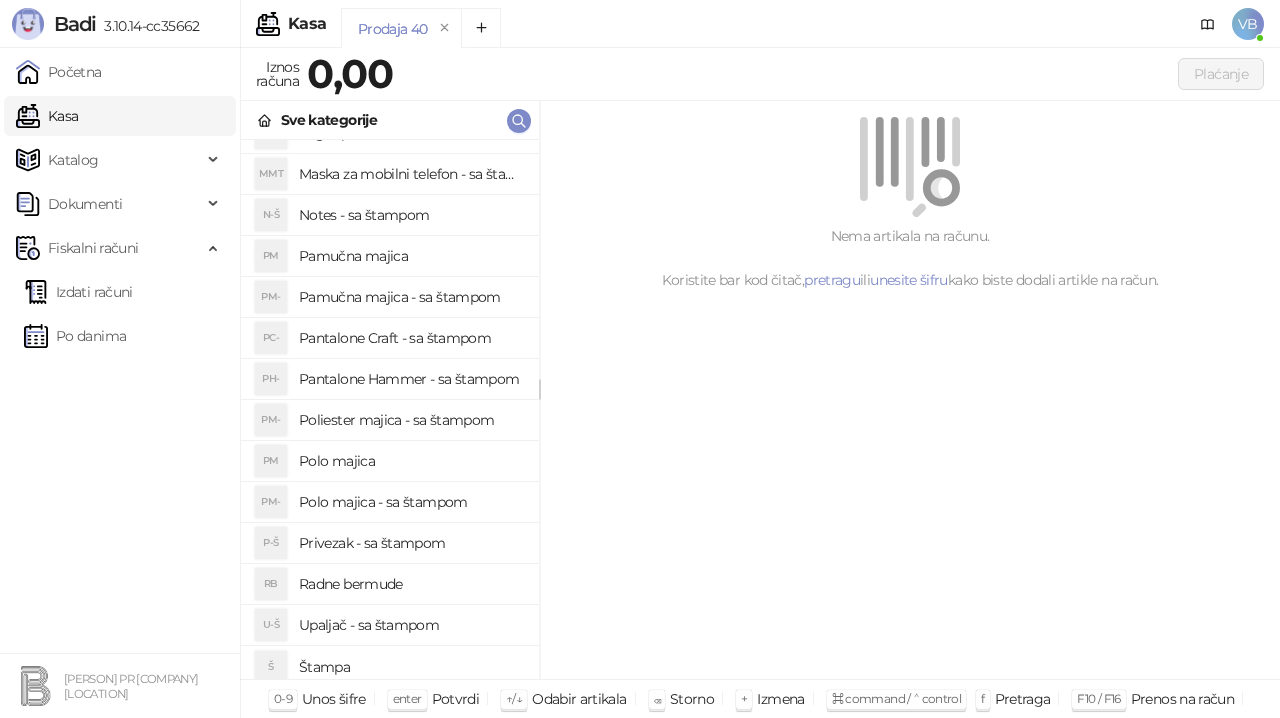 click on "Polo majica - sa štampom" at bounding box center (411, 502) 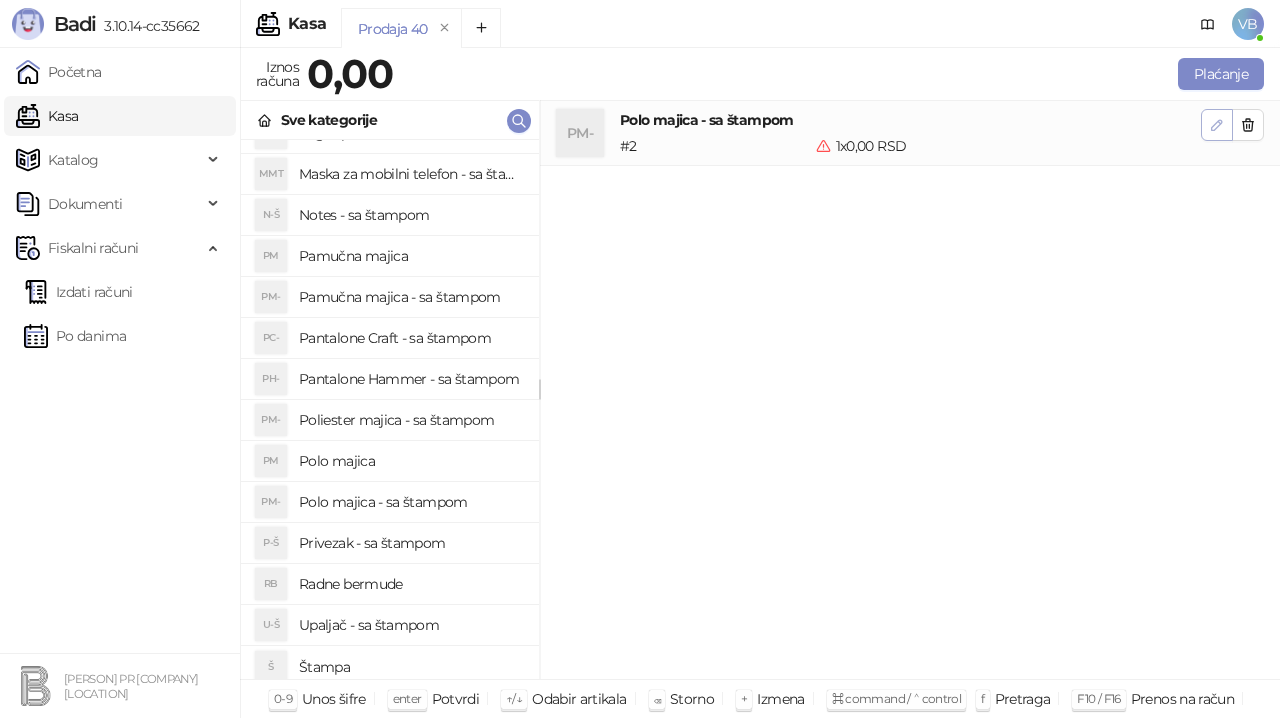 click 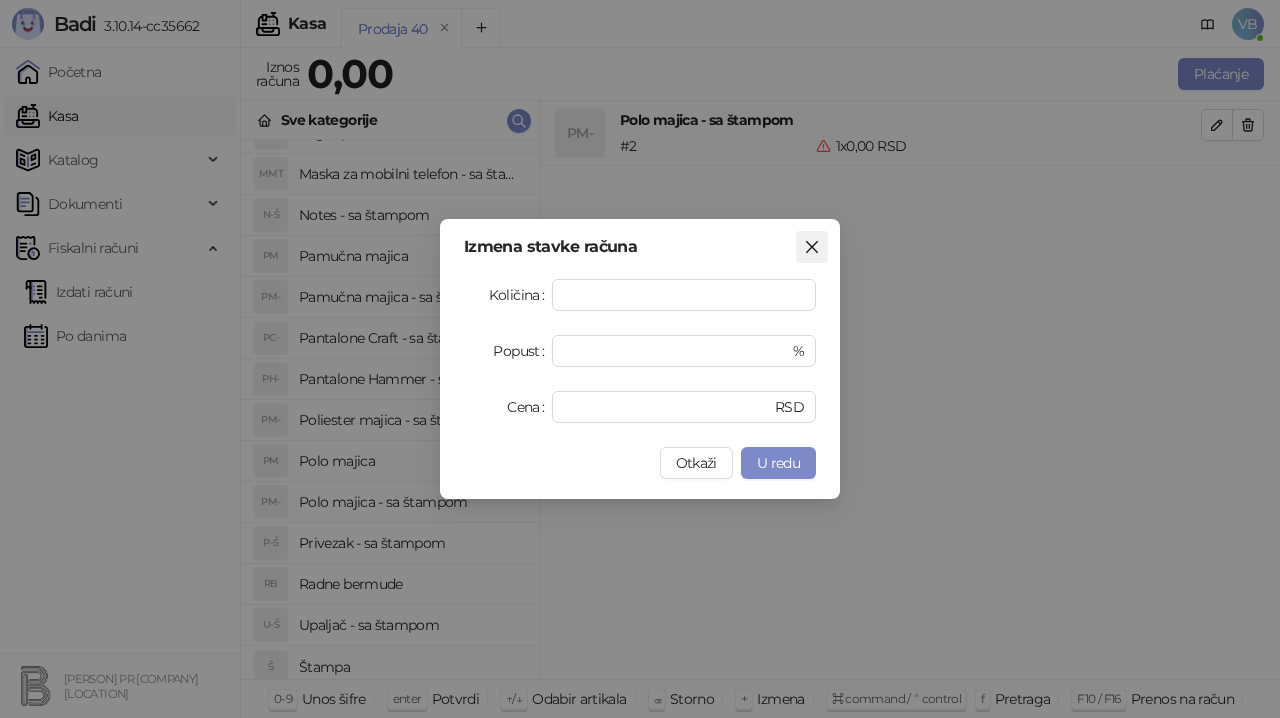click 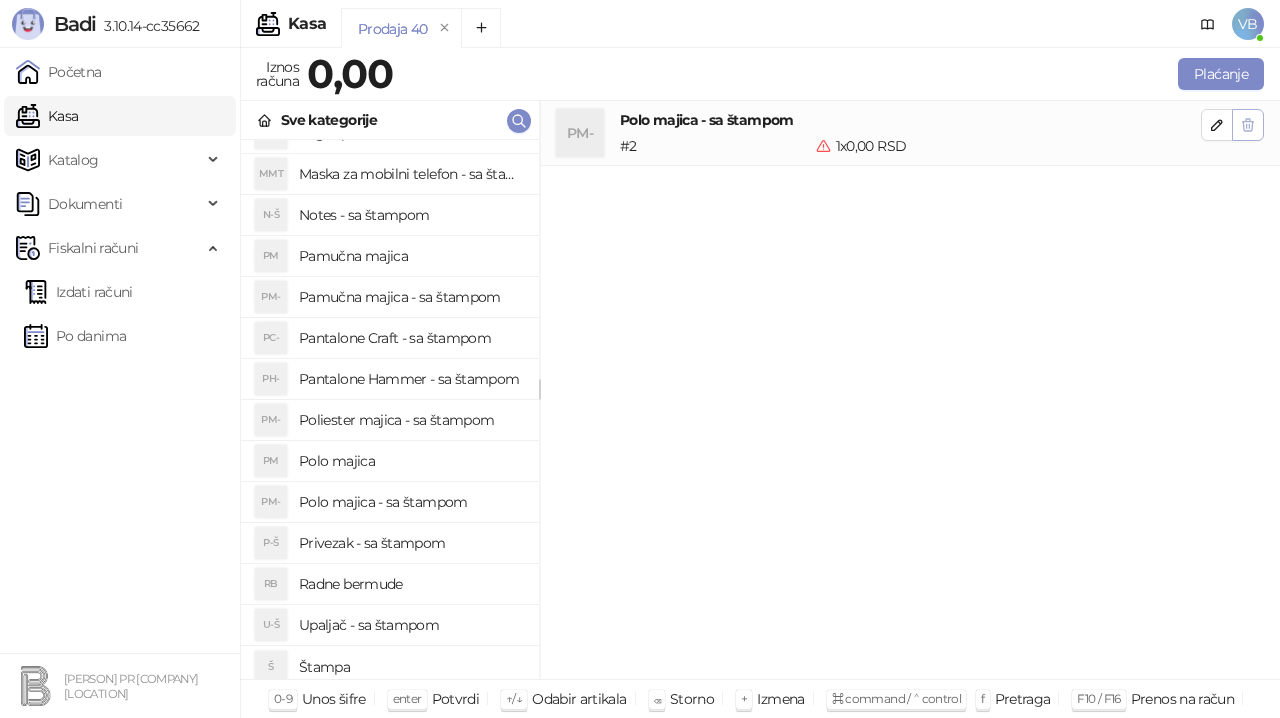 click 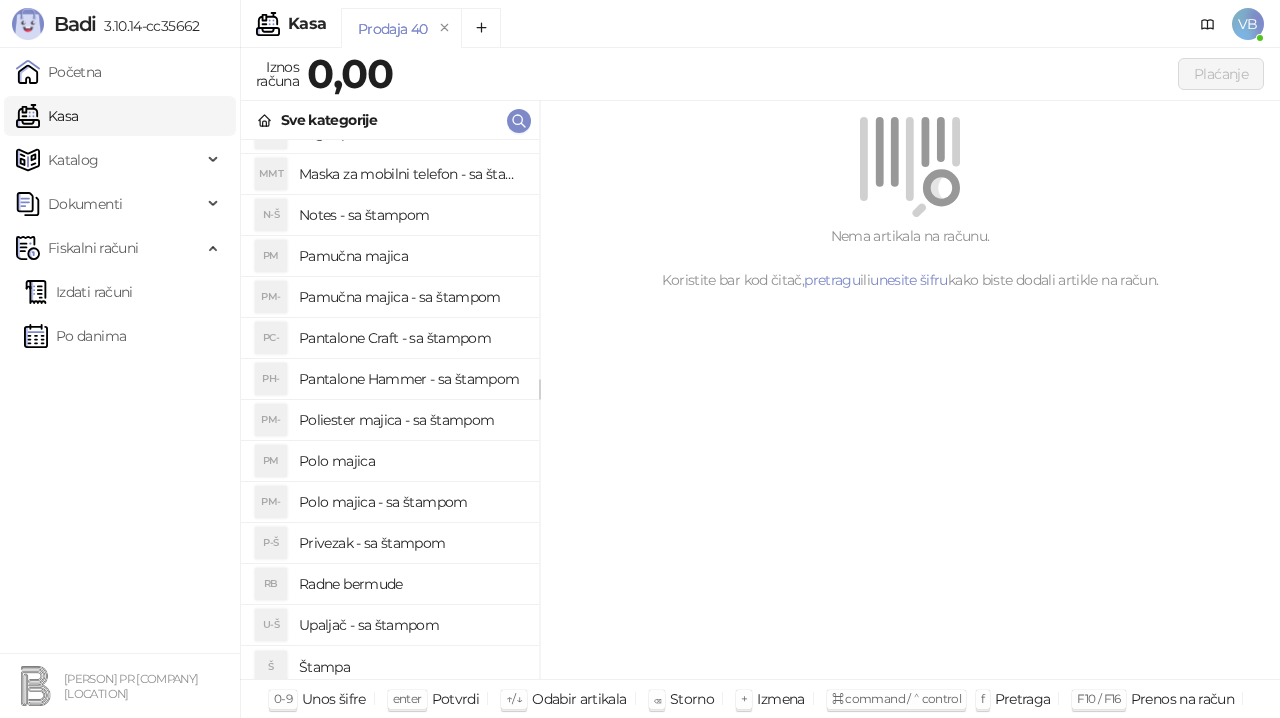 click on "Pamučna majica - sa štampom" at bounding box center [411, 297] 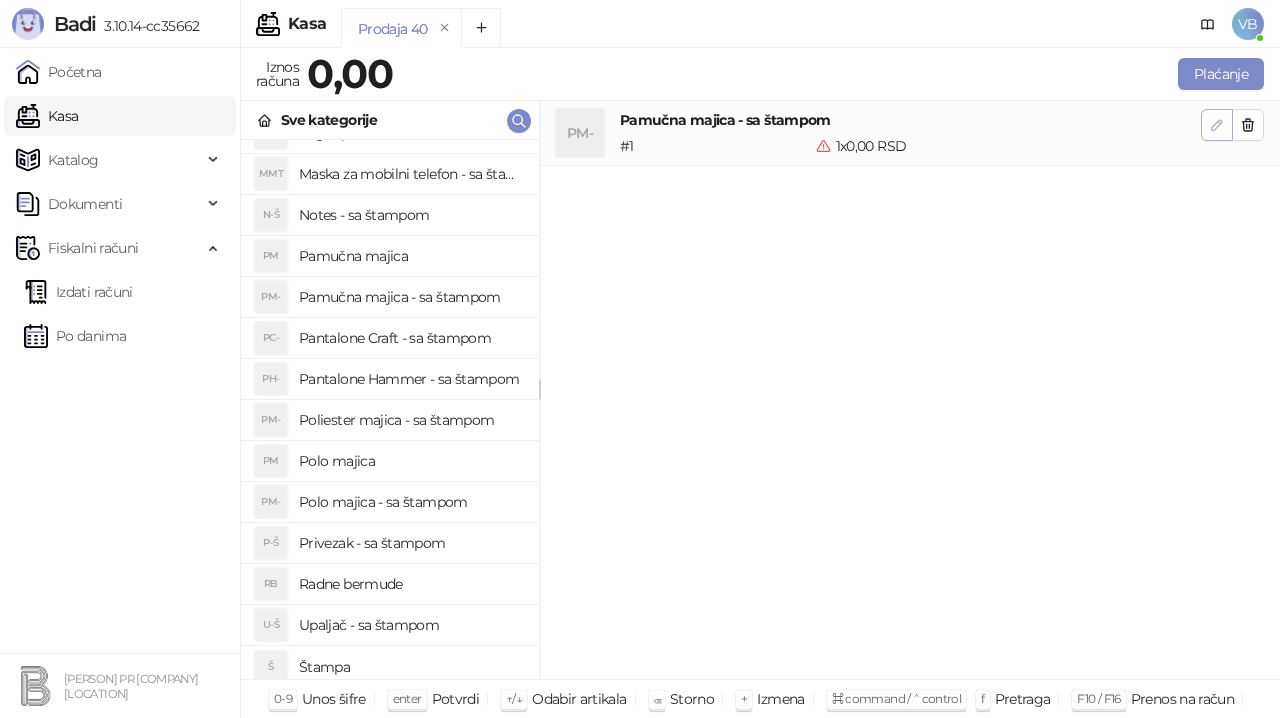 click 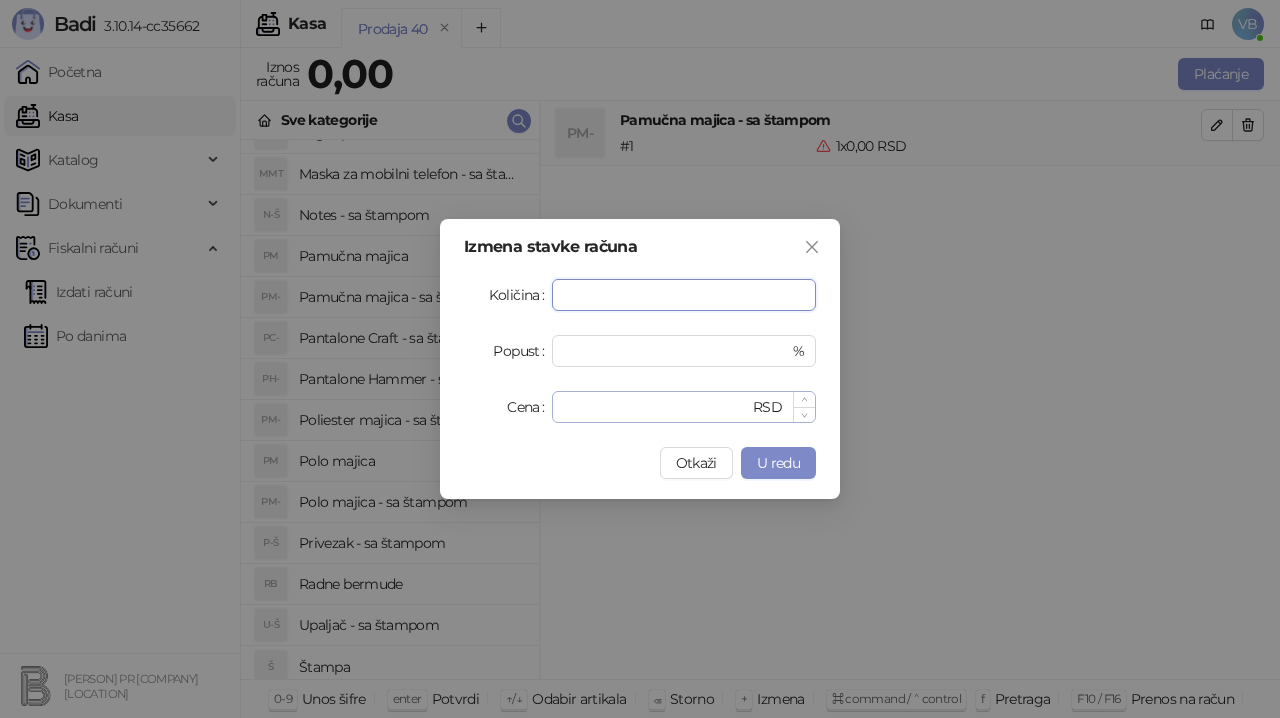 type on "*" 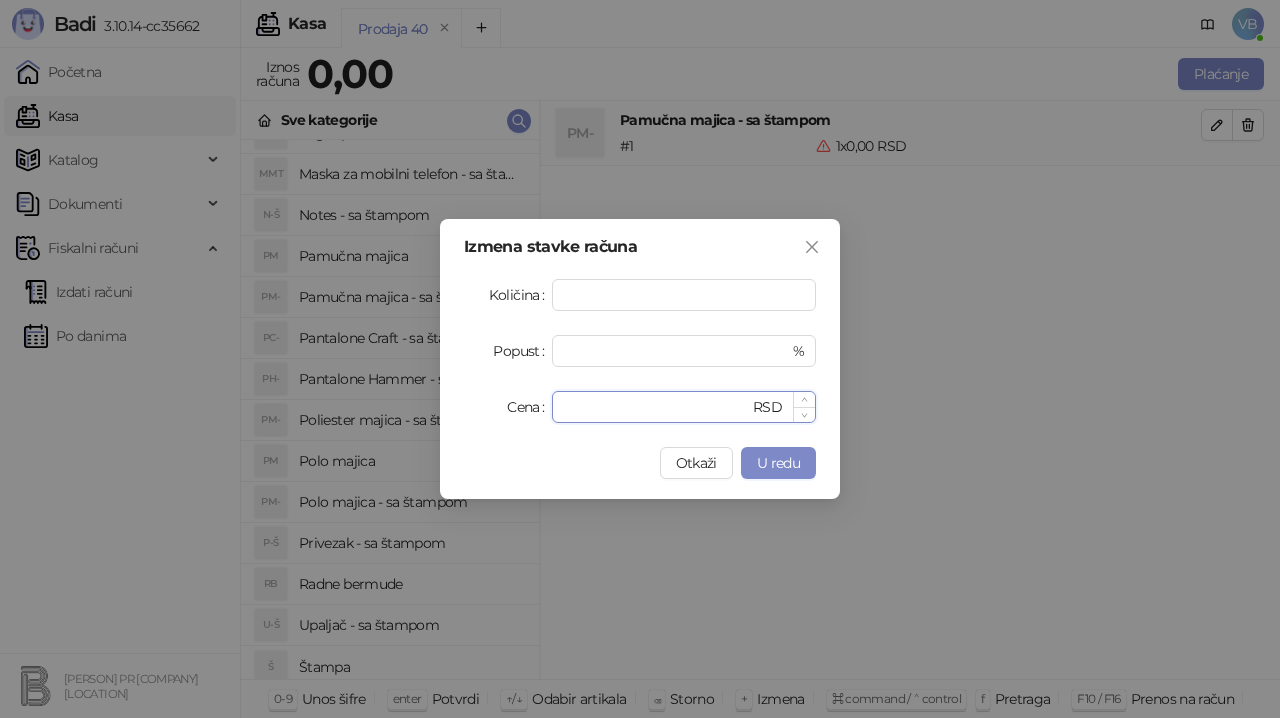 click on "*" at bounding box center (656, 407) 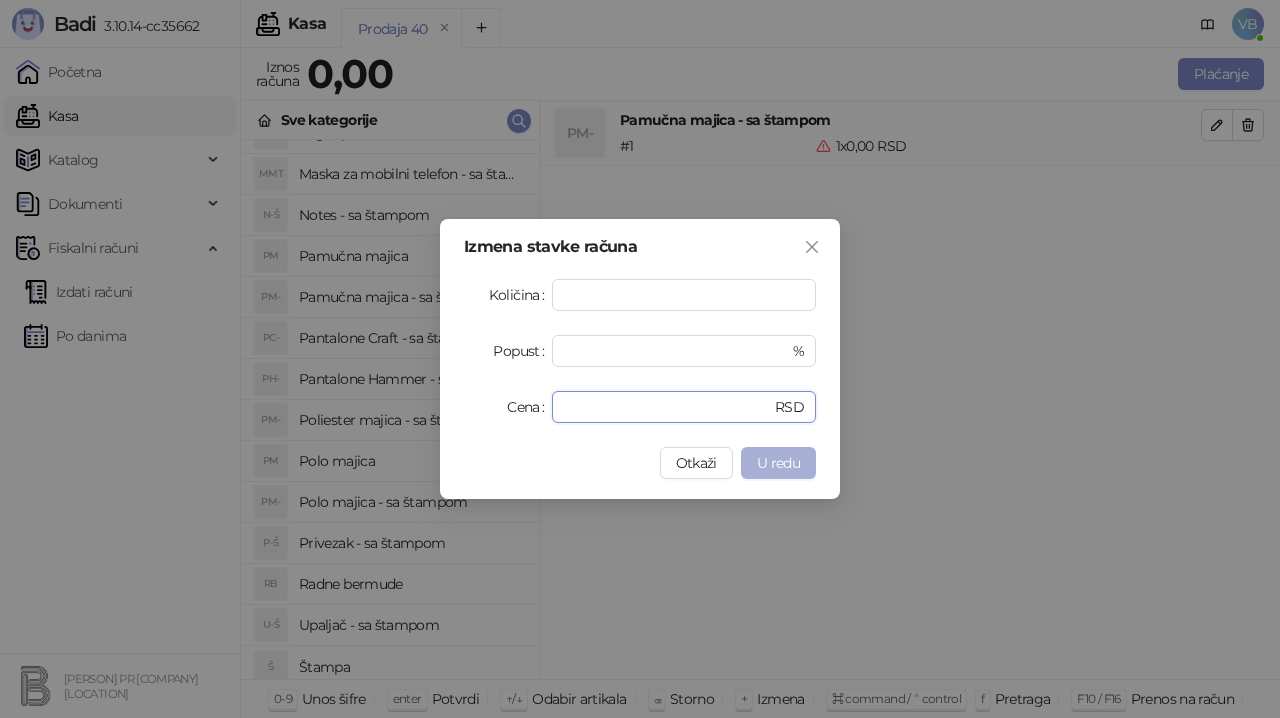 type on "***" 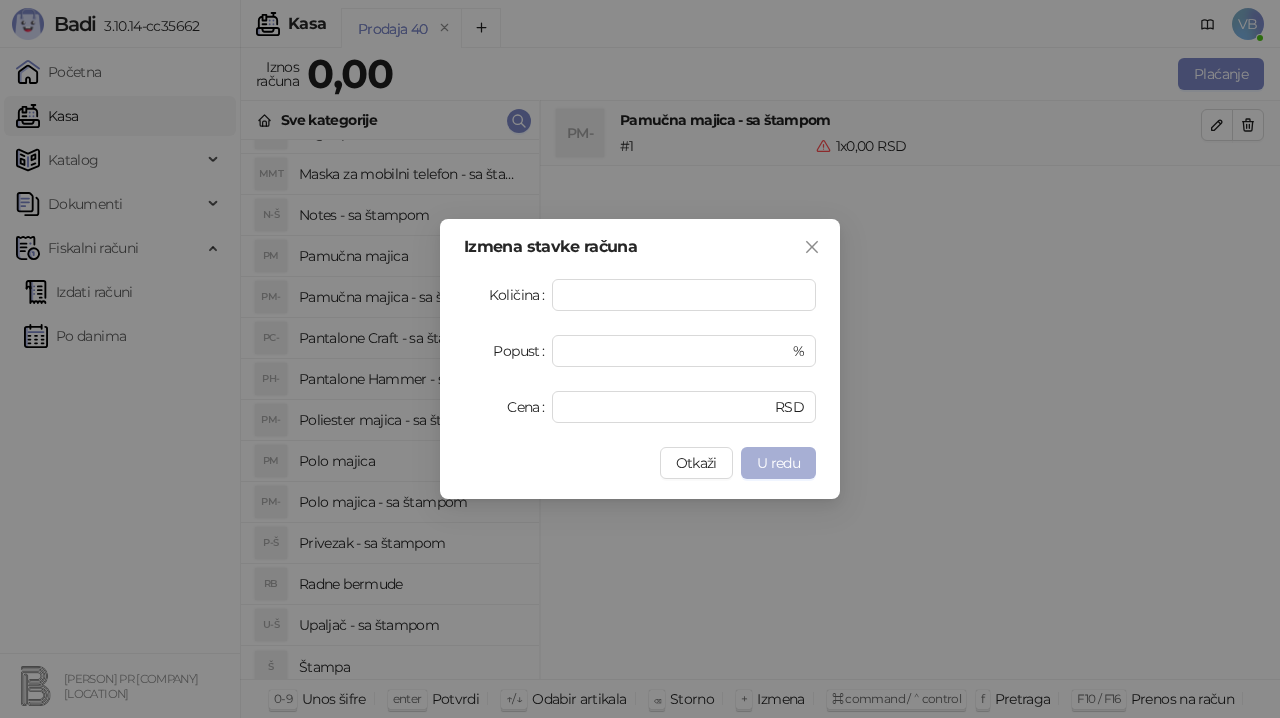 click on "U redu" at bounding box center (778, 463) 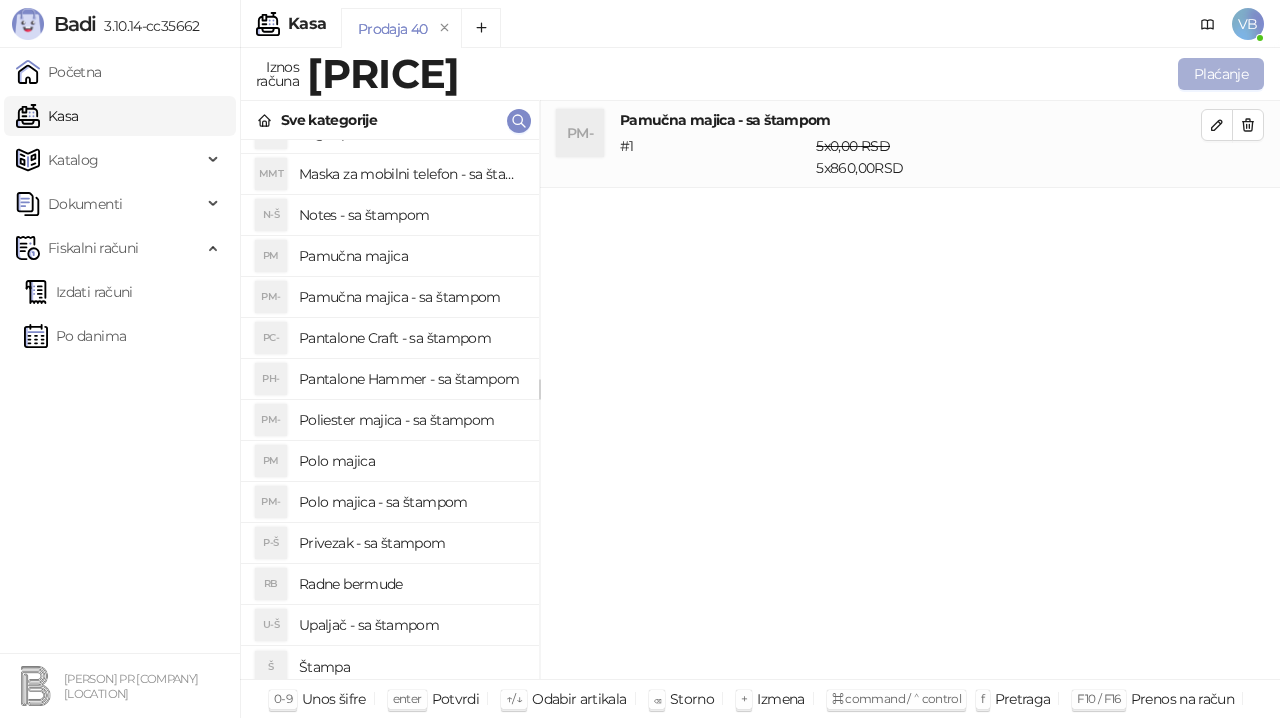 click on "Plaćanje" at bounding box center (1221, 74) 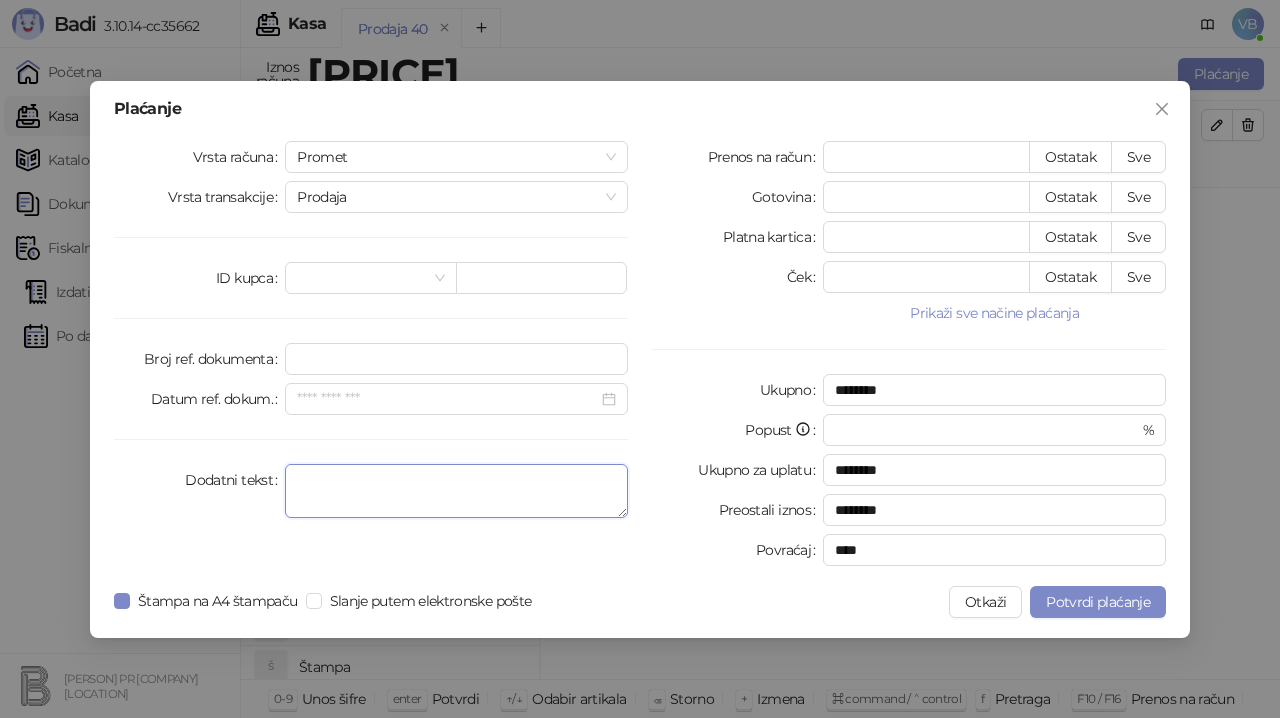 click on "Dodatni tekst" at bounding box center [456, 491] 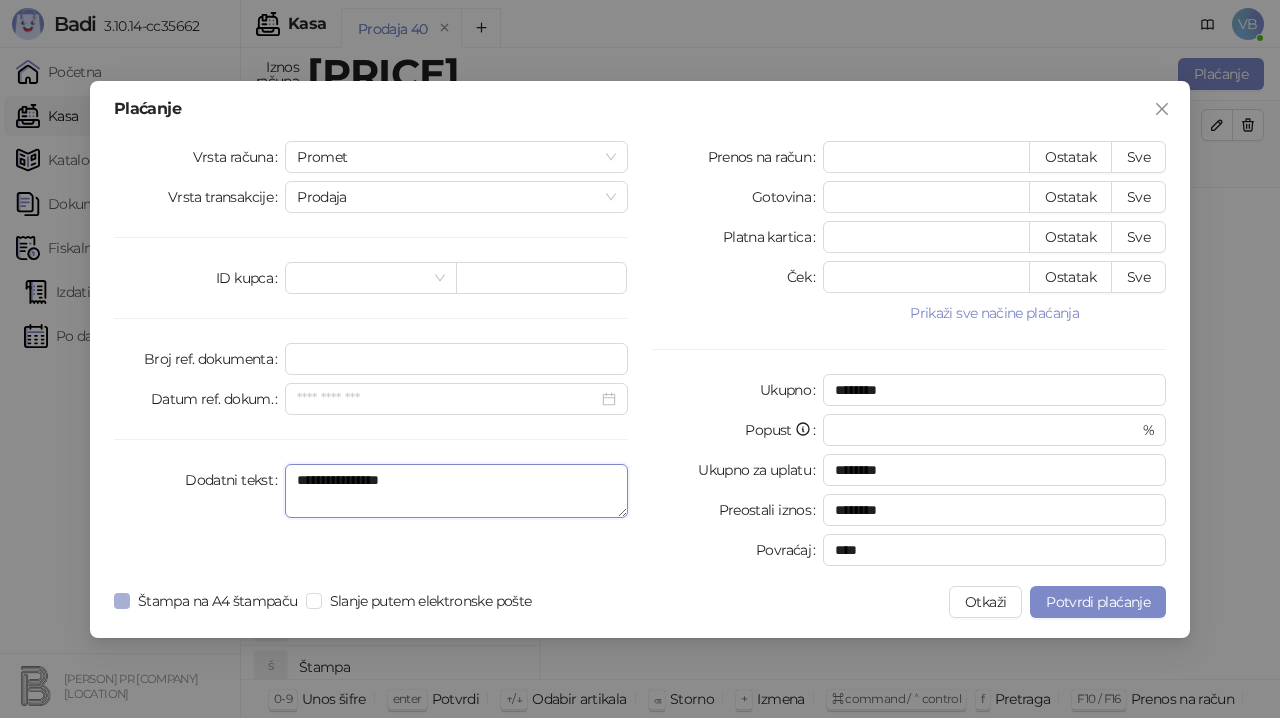 type on "**********" 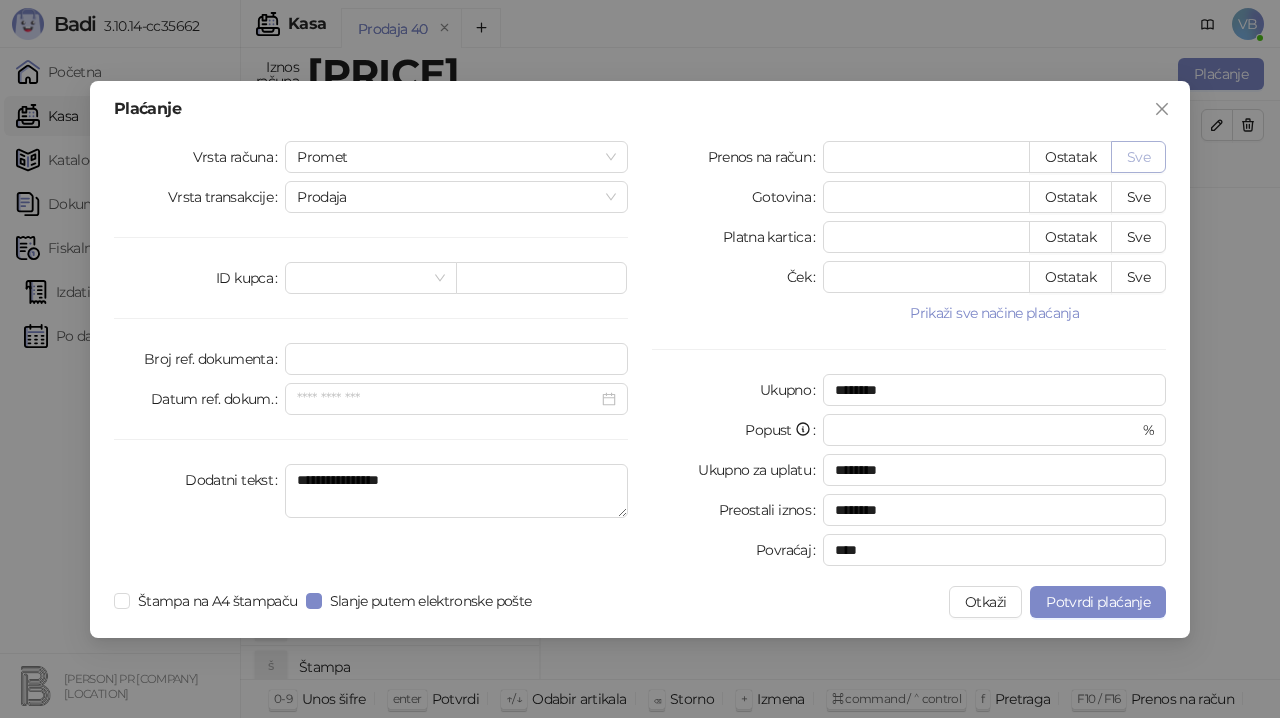 click on "Sve" at bounding box center [1138, 157] 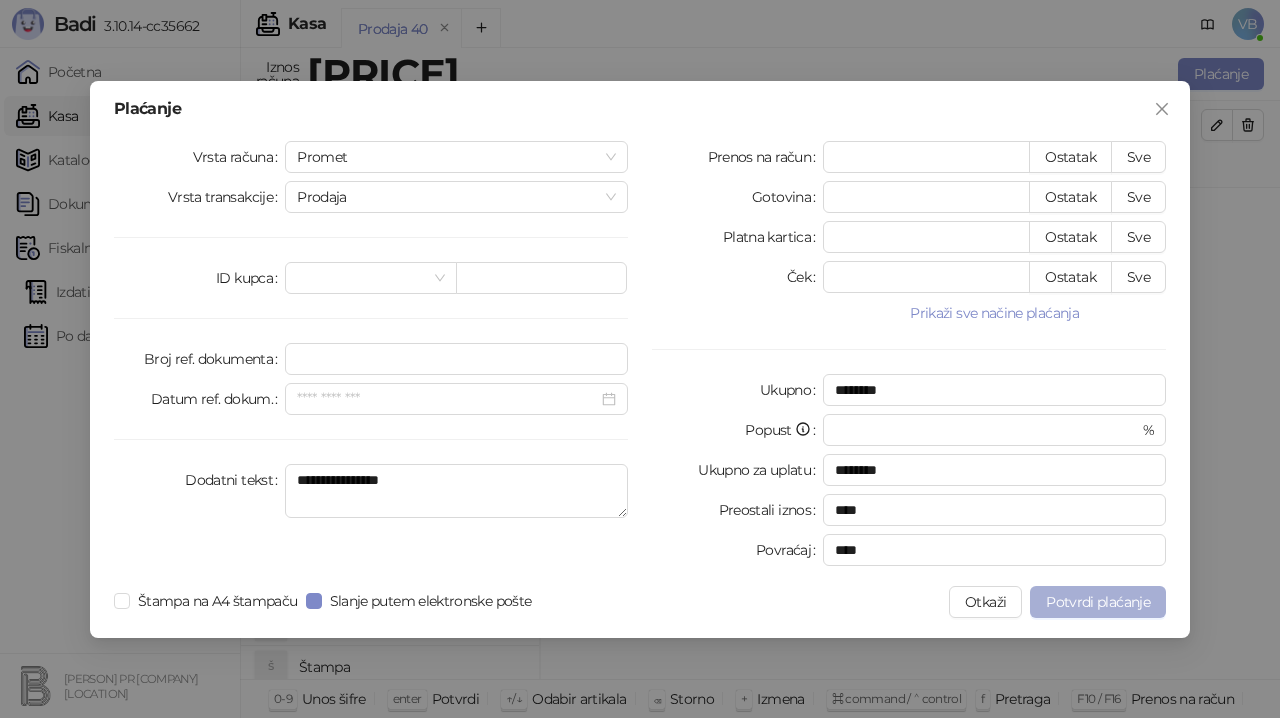 click on "Potvrdi plaćanje" at bounding box center [1098, 602] 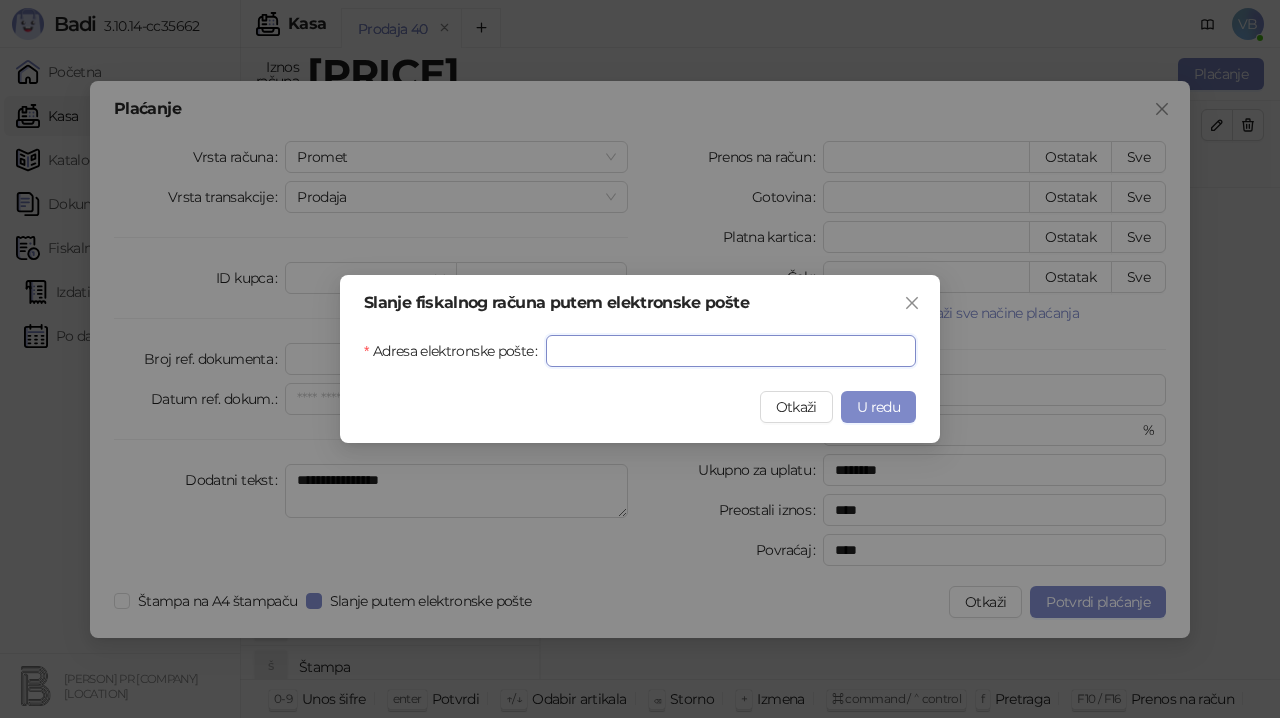 click on "Adresa elektronske pošte" at bounding box center (731, 351) 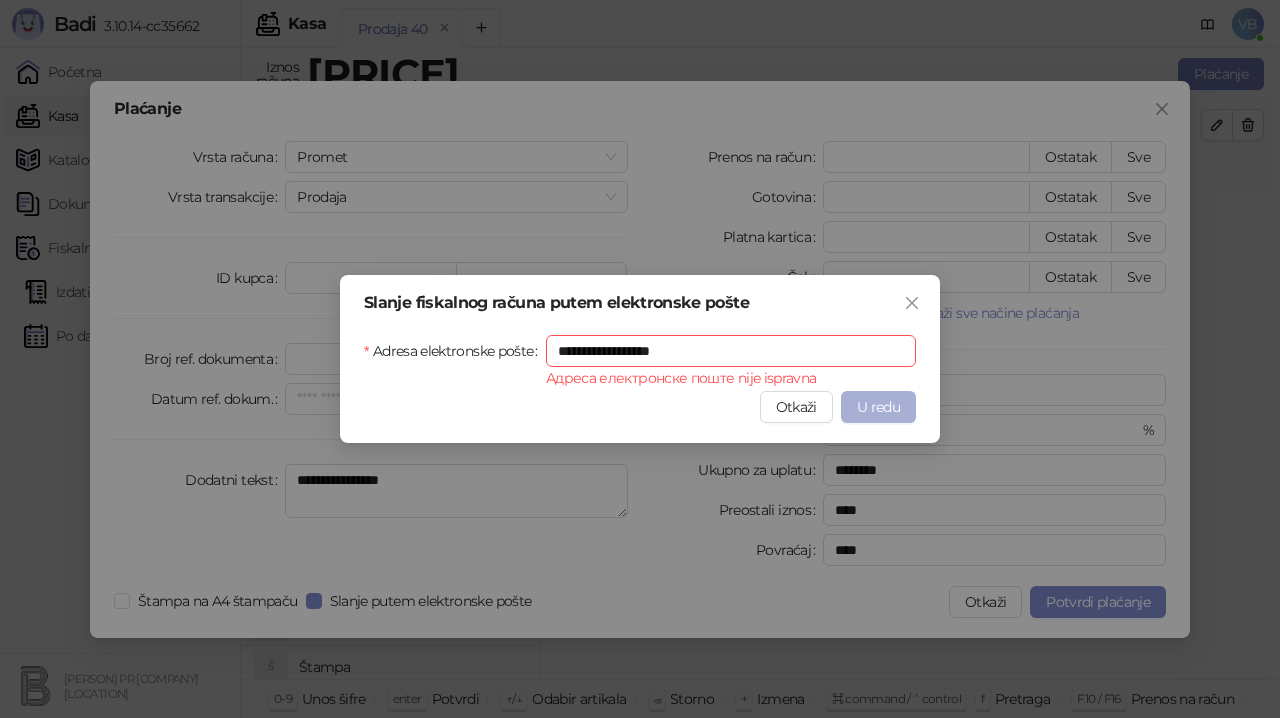 click on "U redu" at bounding box center (878, 407) 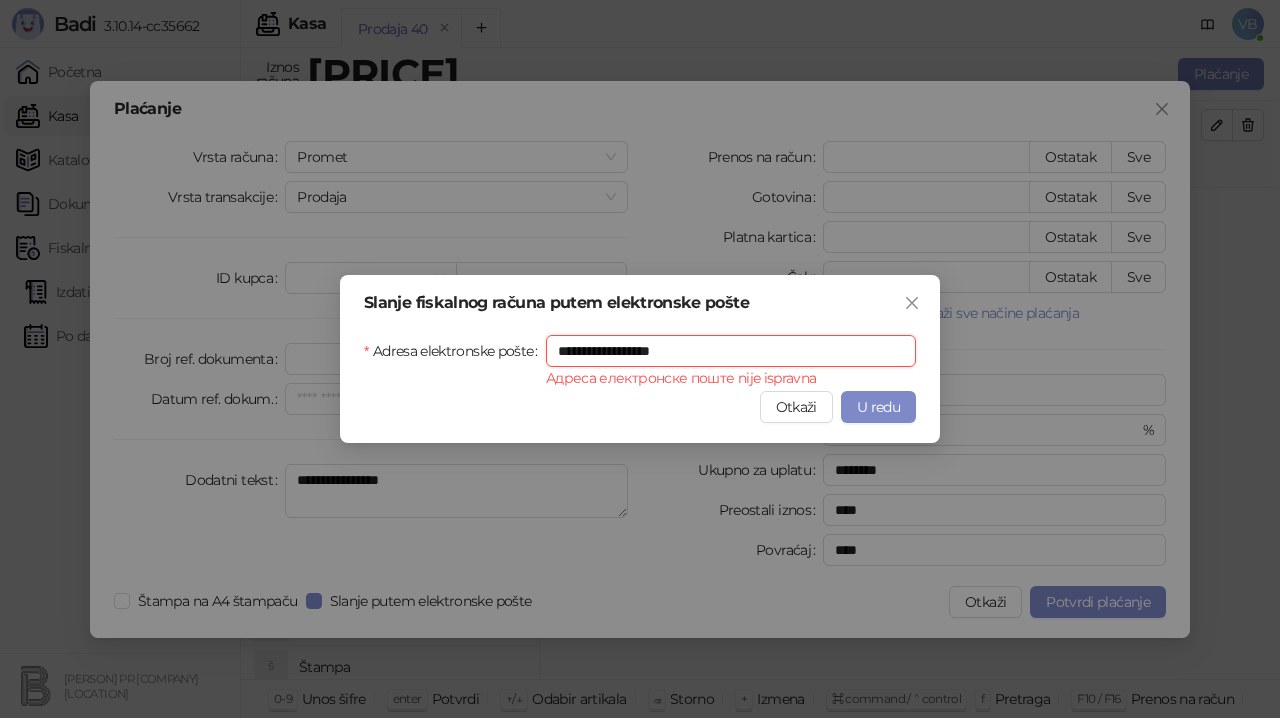 click on "**********" at bounding box center (731, 351) 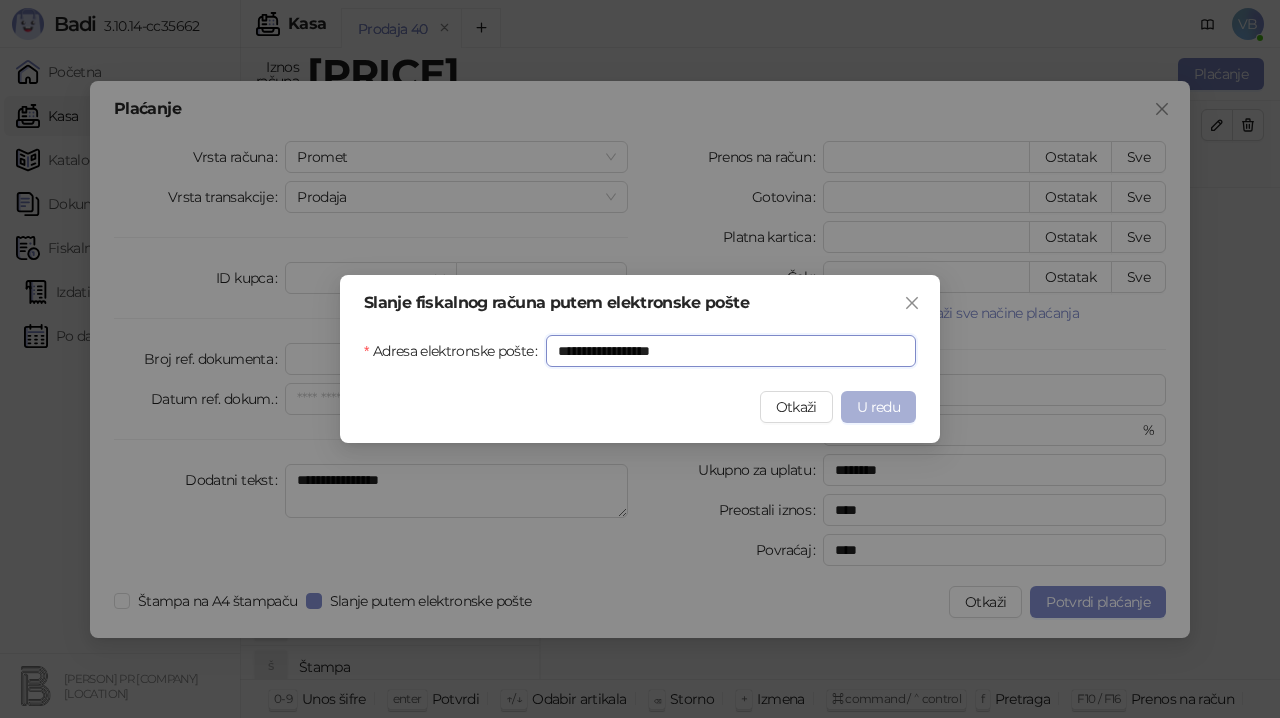 type on "**********" 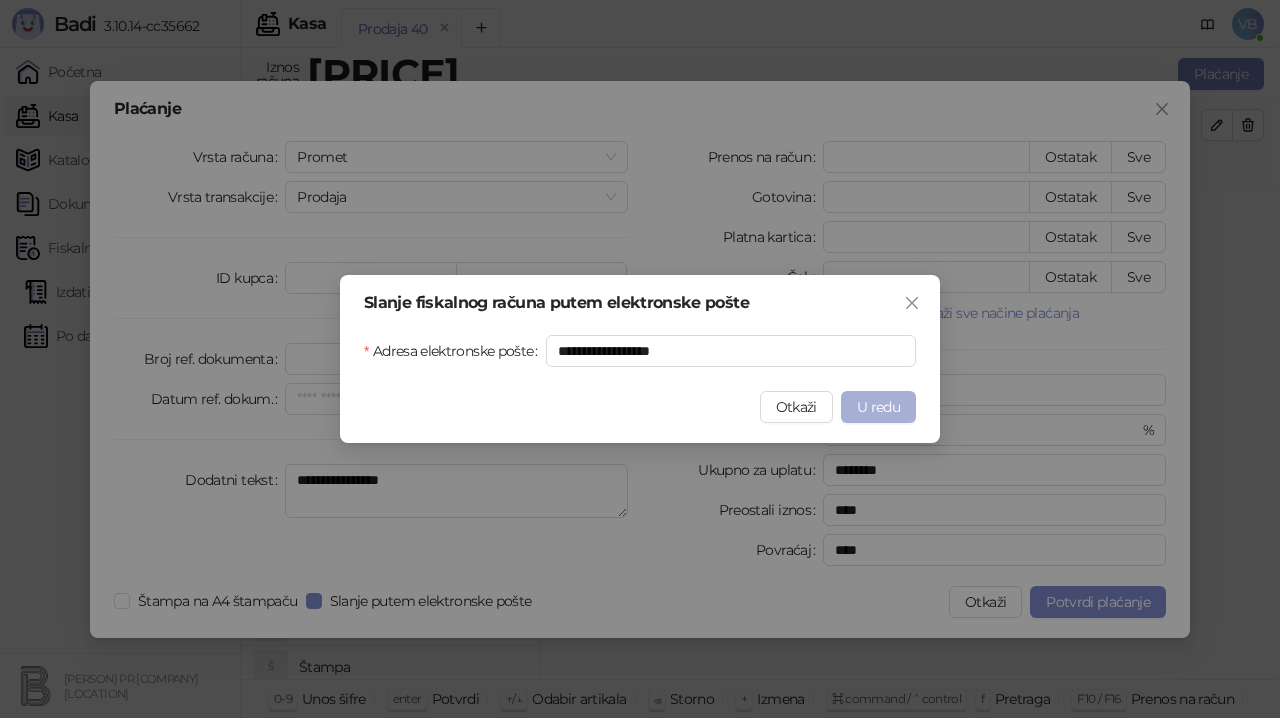 click on "U redu" at bounding box center [878, 407] 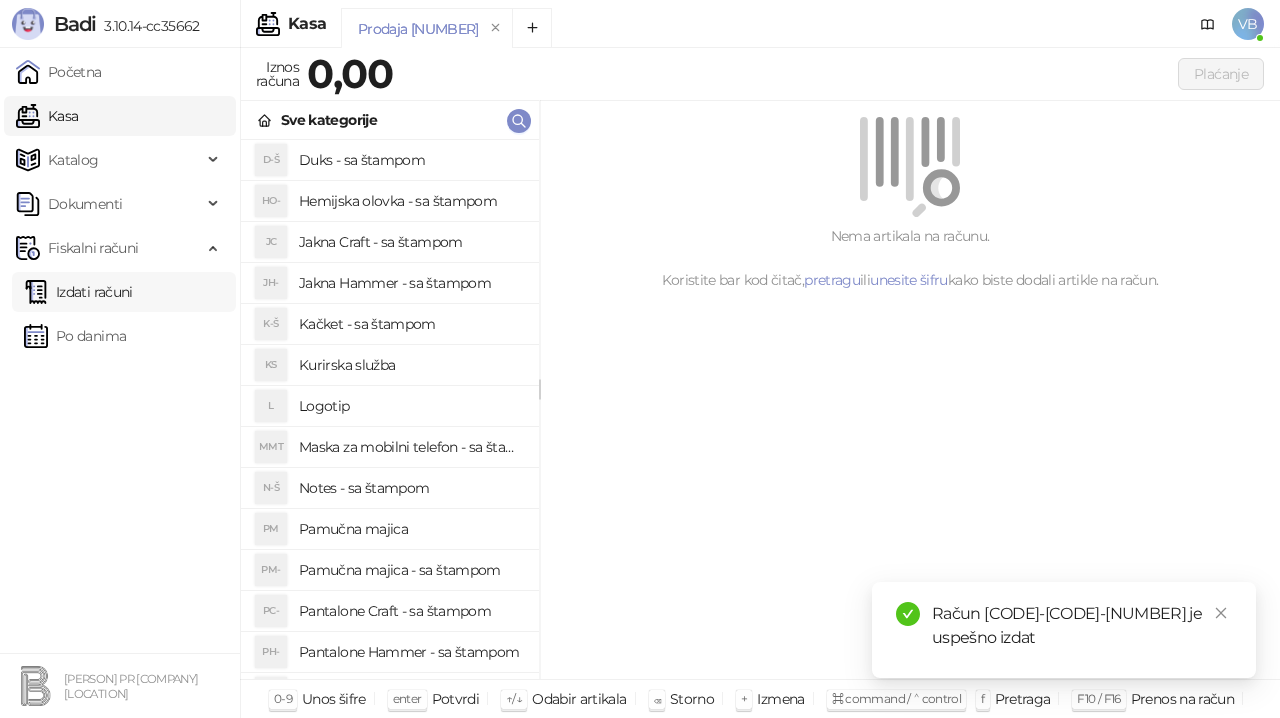 click on "Izdati računi" at bounding box center [78, 292] 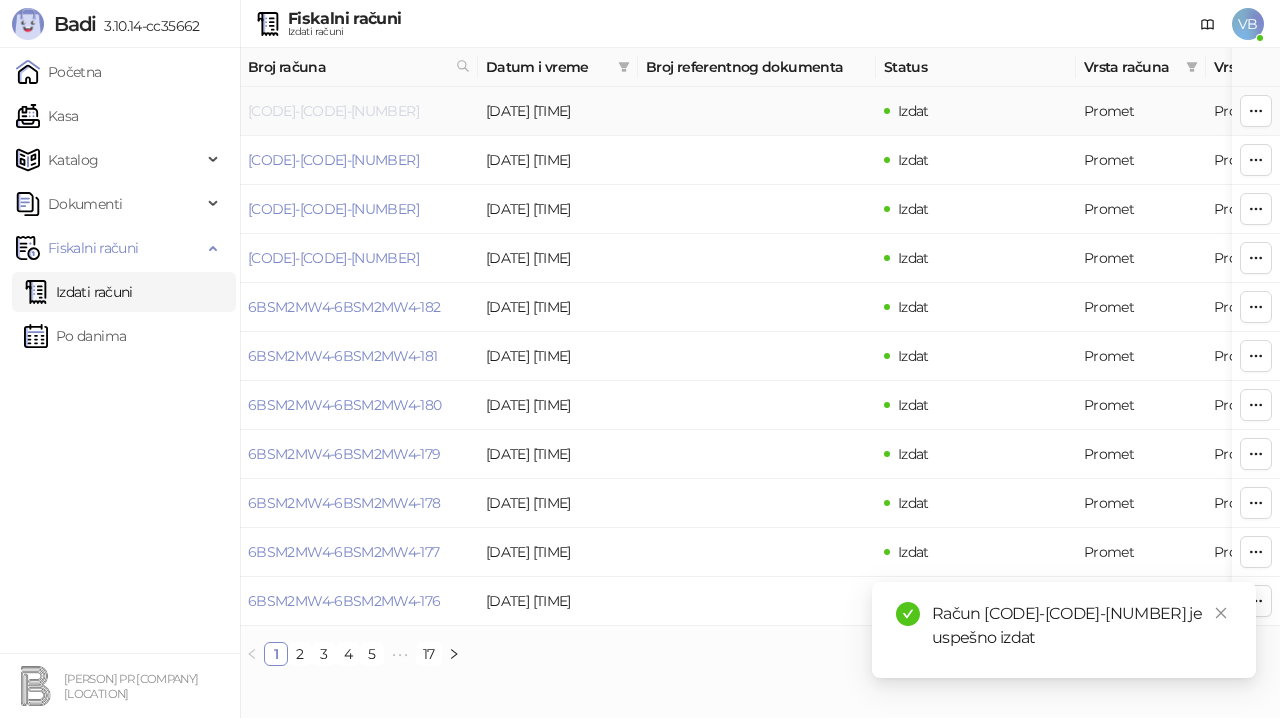 click on "[CODE]-[CODE]-[NUMBER]" at bounding box center (333, 111) 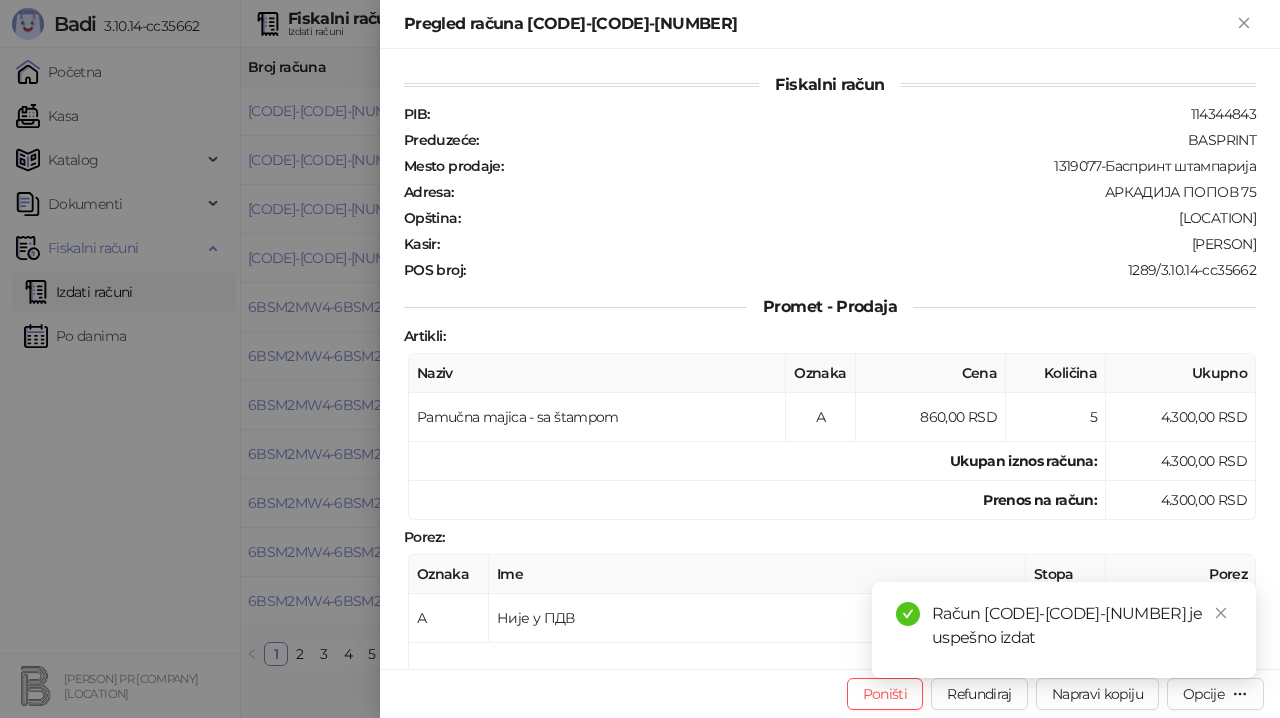 click on "Račun [CODE]-[CODE]-[NUMBER] je uspešno izdat" at bounding box center [1064, 630] 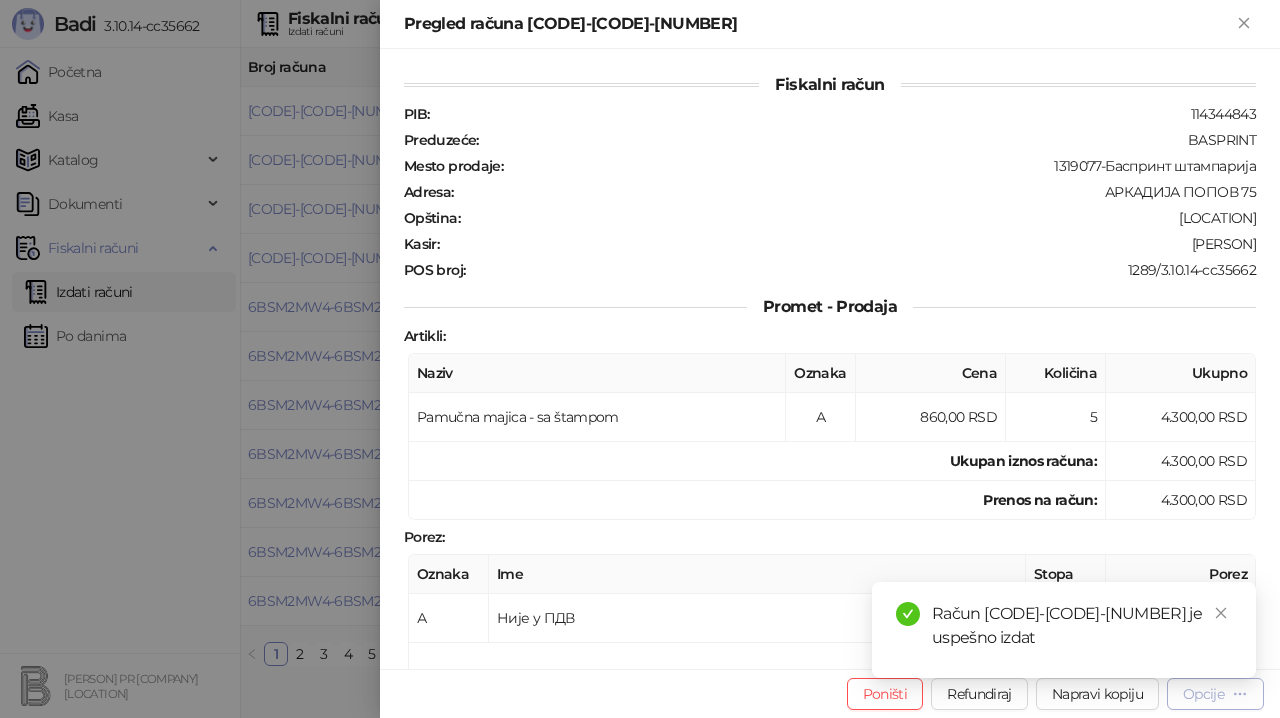 click on "Opcije" at bounding box center (1215, 693) 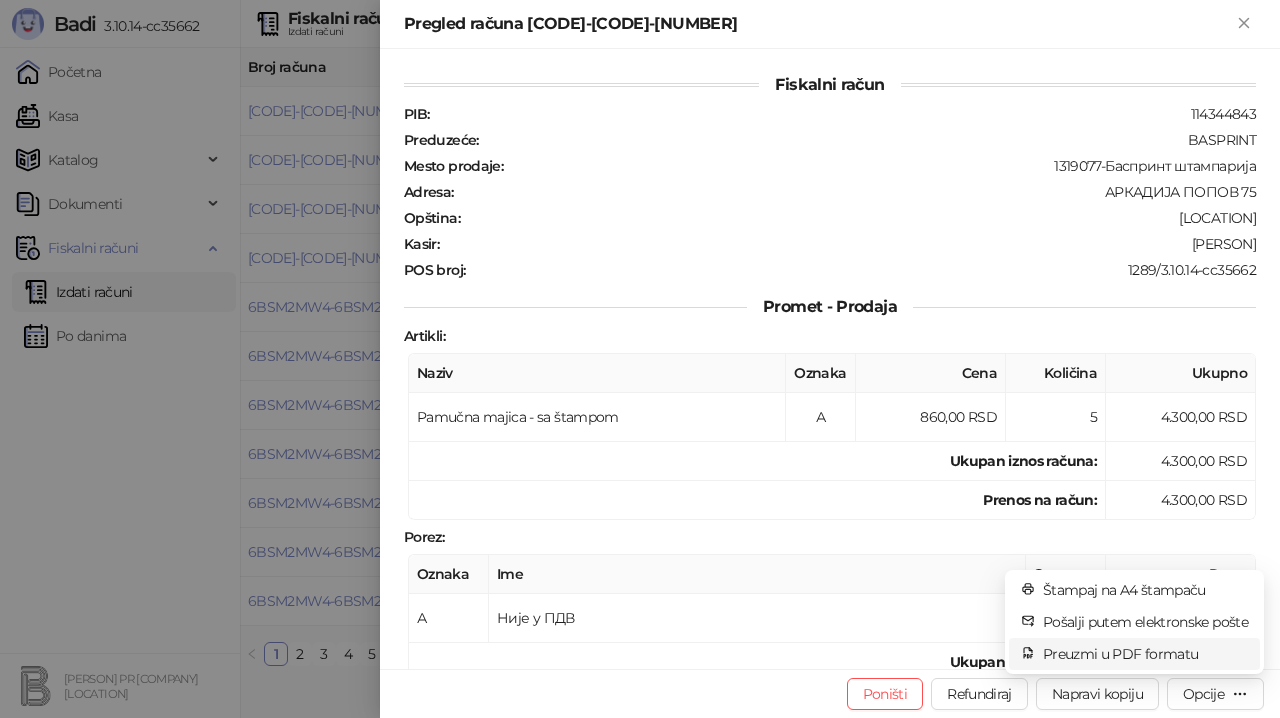 click on "Preuzmi u PDF formatu" at bounding box center (1145, 654) 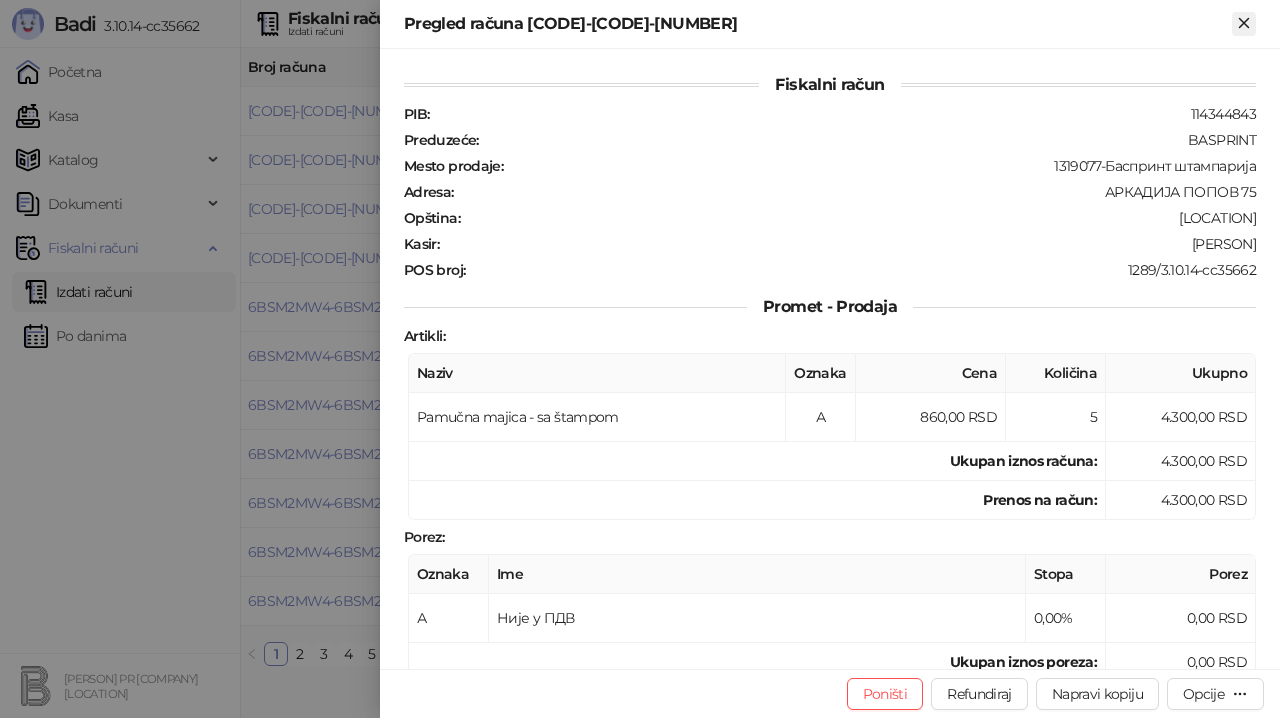 click 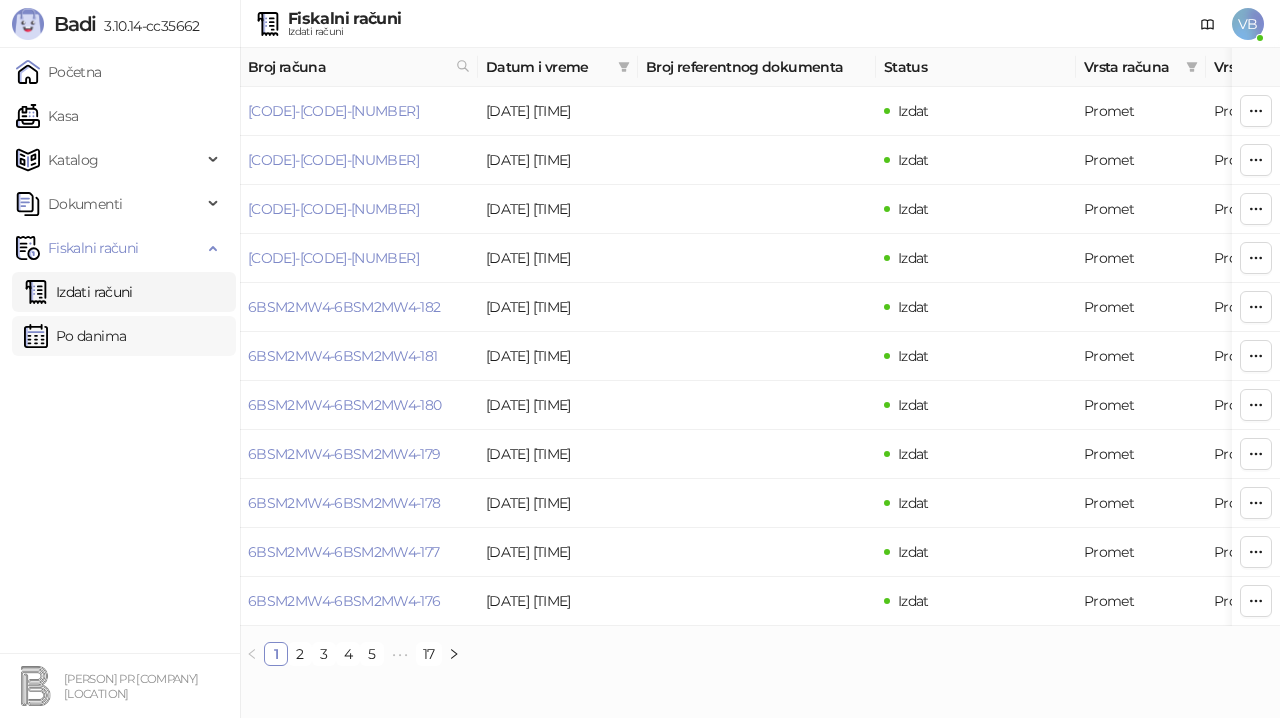click on "Po danima" at bounding box center [75, 336] 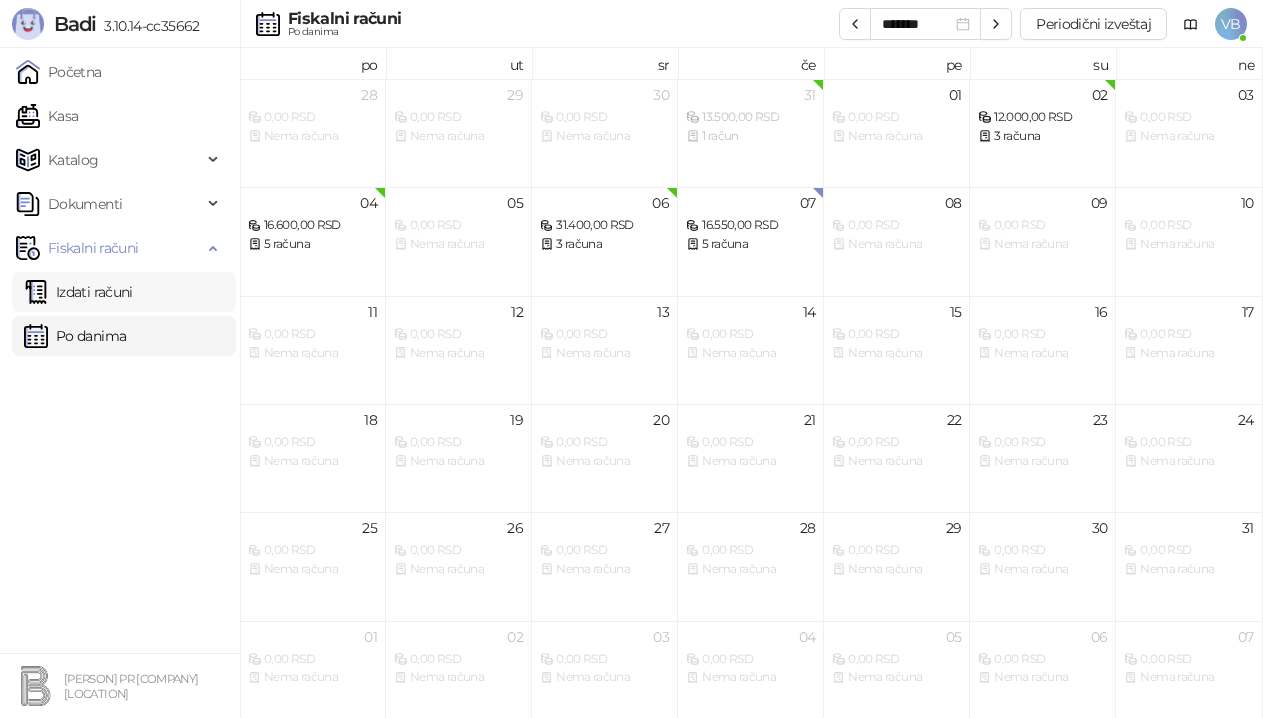 click on "Izdati računi" at bounding box center [78, 292] 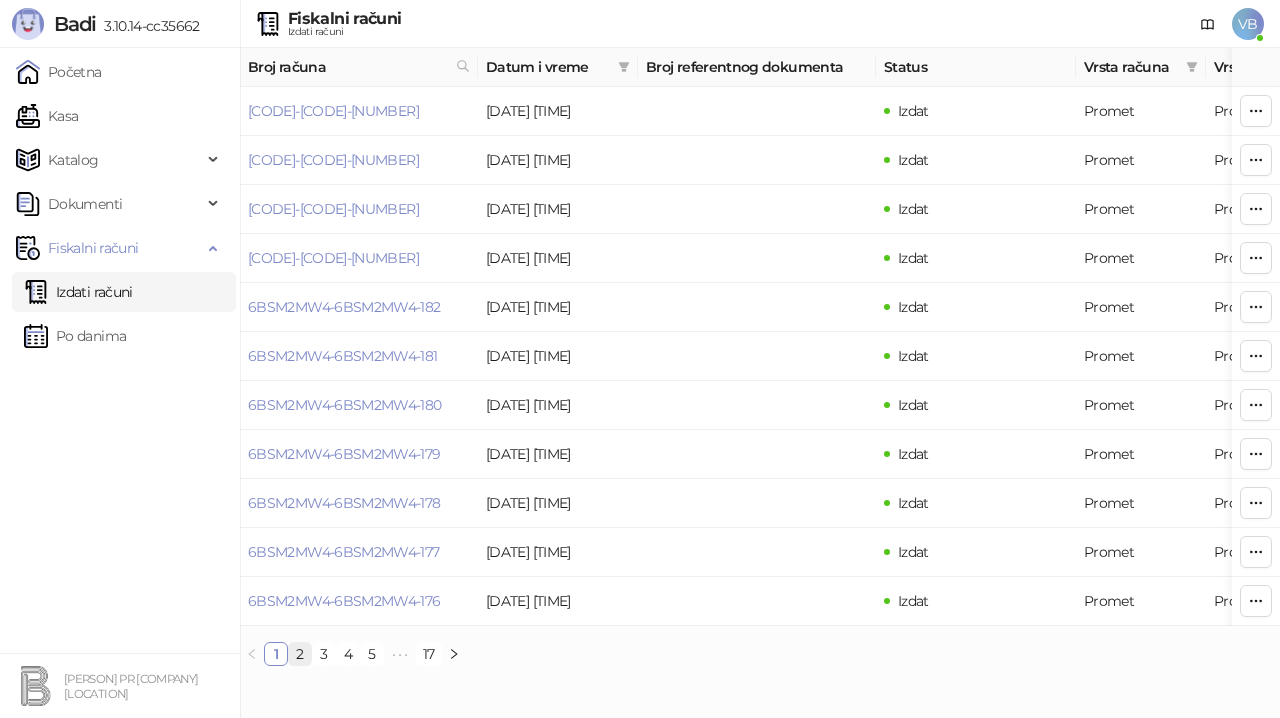 click on "2" at bounding box center [300, 654] 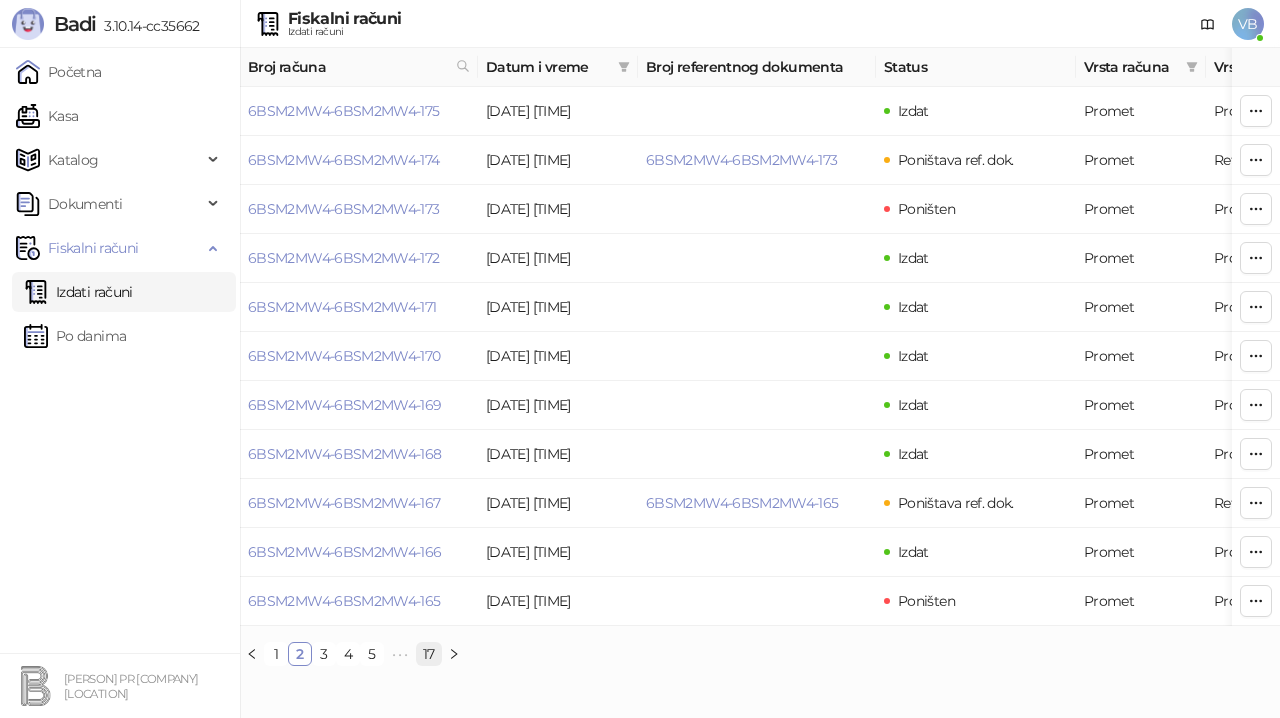 click on "17" at bounding box center [429, 654] 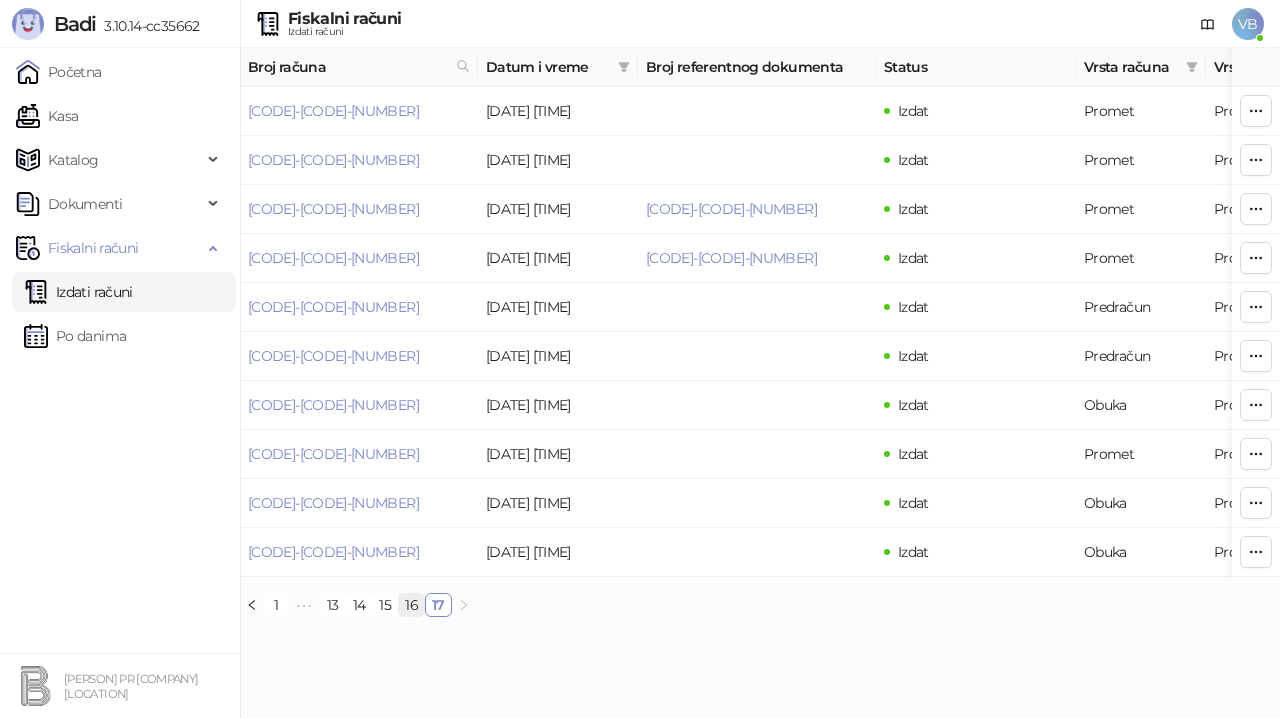 click on "16" at bounding box center [411, 605] 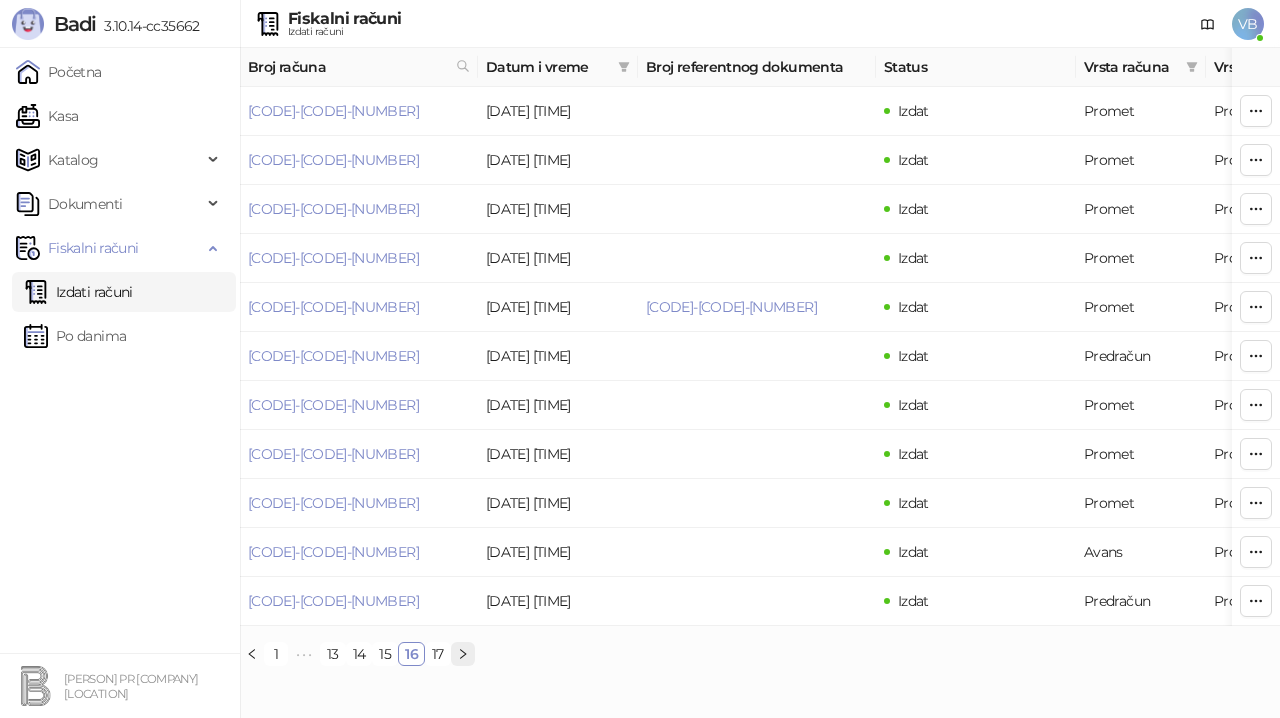 click 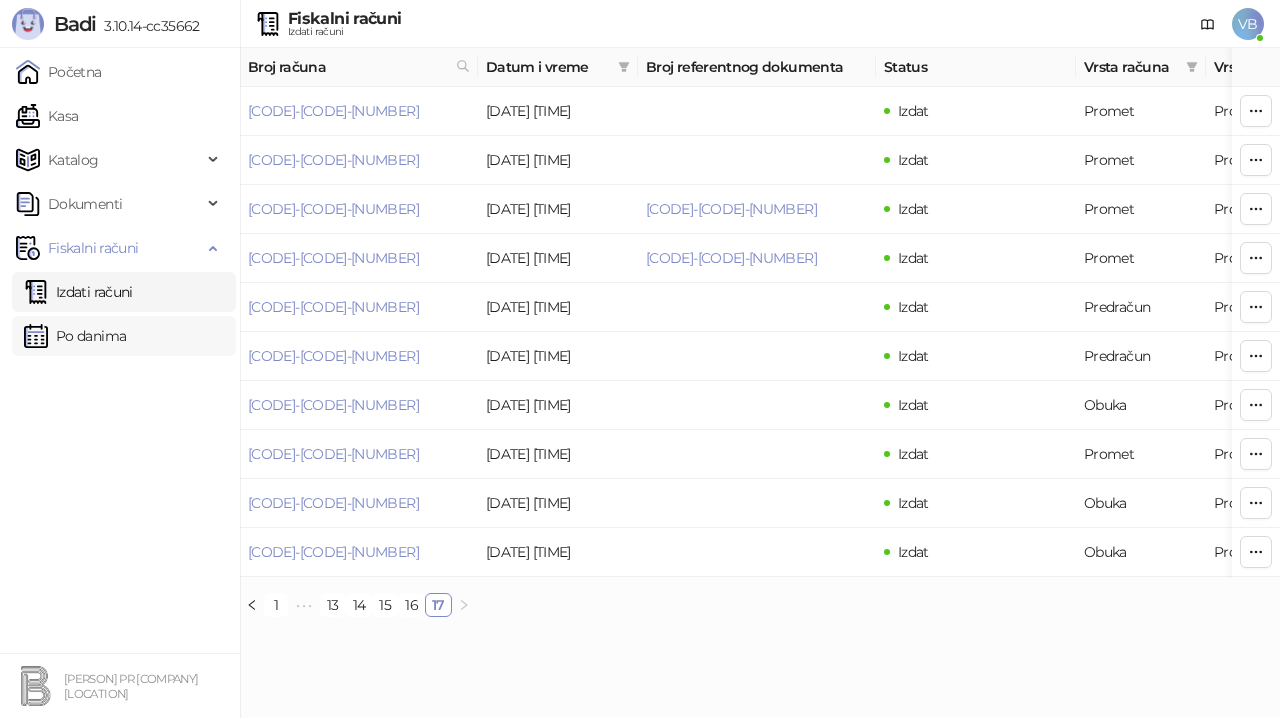 click on "Po danima" at bounding box center (75, 336) 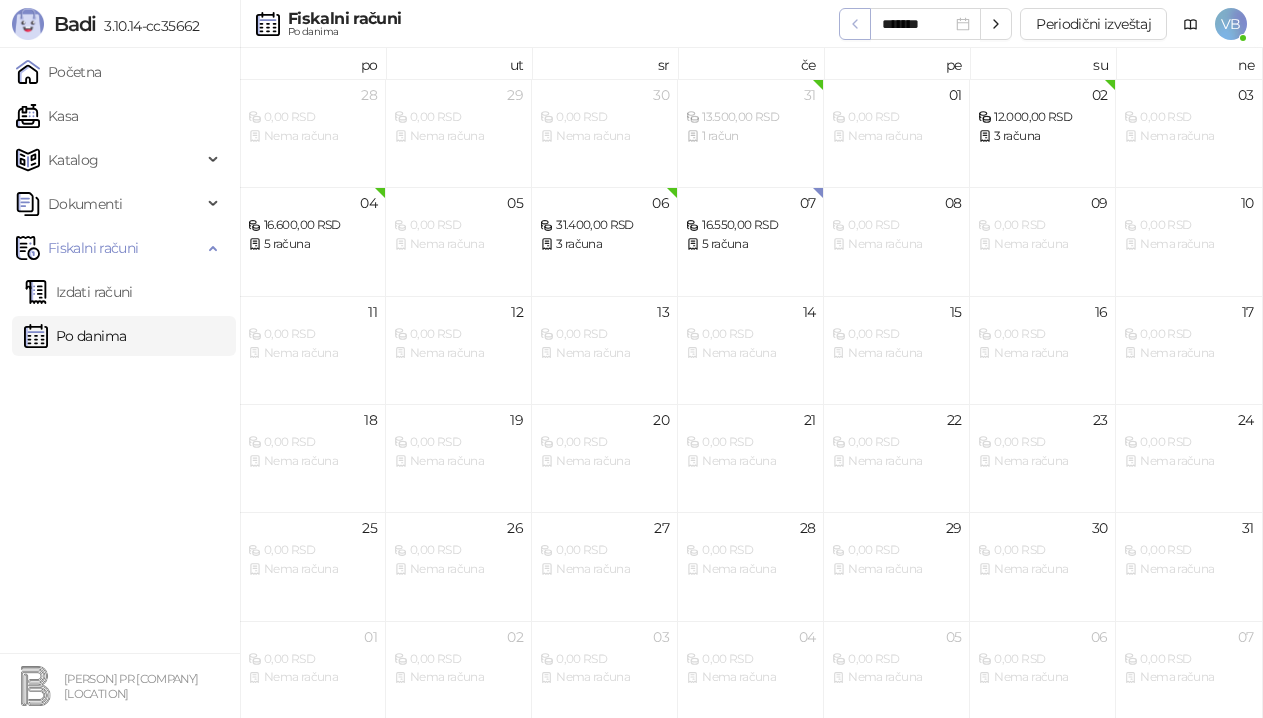 click 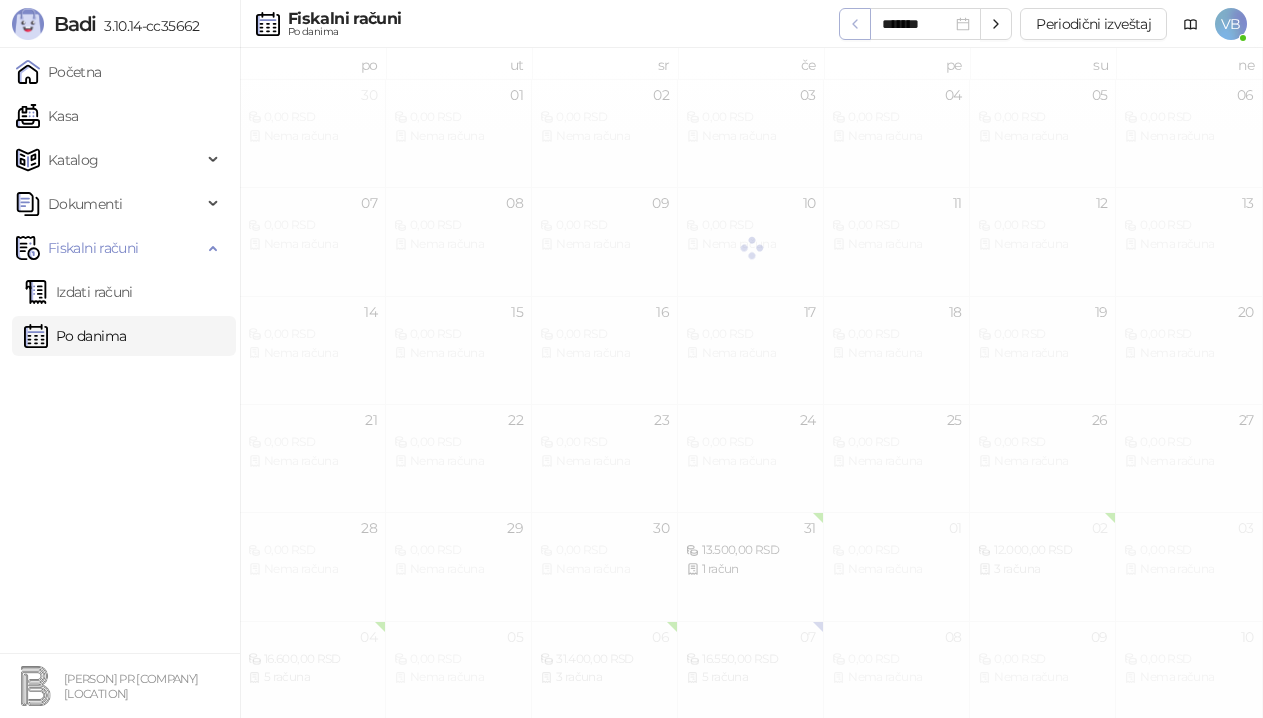 click 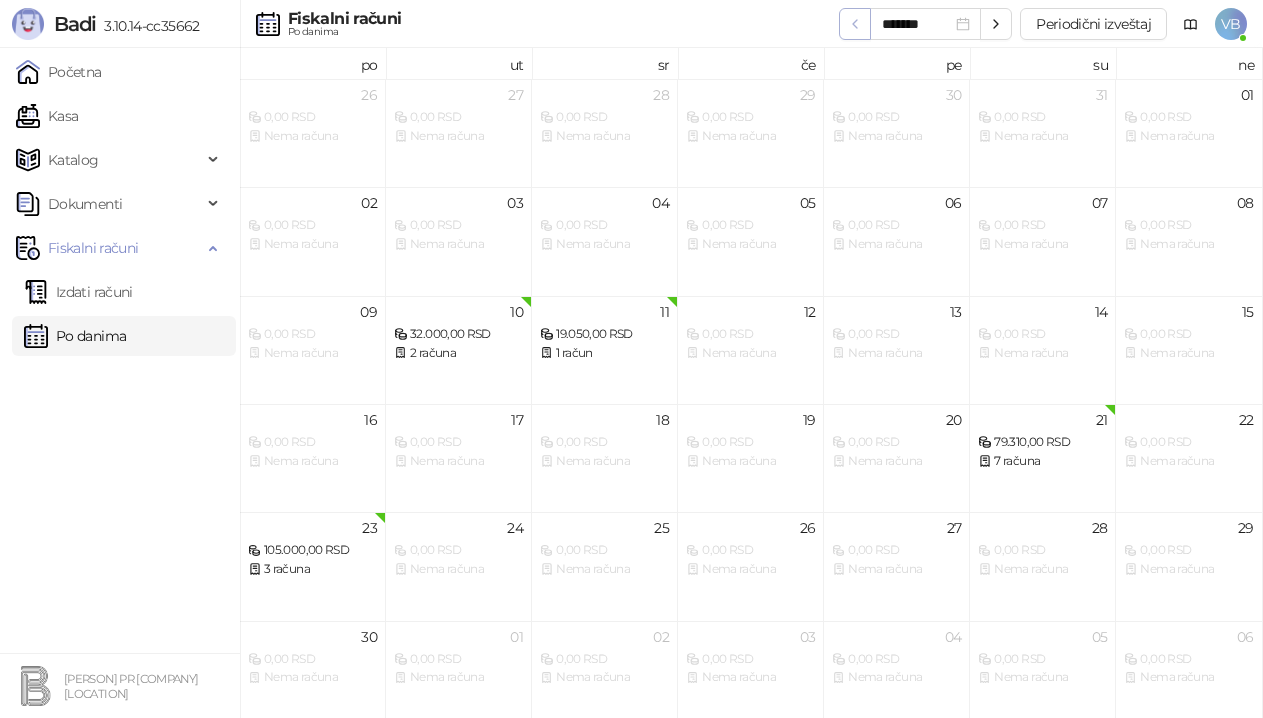 click 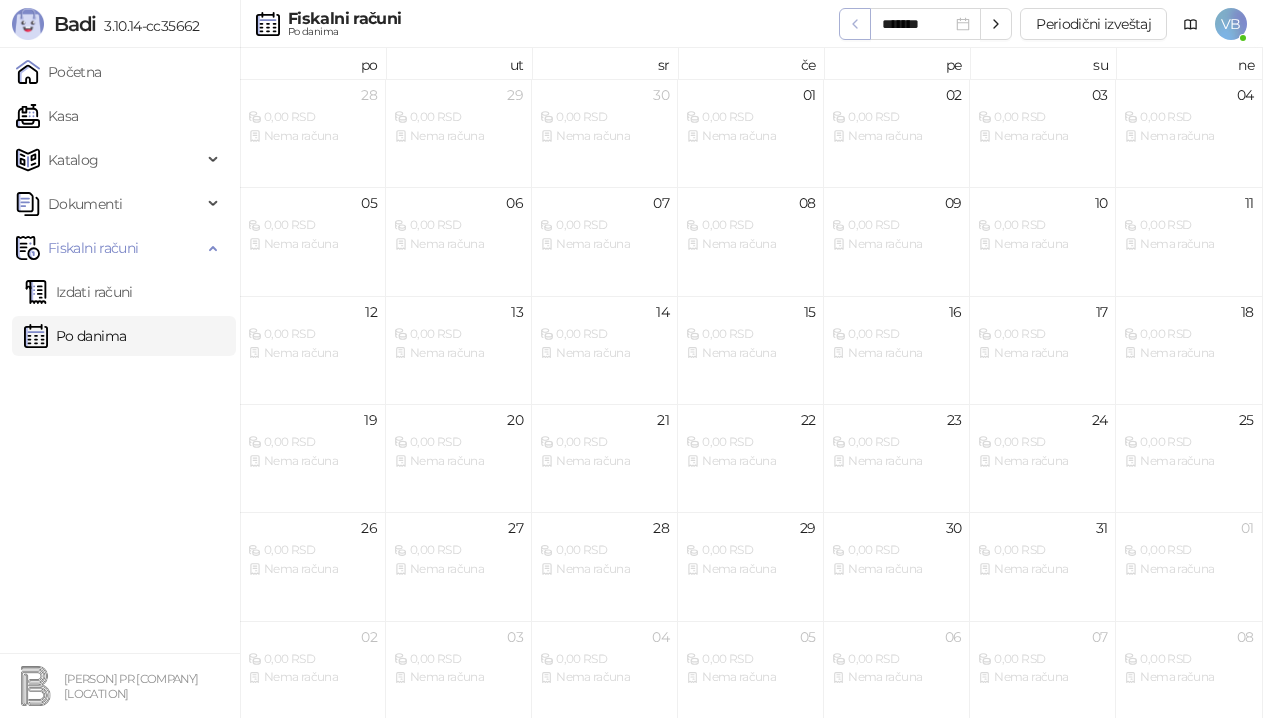 type on "*******" 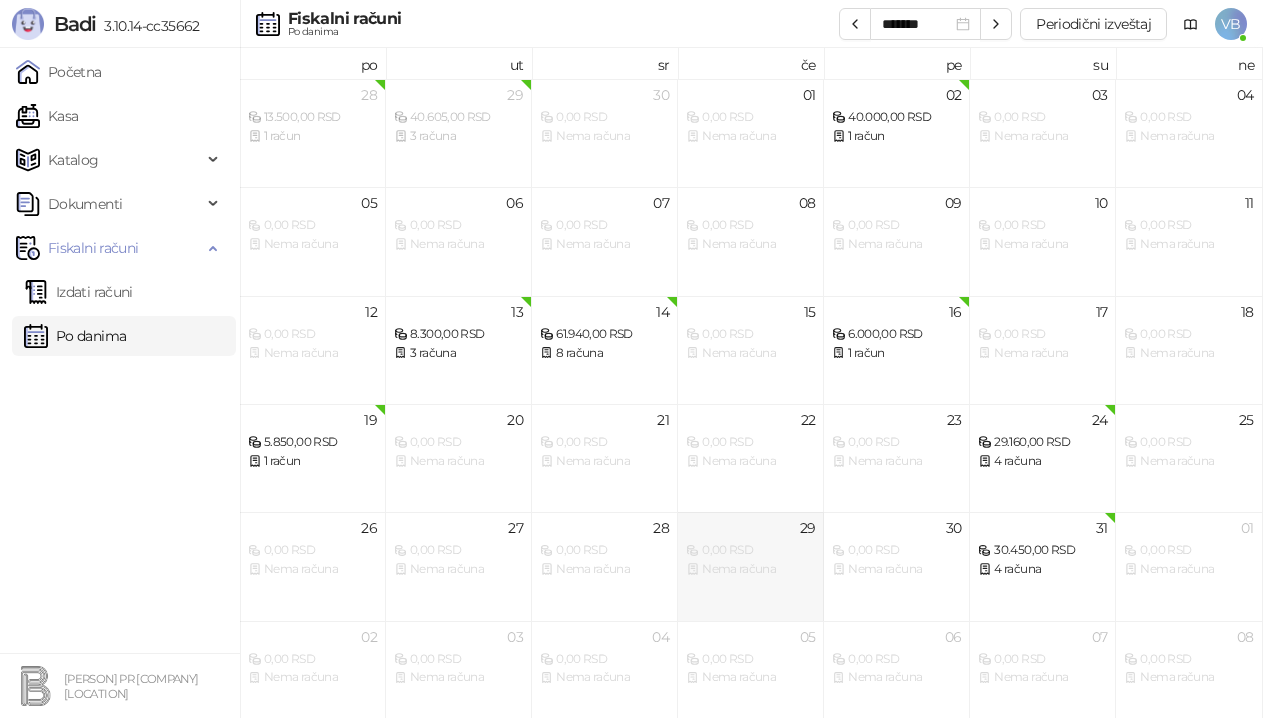 click on "Nema računa" at bounding box center [750, 569] 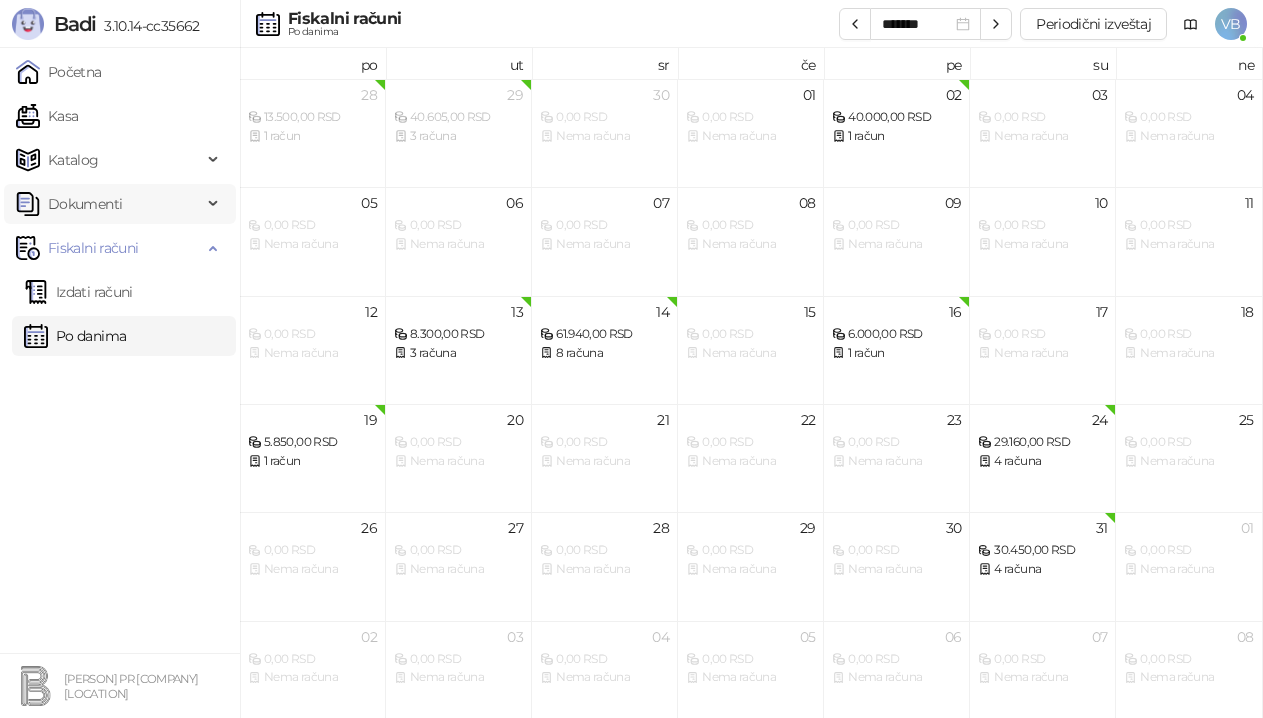 click on "Dokumenti" at bounding box center (85, 204) 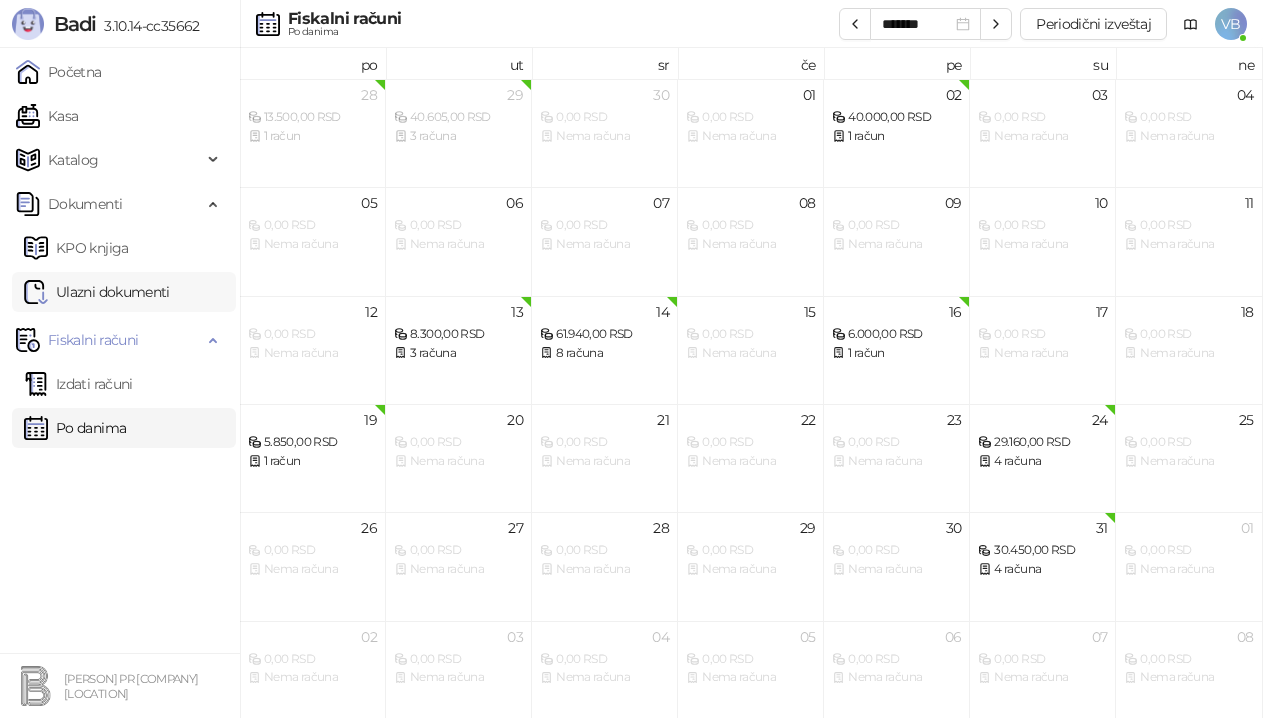click on "Ulazni dokumenti" at bounding box center [97, 292] 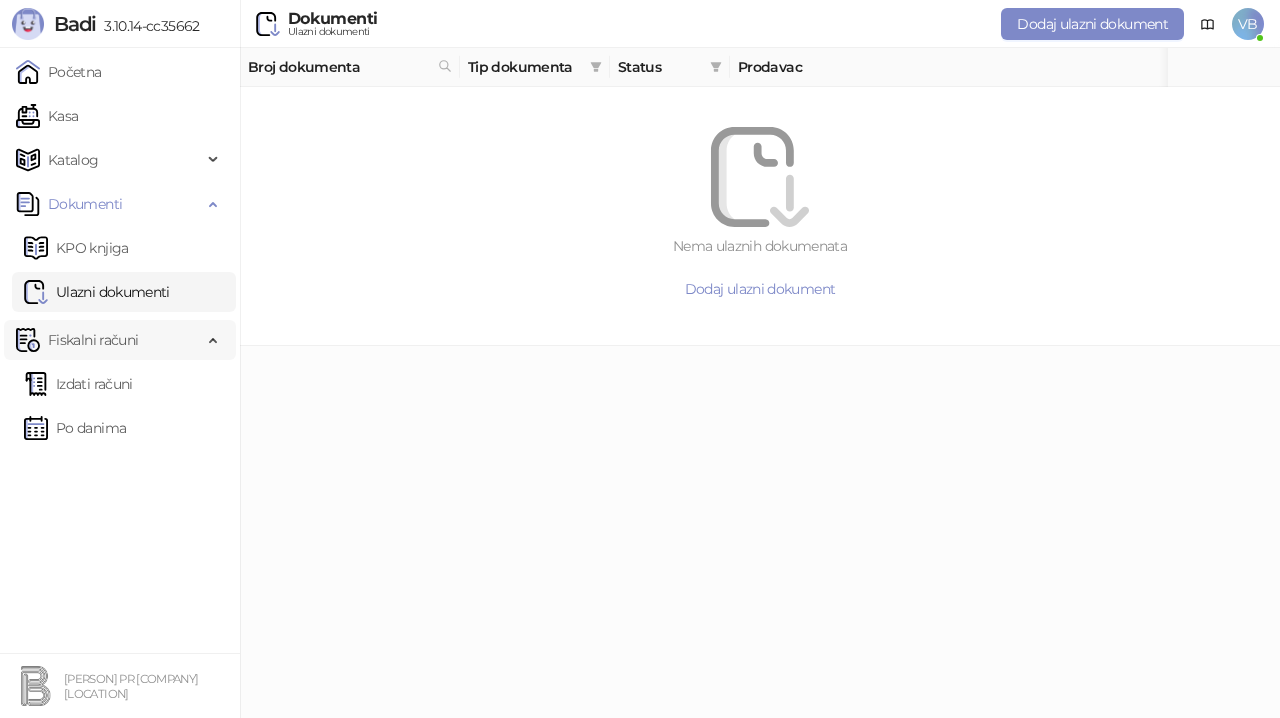 click on "Fiskalni računi" at bounding box center (93, 340) 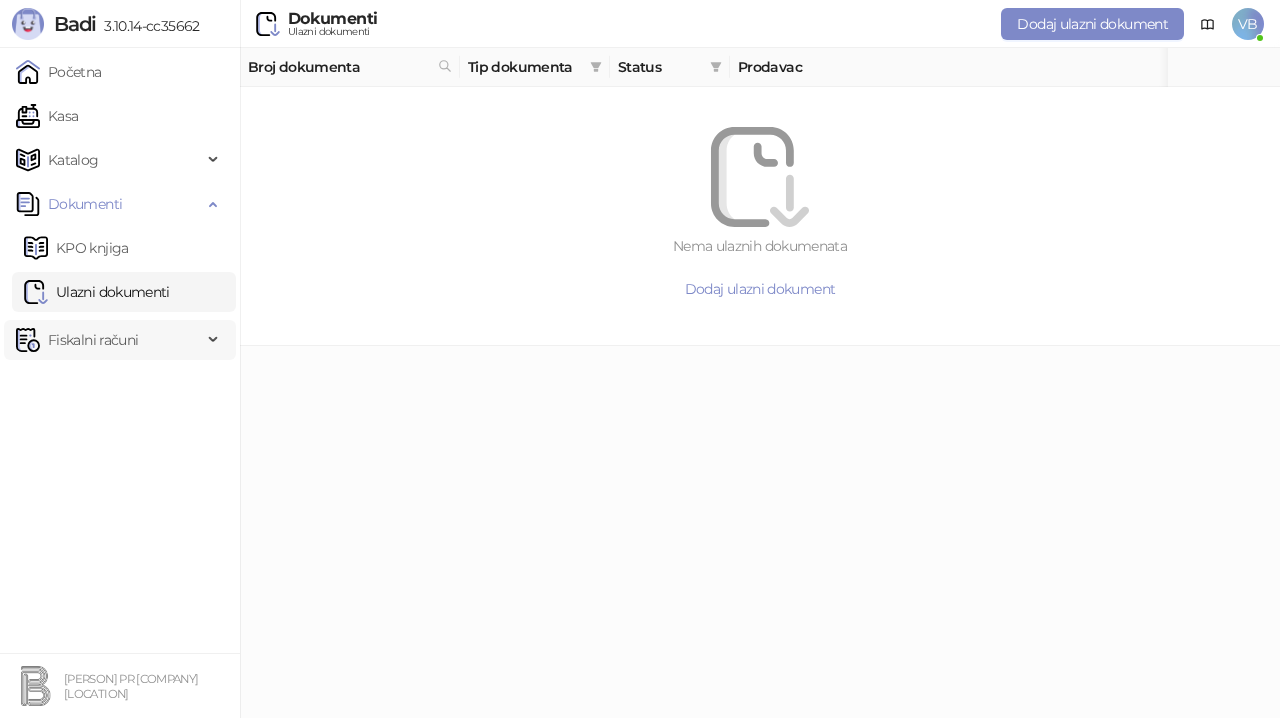 click on "Fiskalni računi" at bounding box center [93, 340] 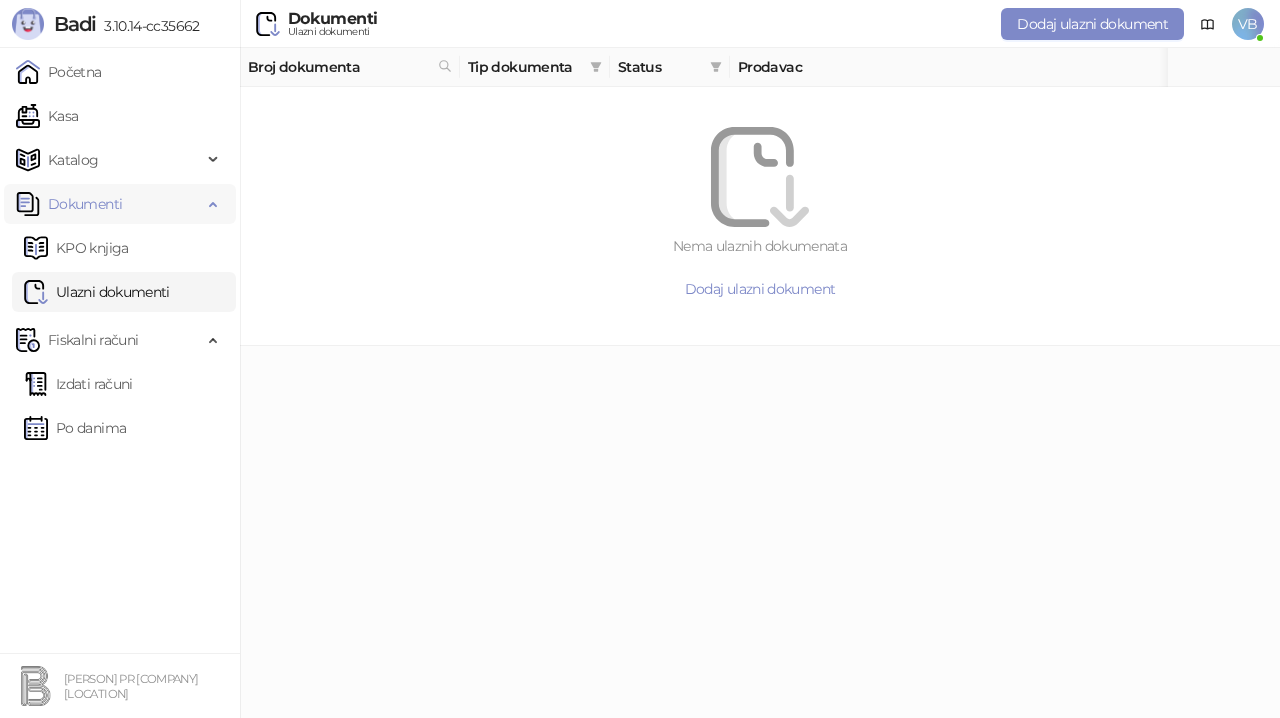 click on "Dokumenti" at bounding box center (109, 204) 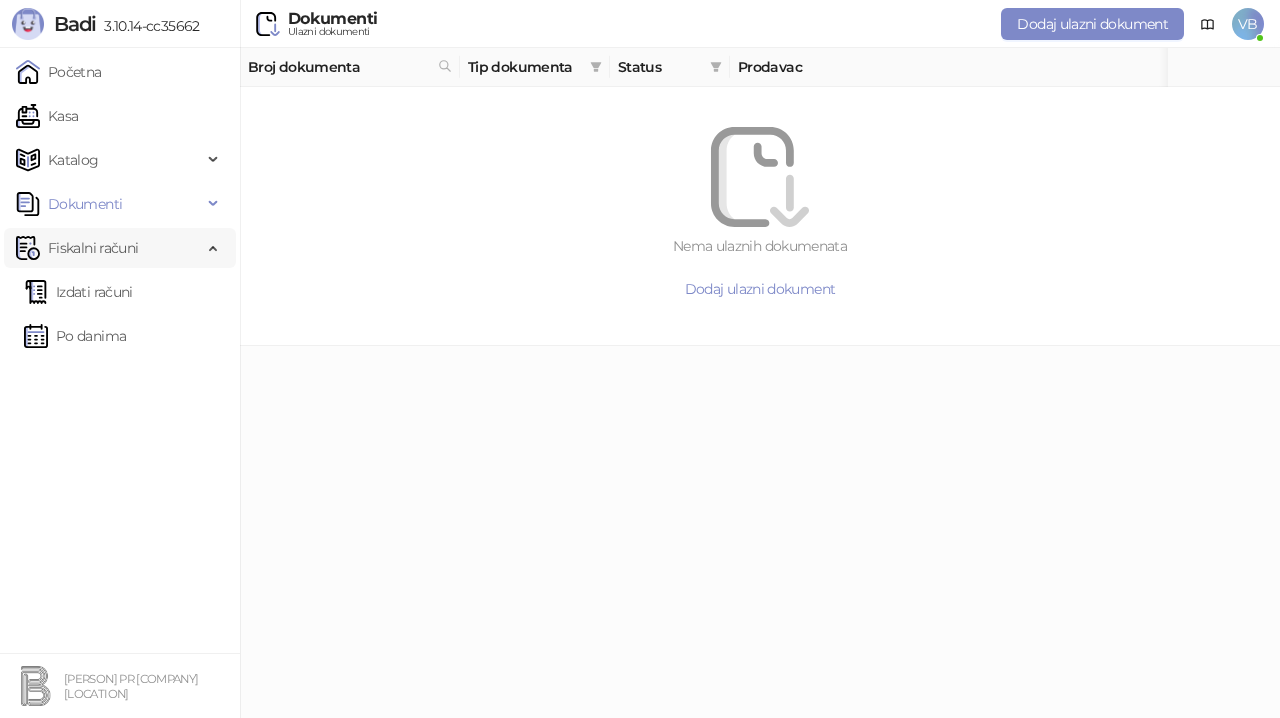 click on "Fiskalni računi" at bounding box center (93, 248) 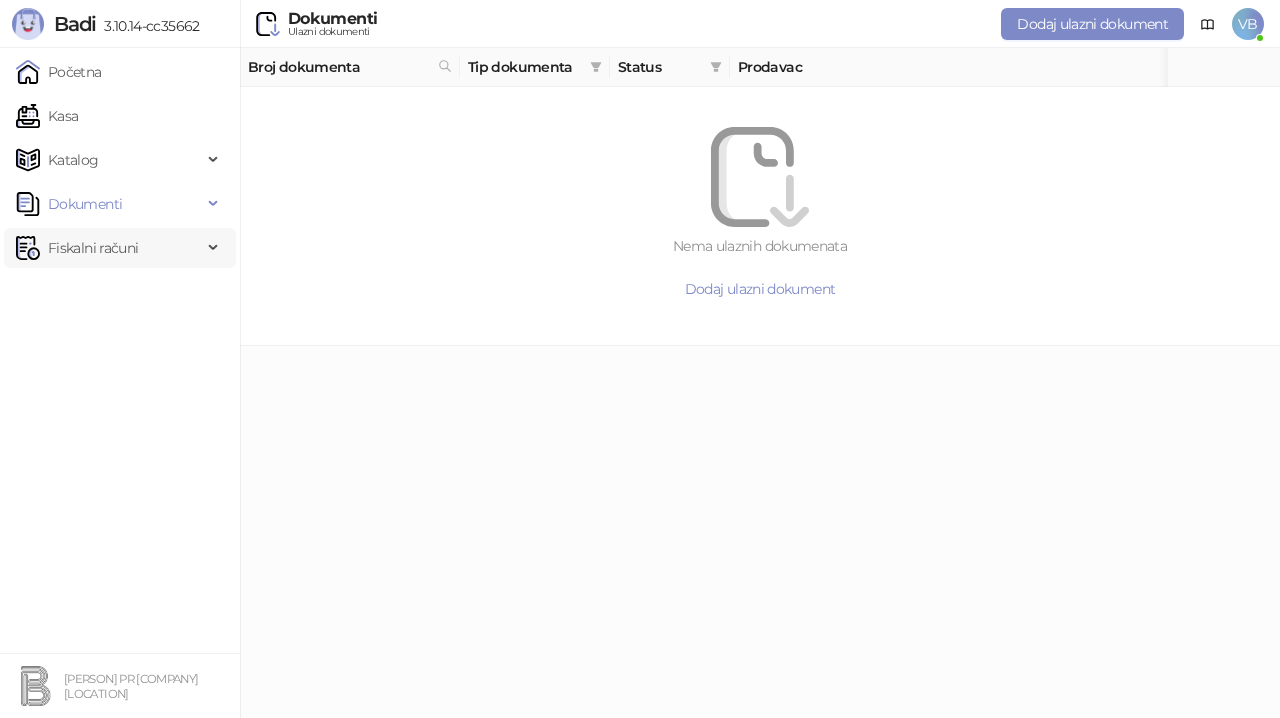 click on "Fiskalni računi" at bounding box center (93, 248) 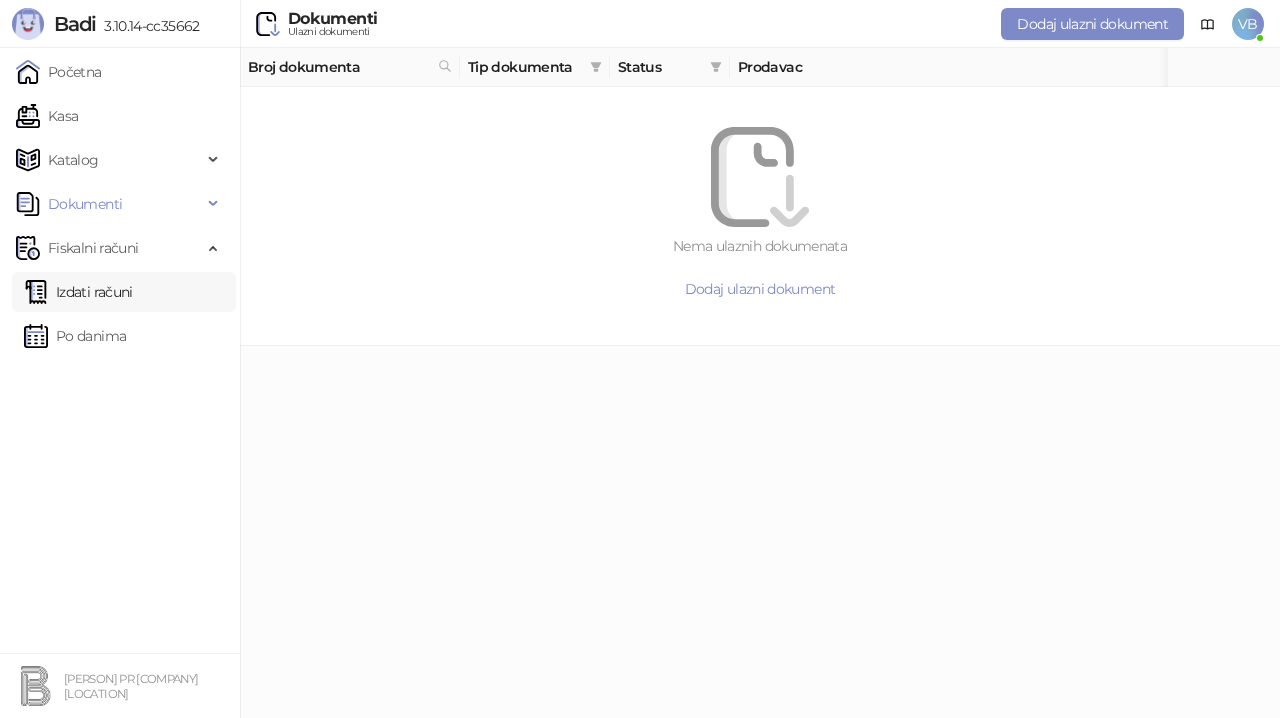 click on "Izdati računi" at bounding box center [78, 292] 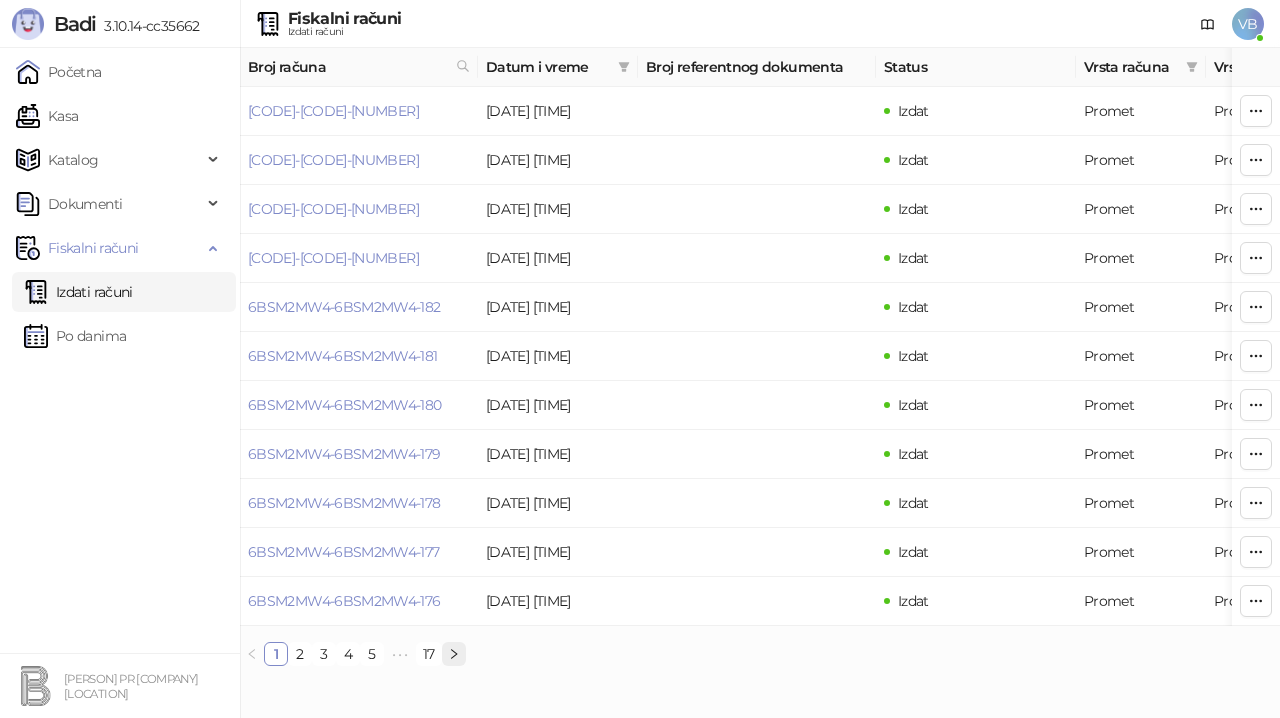 click 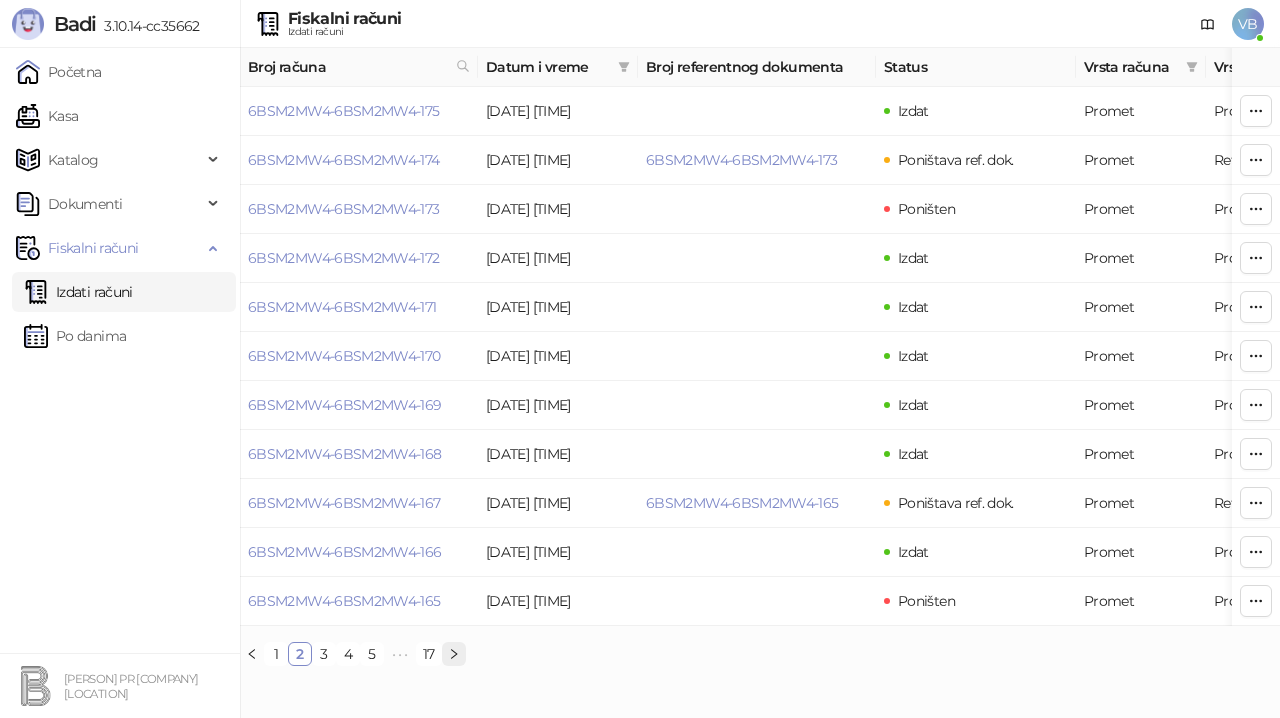 click 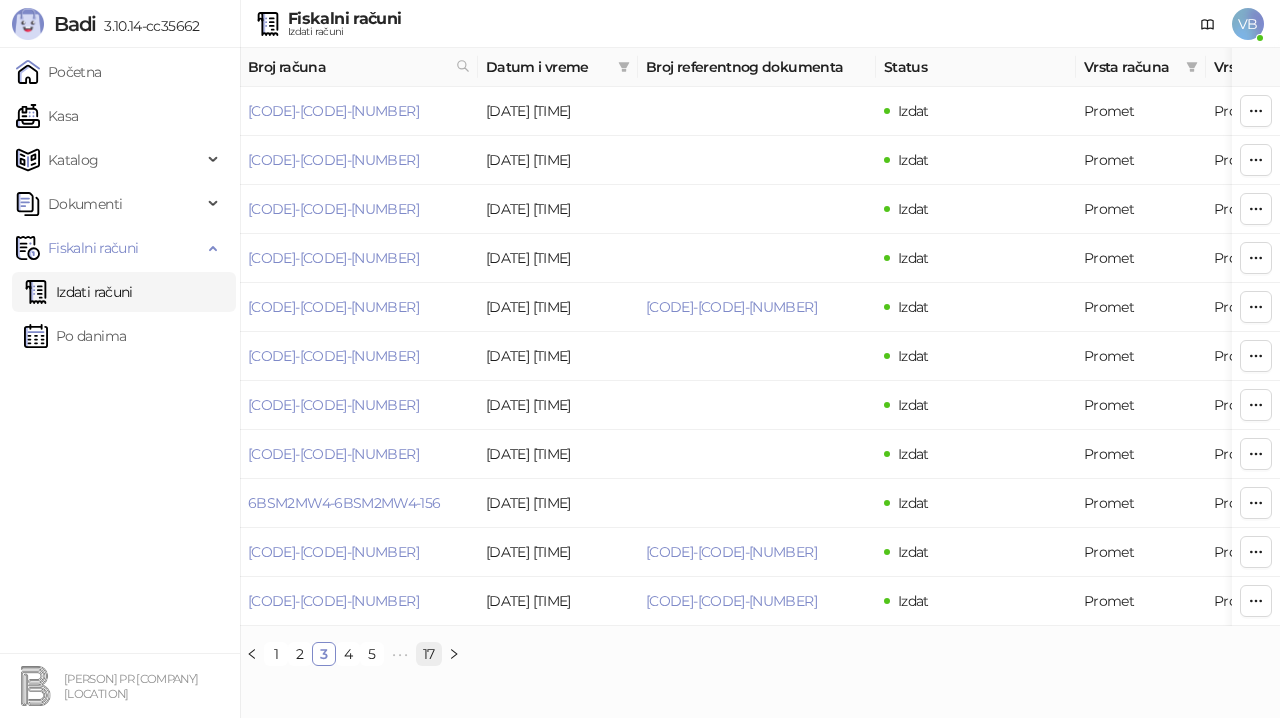 click on "17" at bounding box center [429, 654] 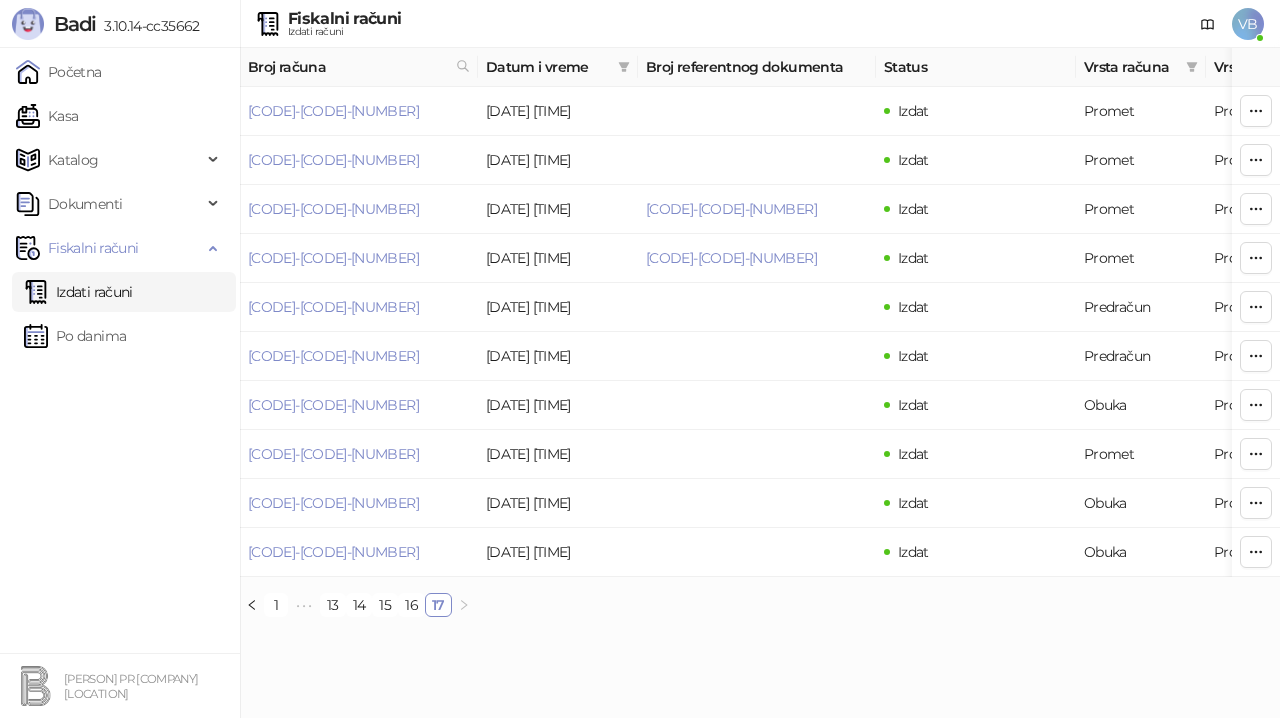 click 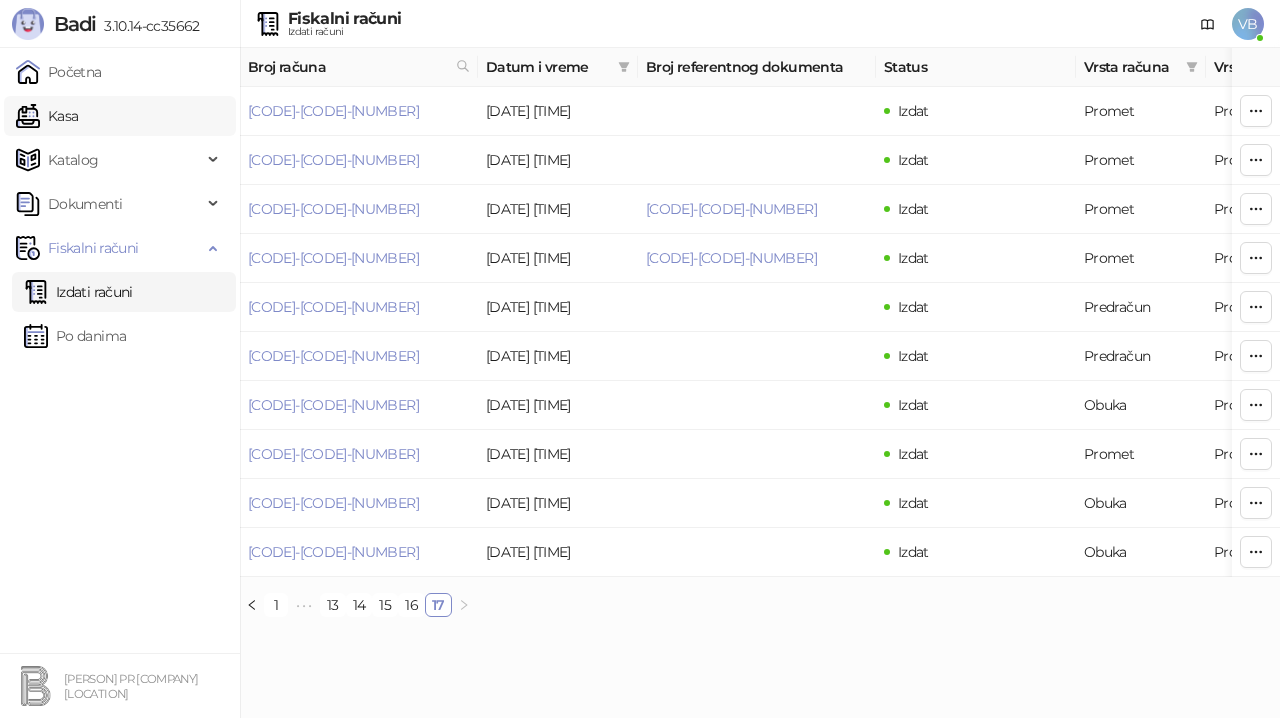 click on "Kasa" at bounding box center [47, 116] 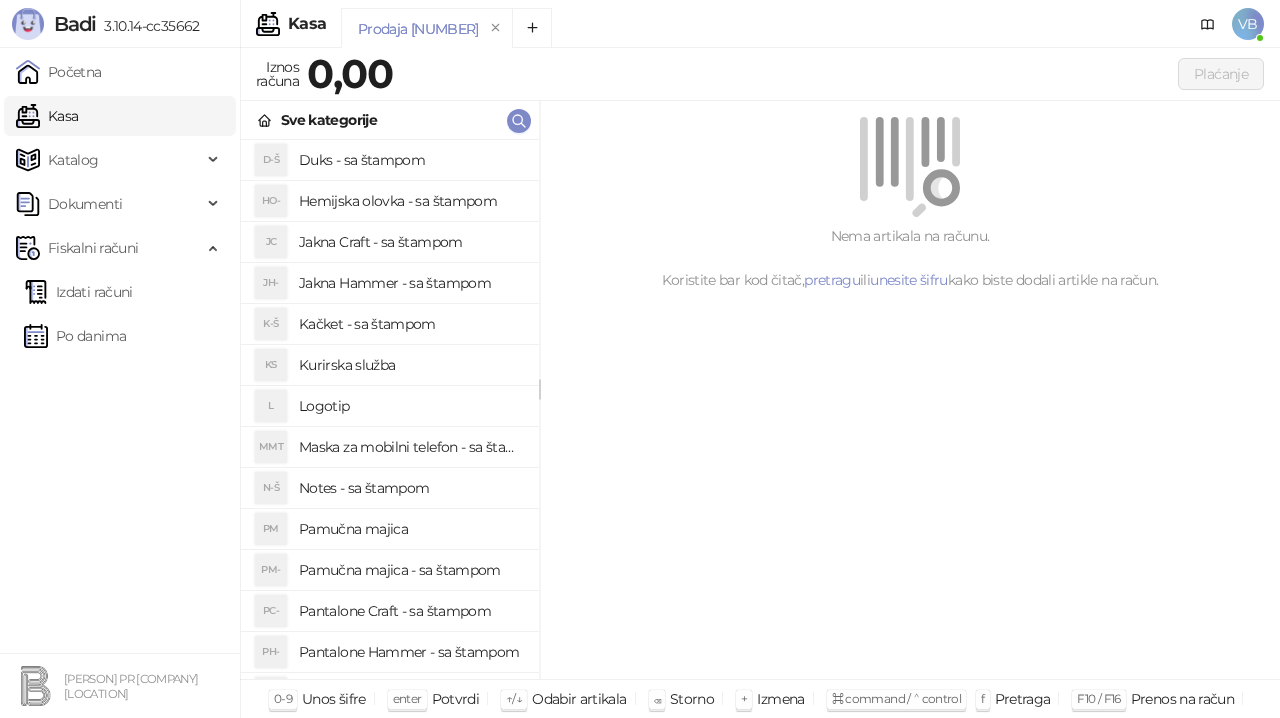 click on "Pamučna majica - sa štampom" at bounding box center [411, 570] 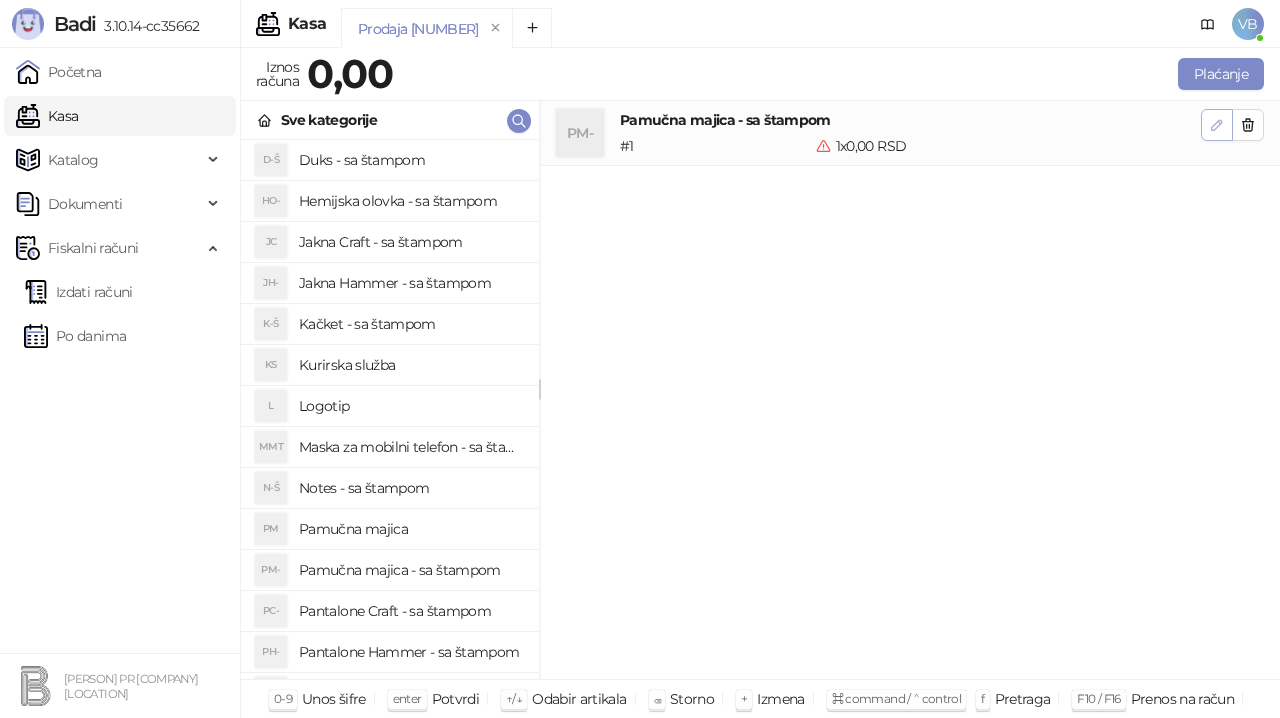 click 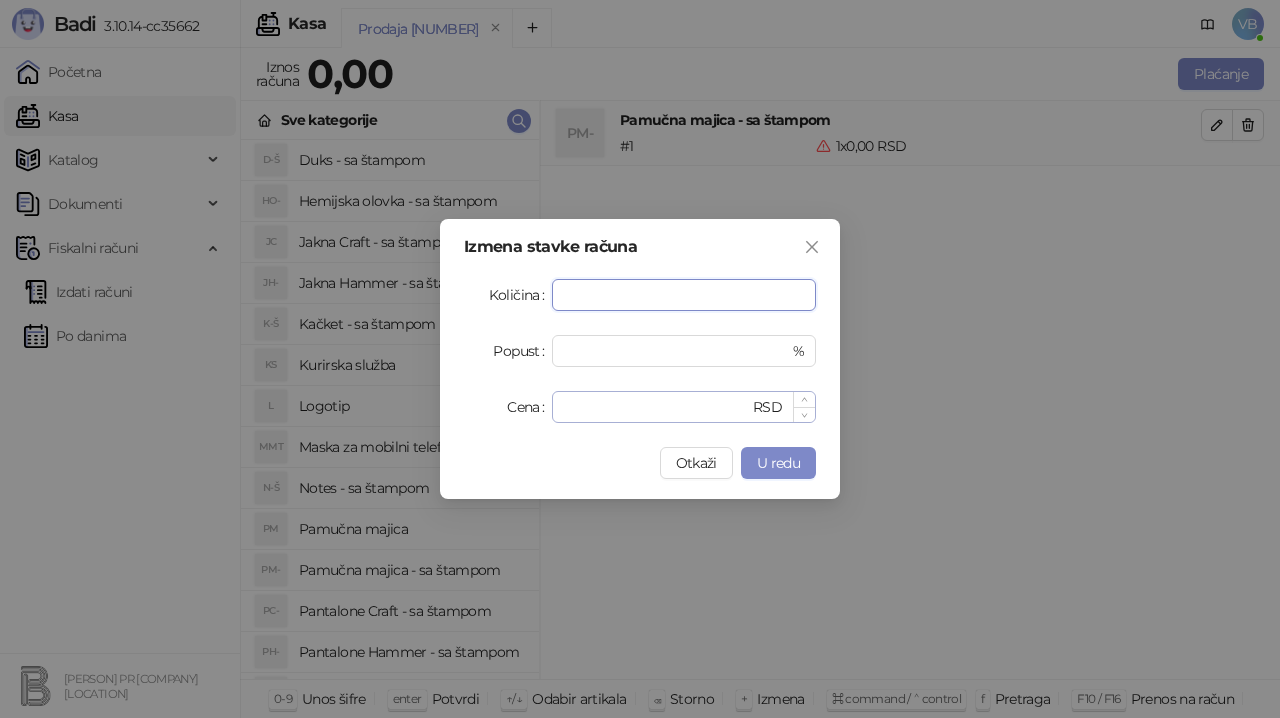 type on "**" 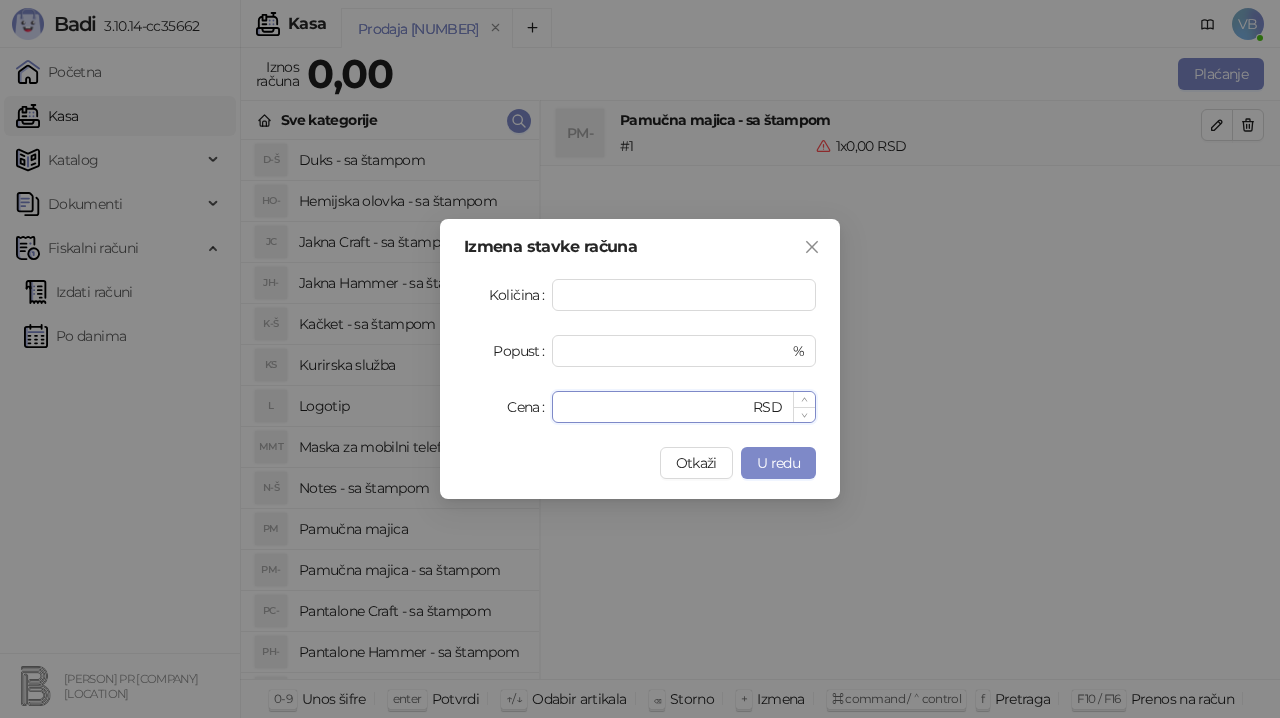 click on "*" at bounding box center [656, 407] 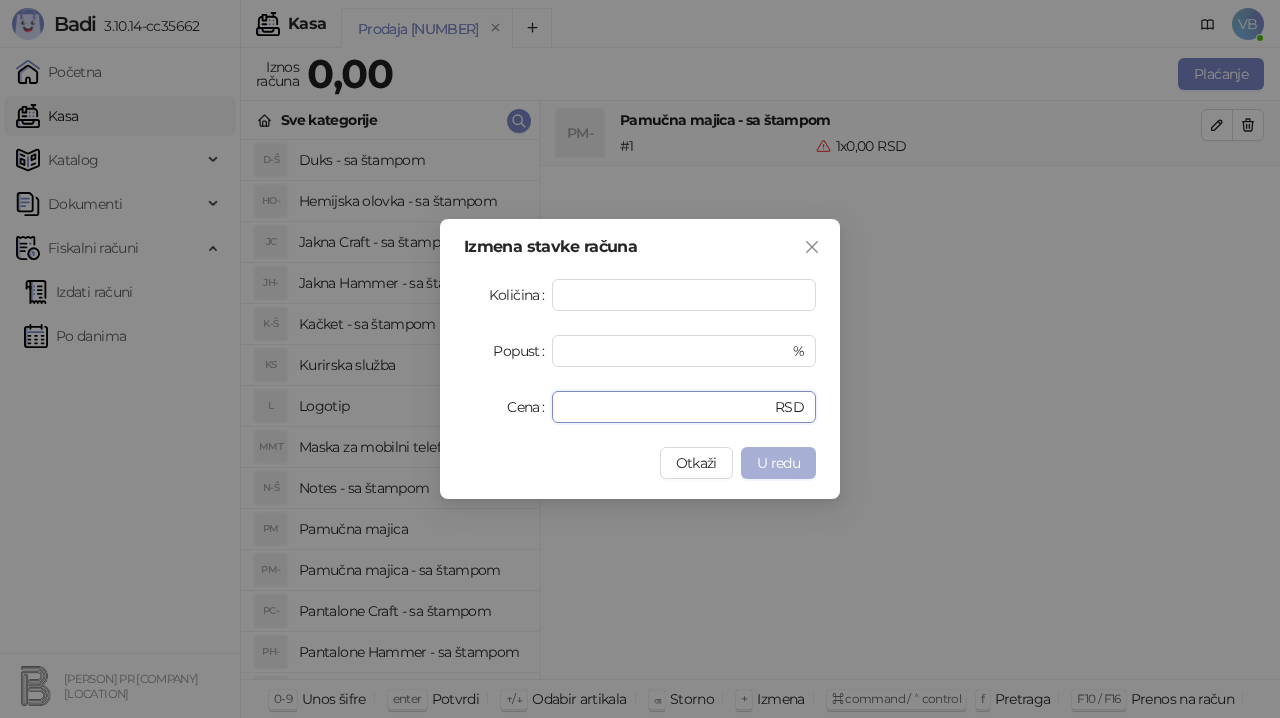 type on "***" 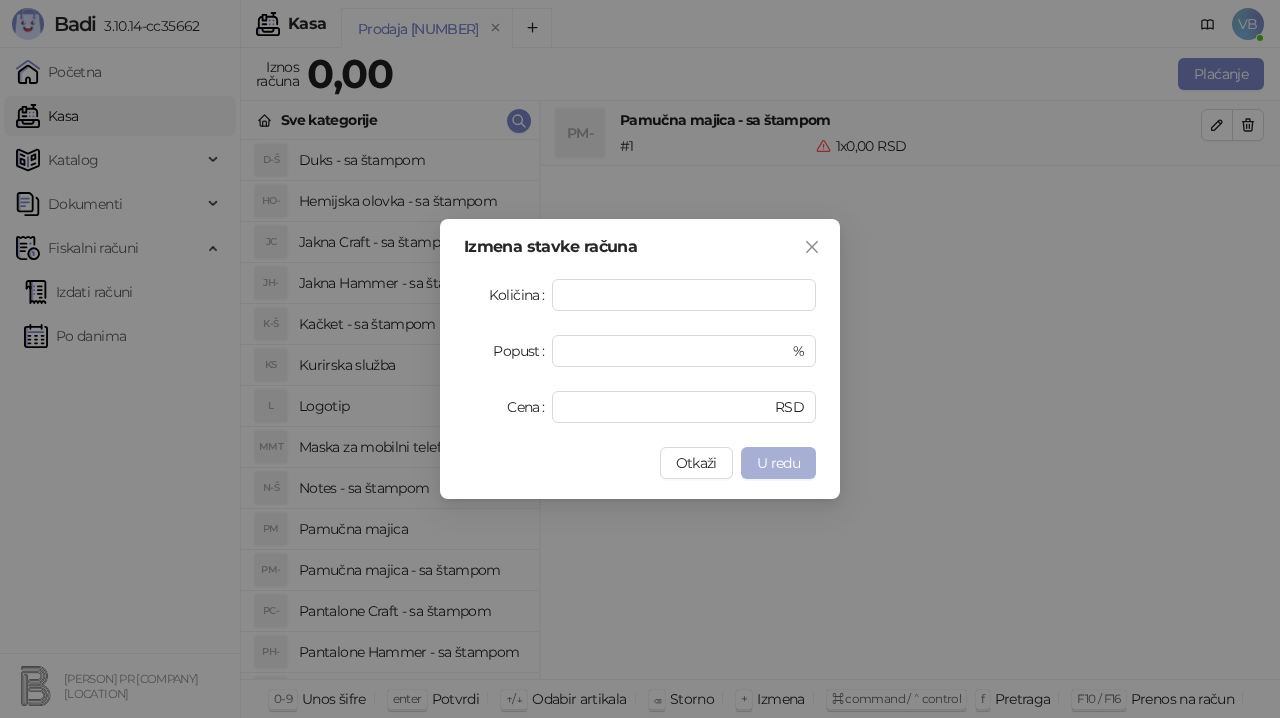 click on "U redu" at bounding box center [778, 463] 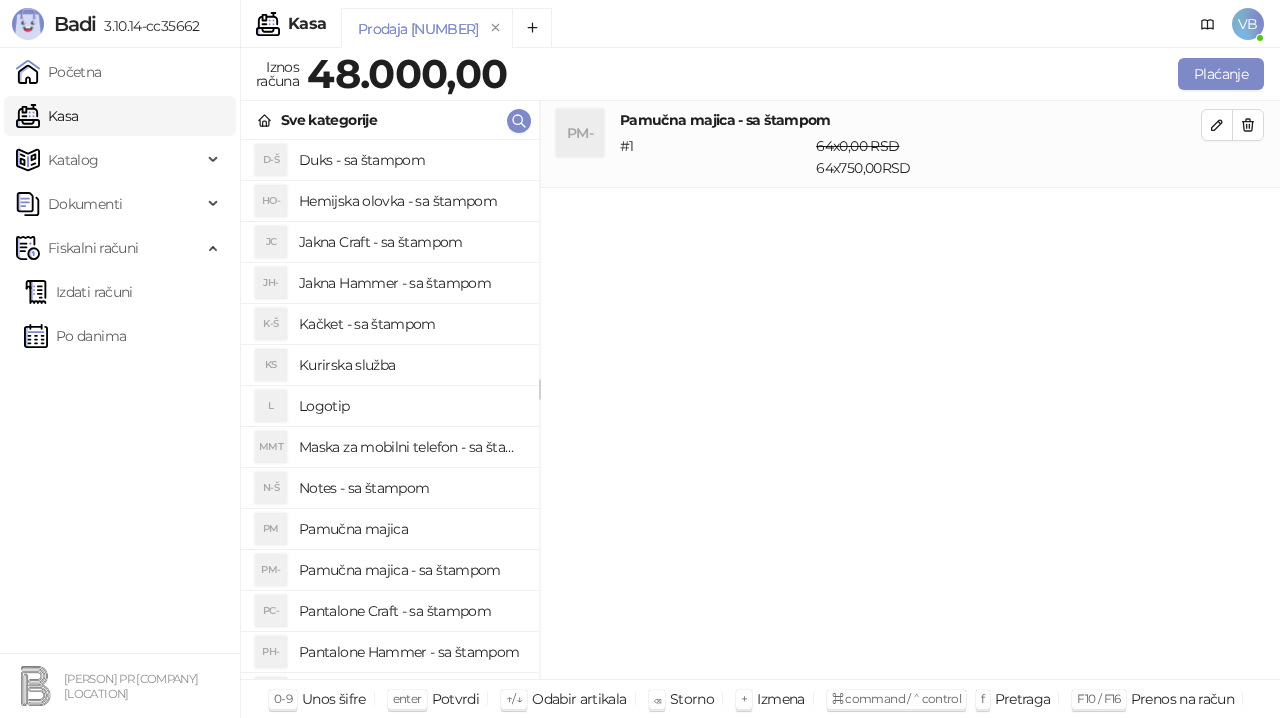 click on "Pamučna majica - sa štampom" at bounding box center [411, 570] 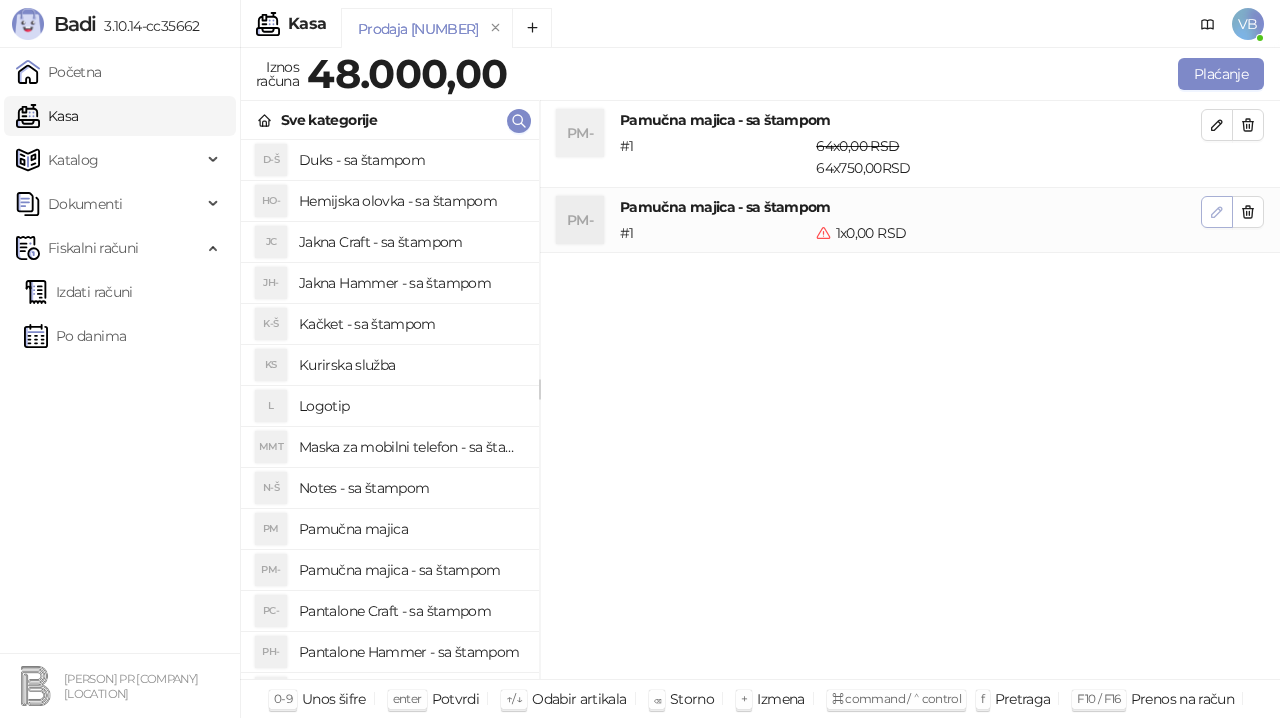 click 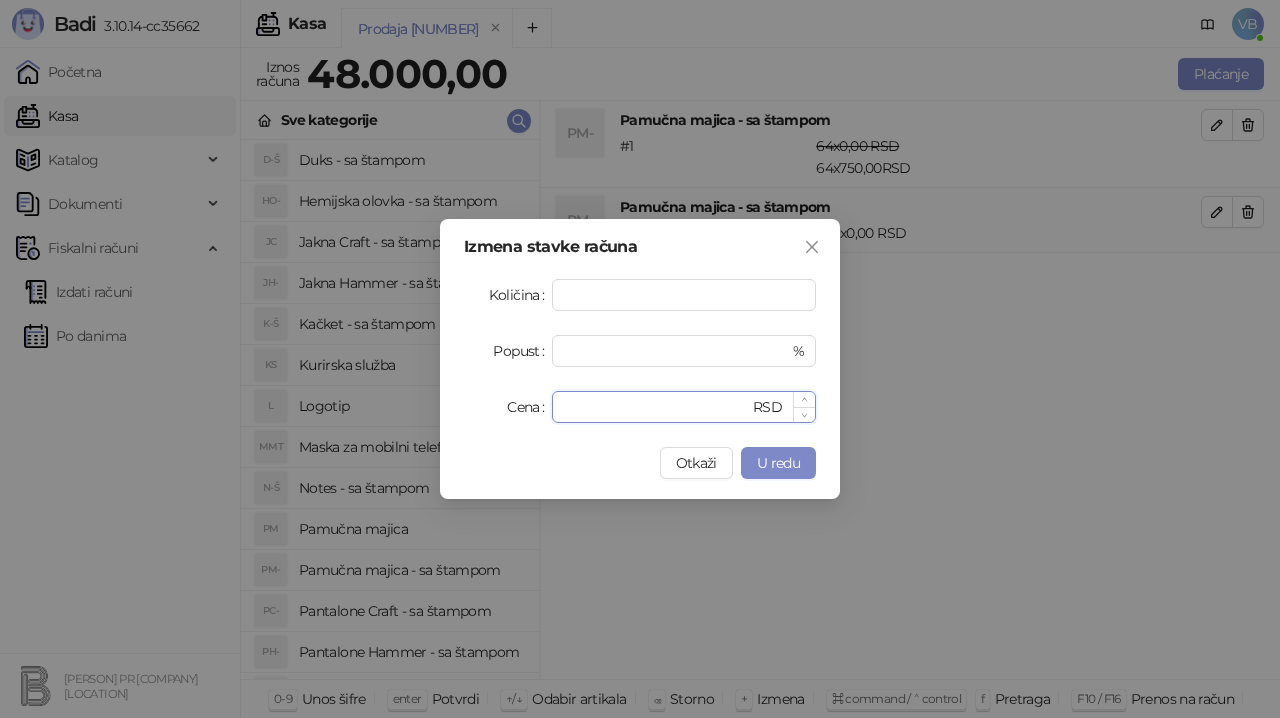 click on "*" at bounding box center [656, 407] 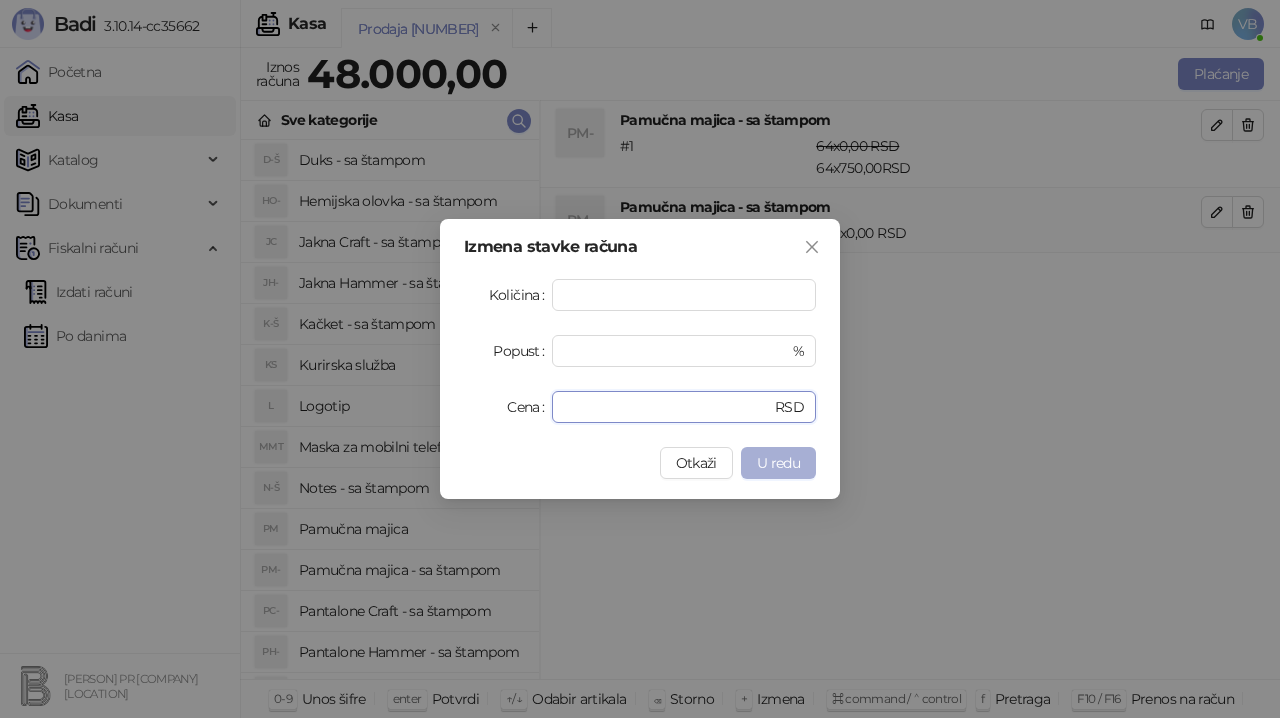type on "***" 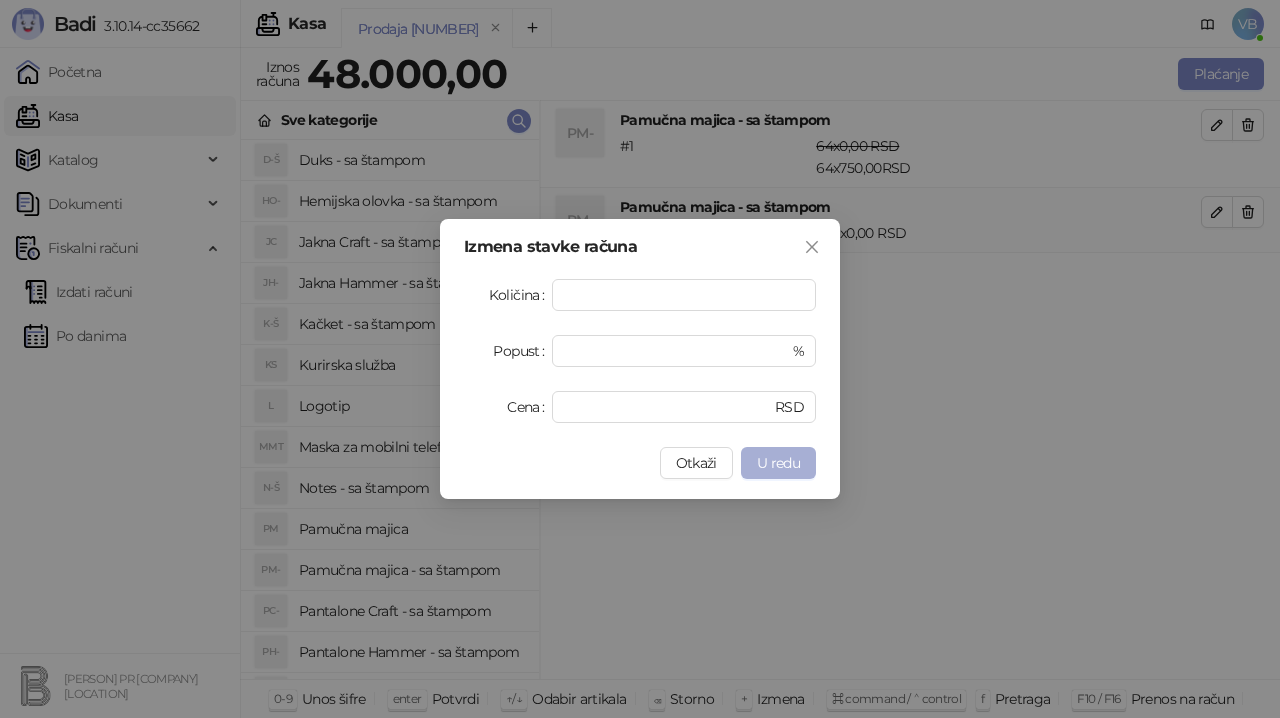 click on "U redu" at bounding box center [778, 463] 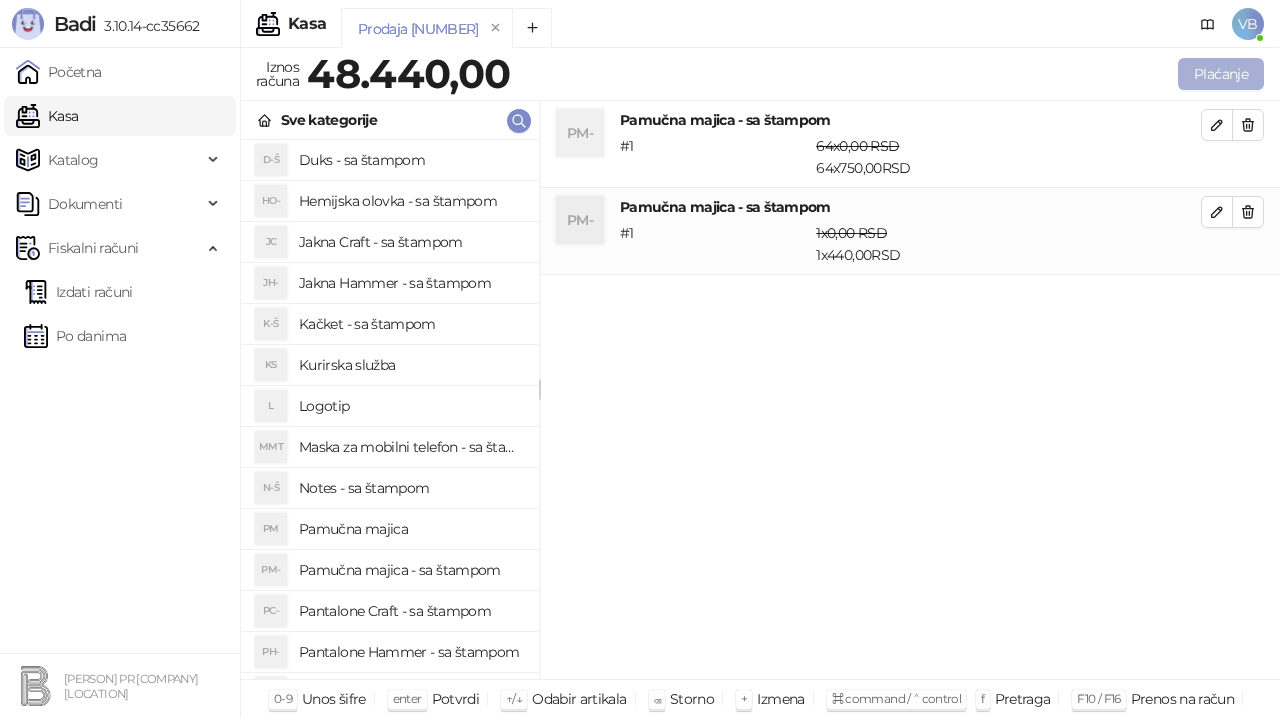 click on "Plaćanje" at bounding box center [1221, 74] 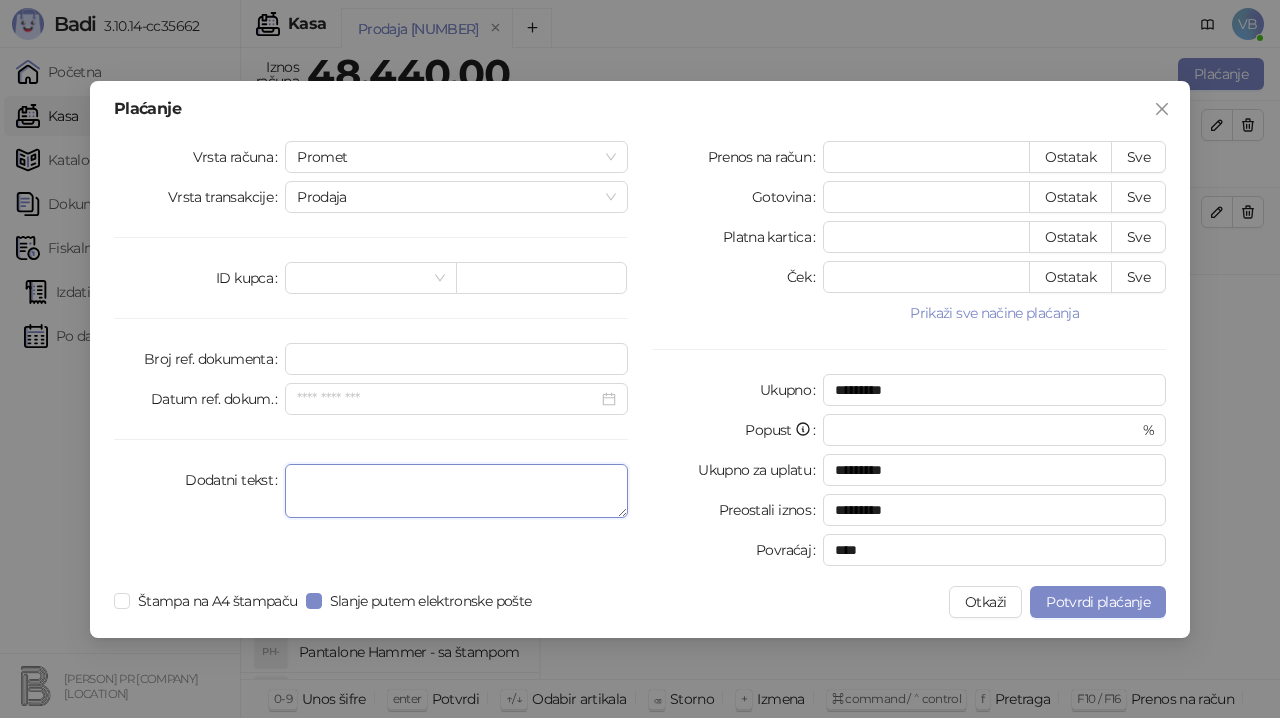 click on "Dodatni tekst" at bounding box center [456, 491] 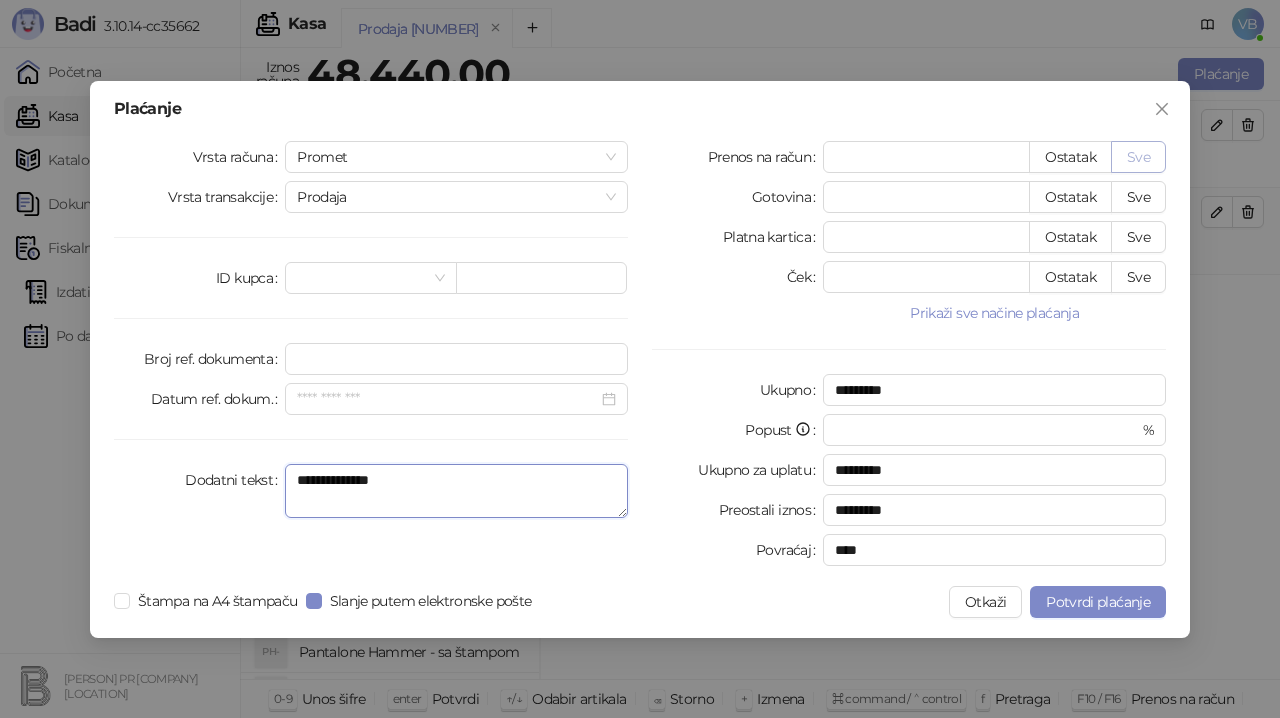 type on "**********" 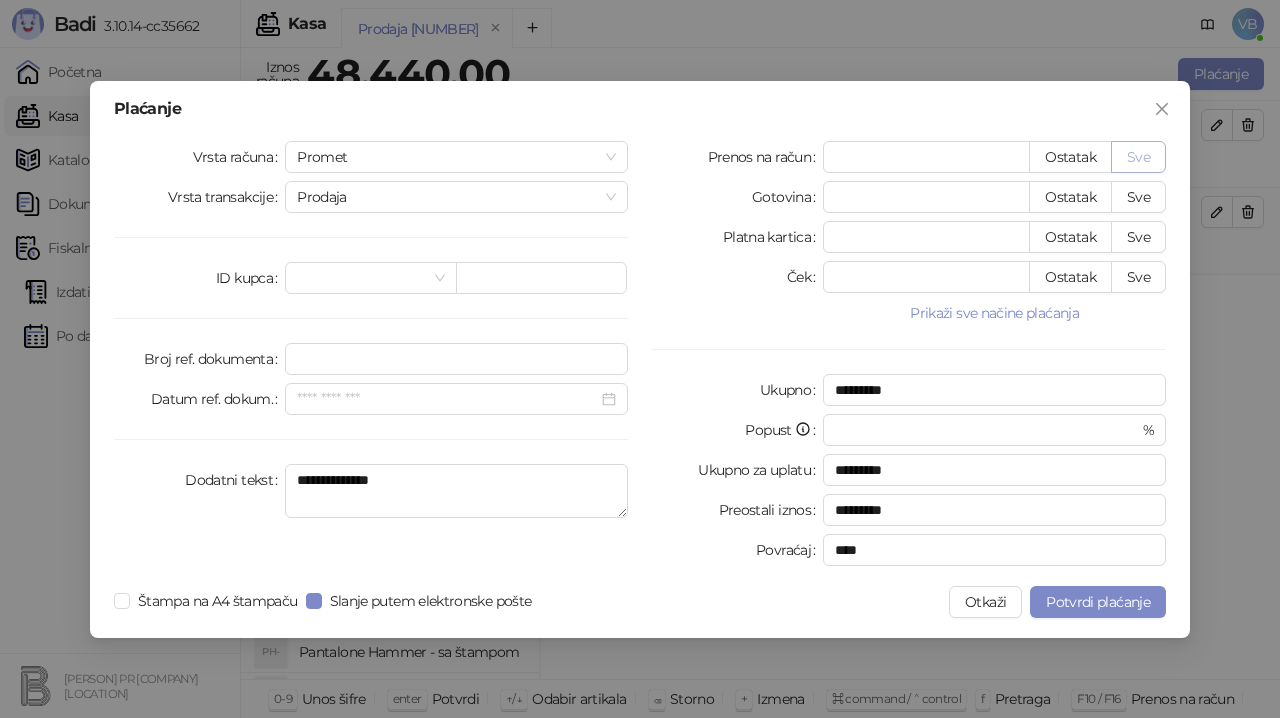 click on "Sve" at bounding box center [1138, 157] 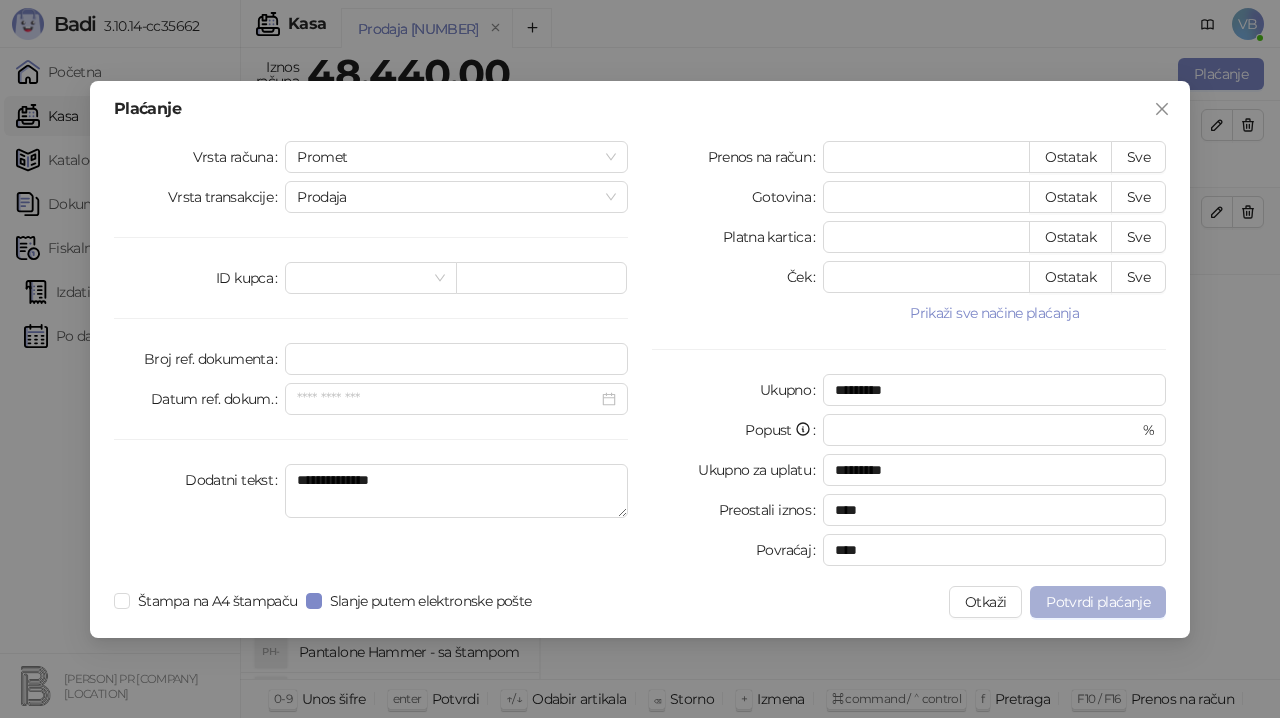 click on "Potvrdi plaćanje" at bounding box center [1098, 602] 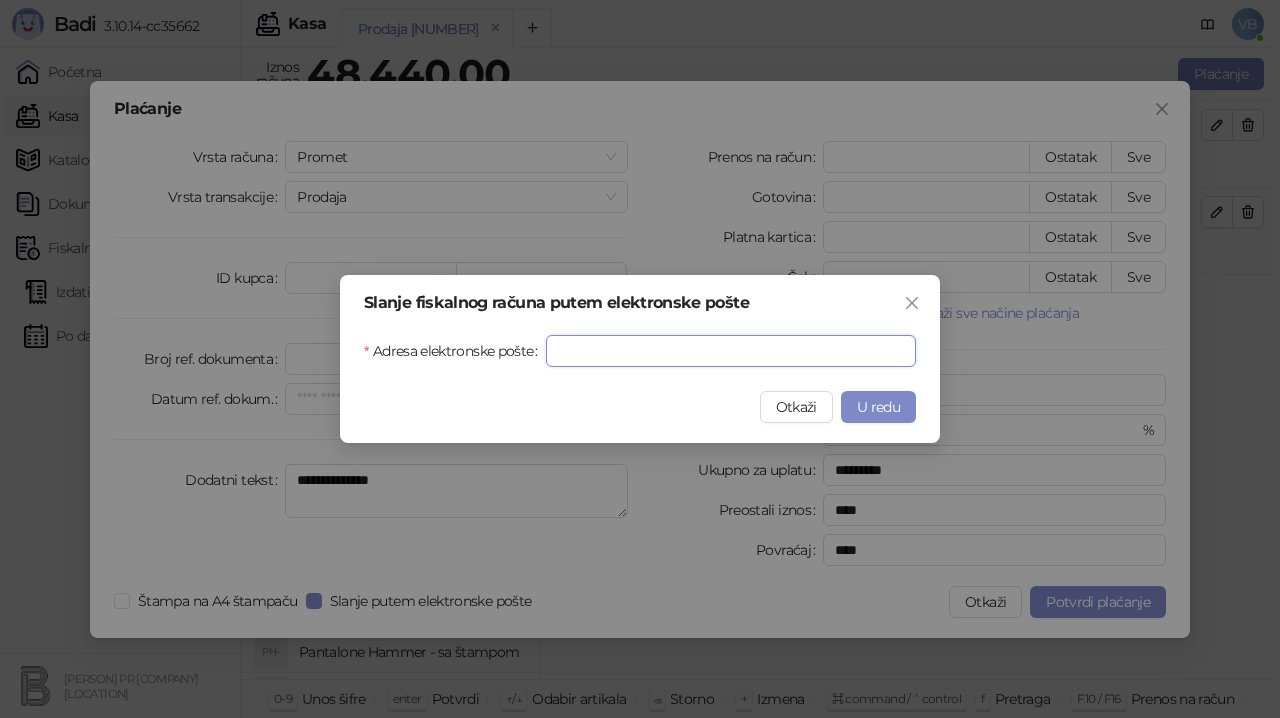 click on "Adresa elektronske pošte" at bounding box center [731, 351] 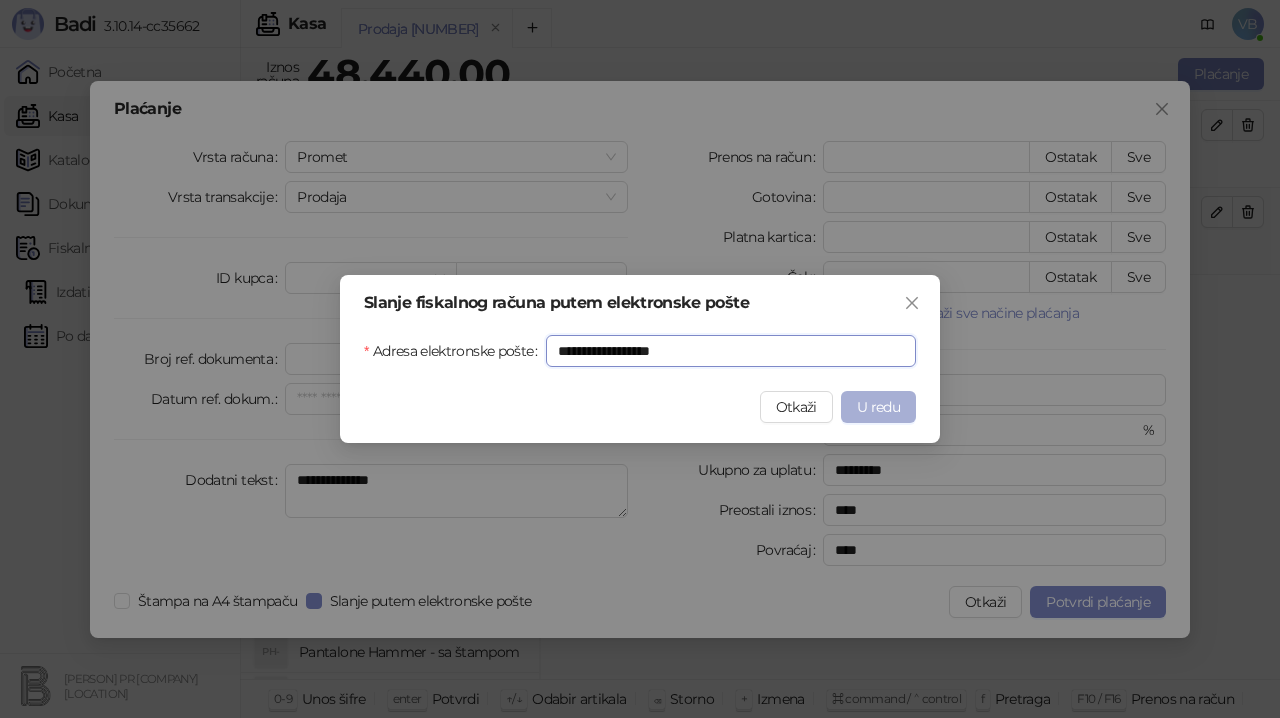 type on "**********" 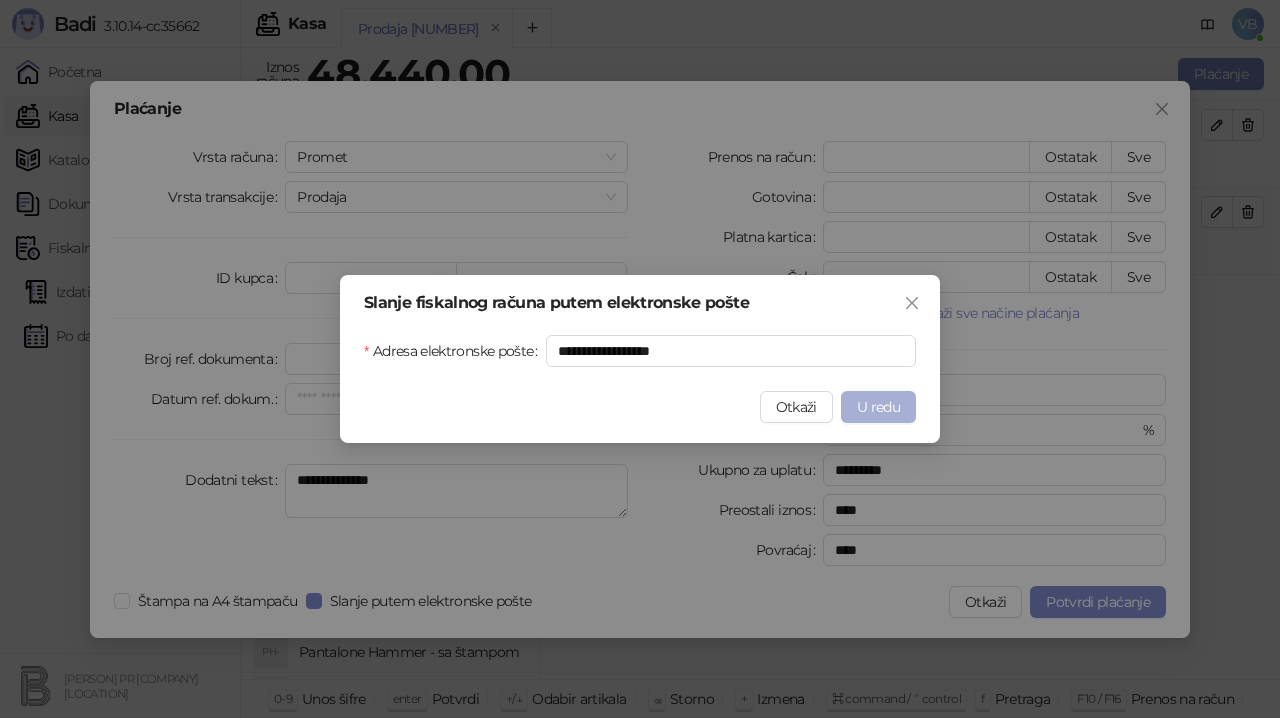 click on "U redu" at bounding box center (878, 407) 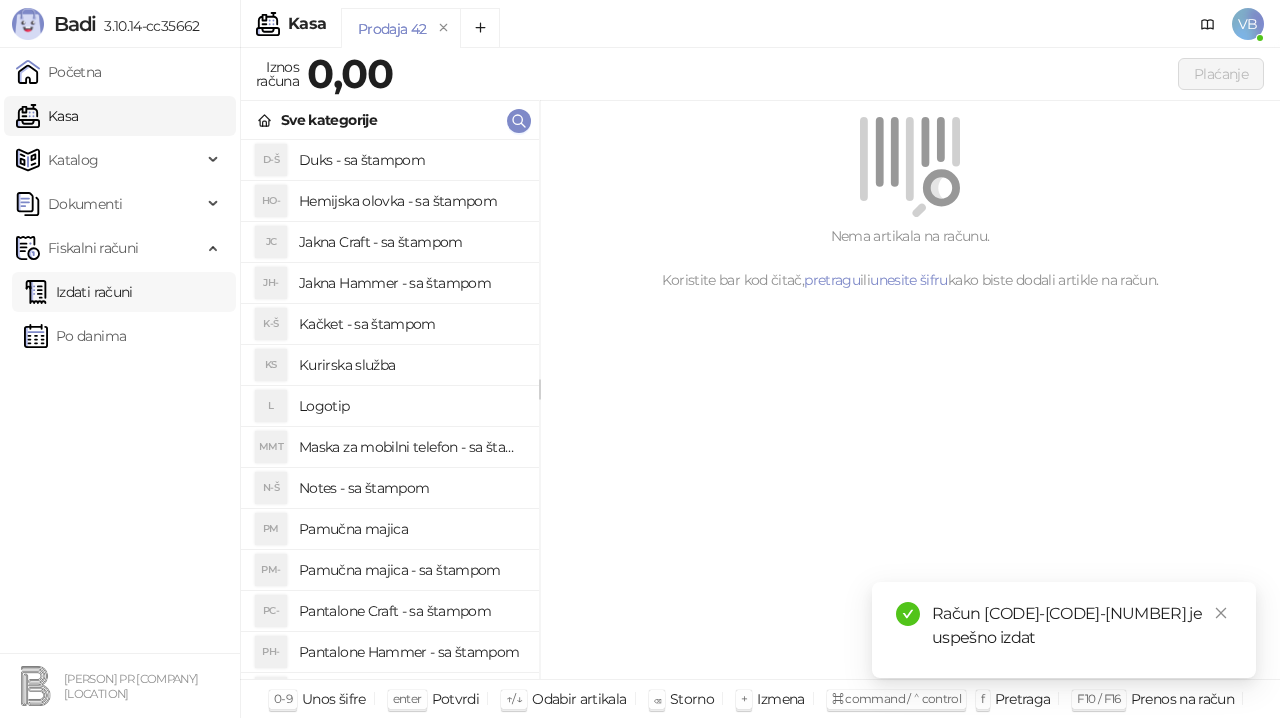 click on "Izdati računi" at bounding box center [78, 292] 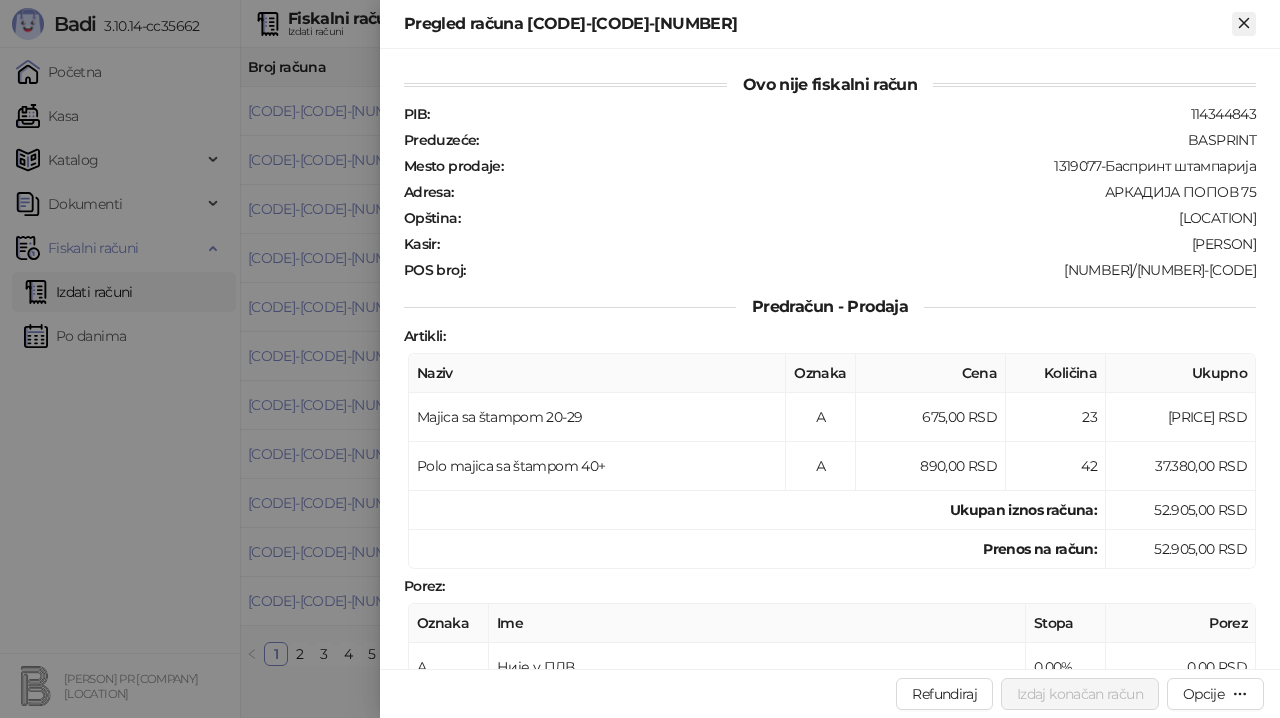 click 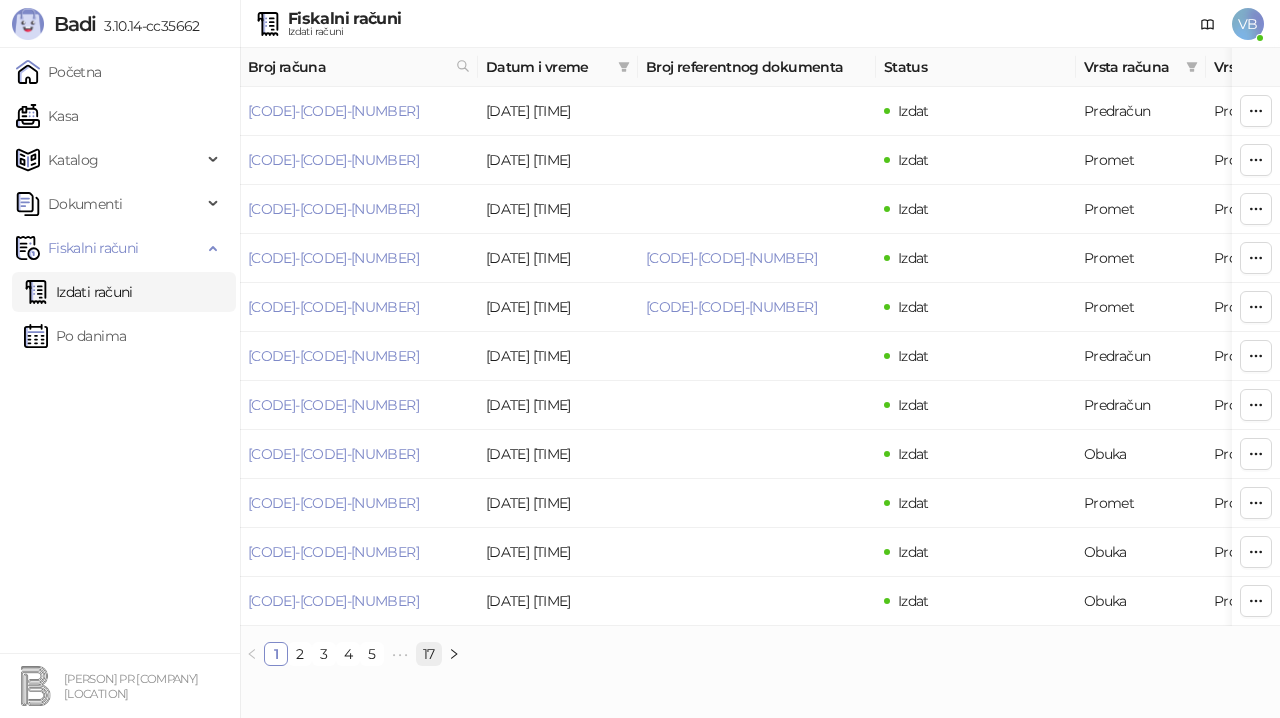 click on "17" at bounding box center (429, 654) 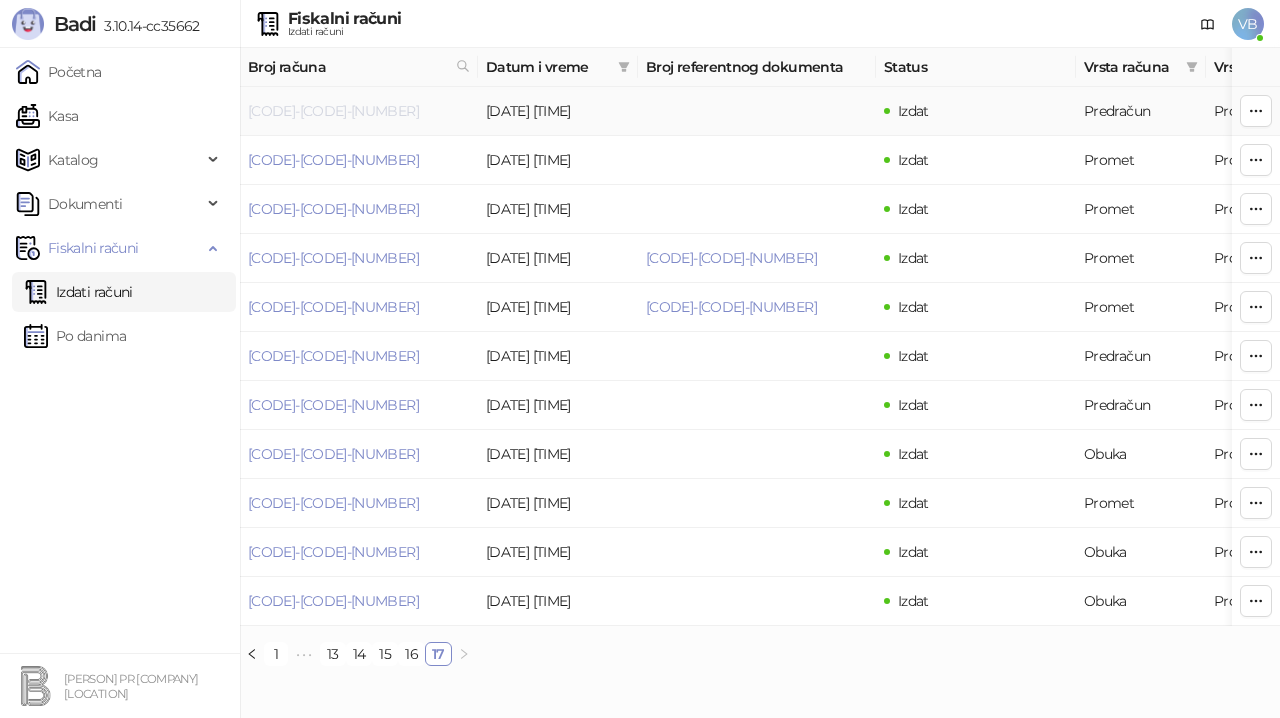 click on "[CODE]-[CODE]-[NUMBER]" at bounding box center [333, 111] 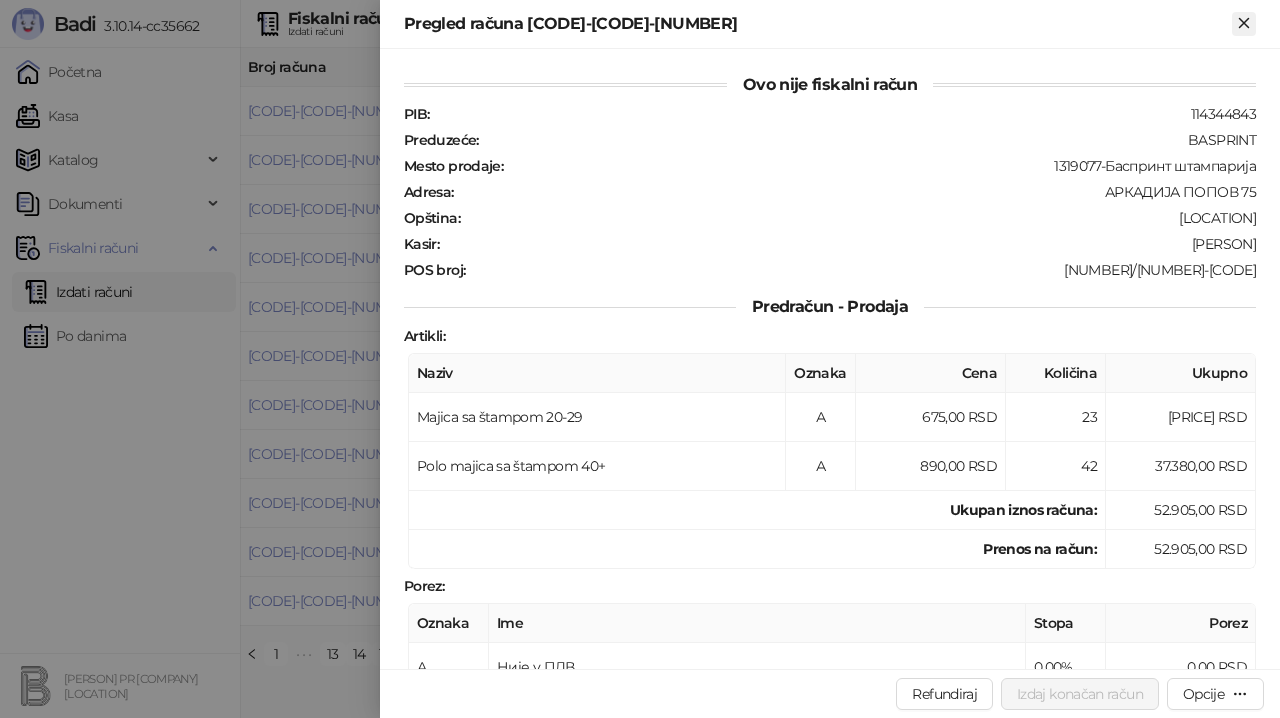 click 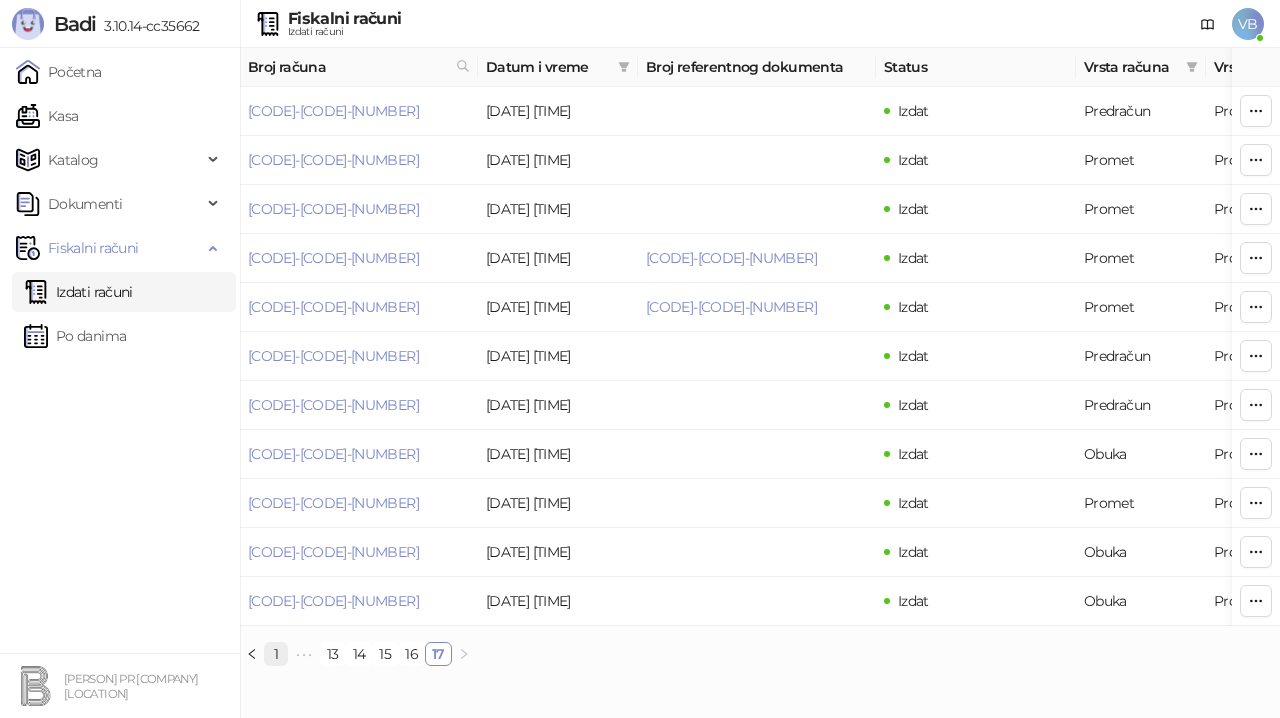 click on "1" at bounding box center (276, 654) 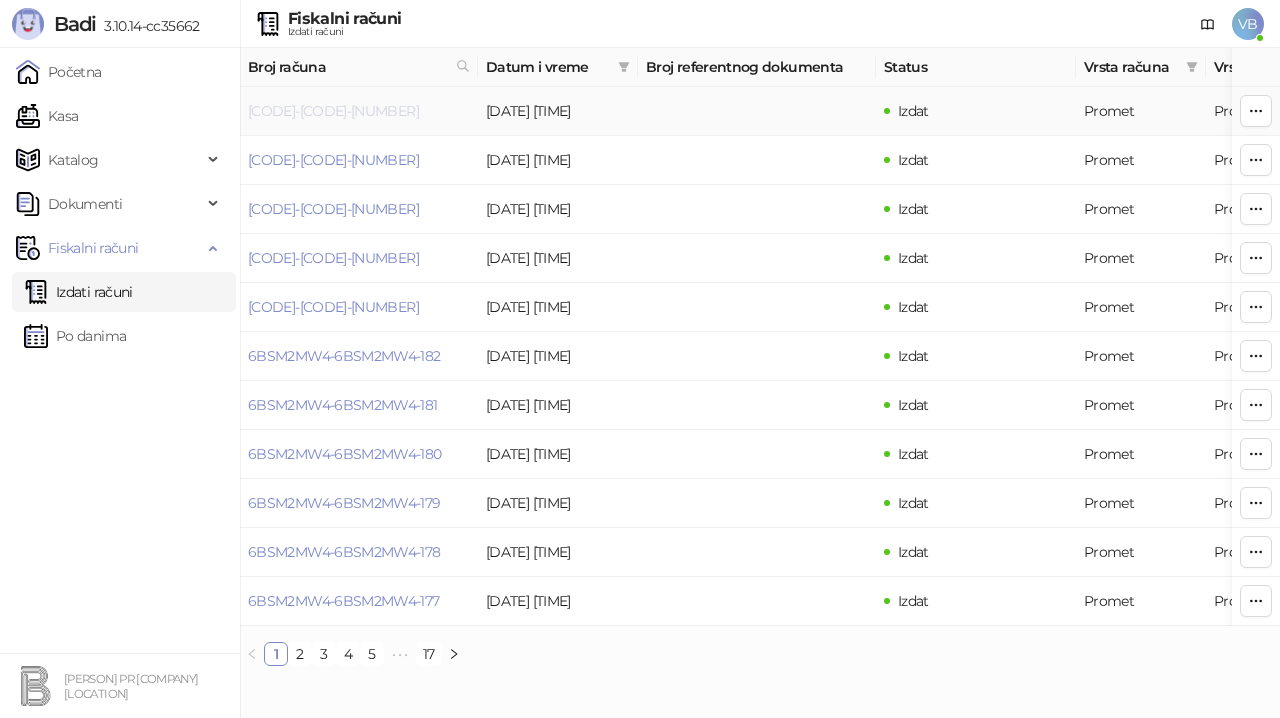 click on "[CODE]-[CODE]-[NUMBER]" at bounding box center (333, 111) 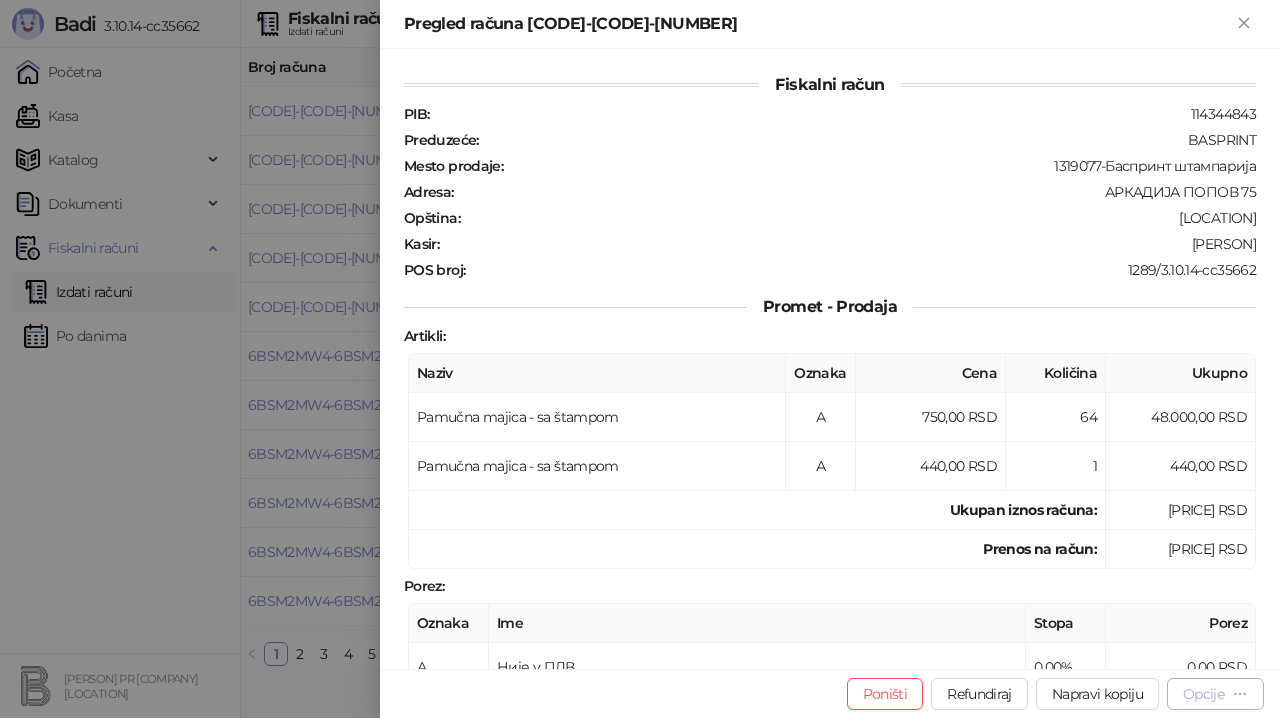 click on "Opcije" at bounding box center (1203, 694) 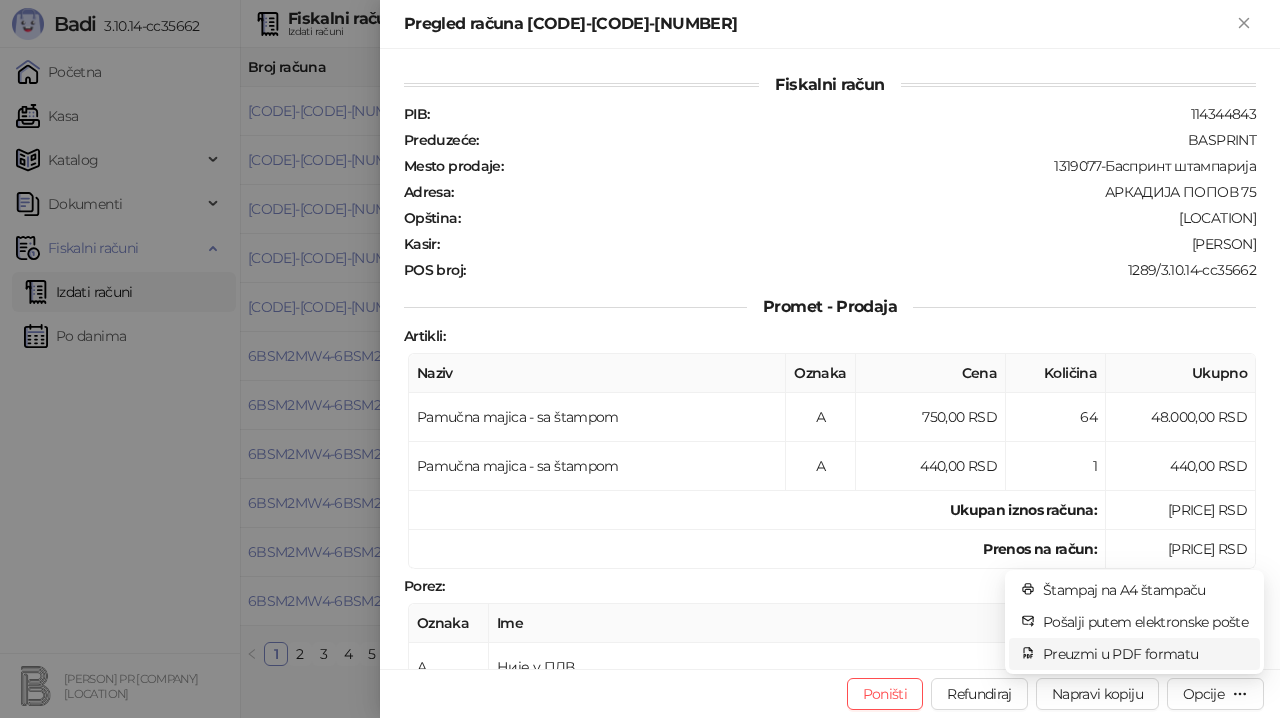 click on "Preuzmi u PDF formatu" at bounding box center [1145, 654] 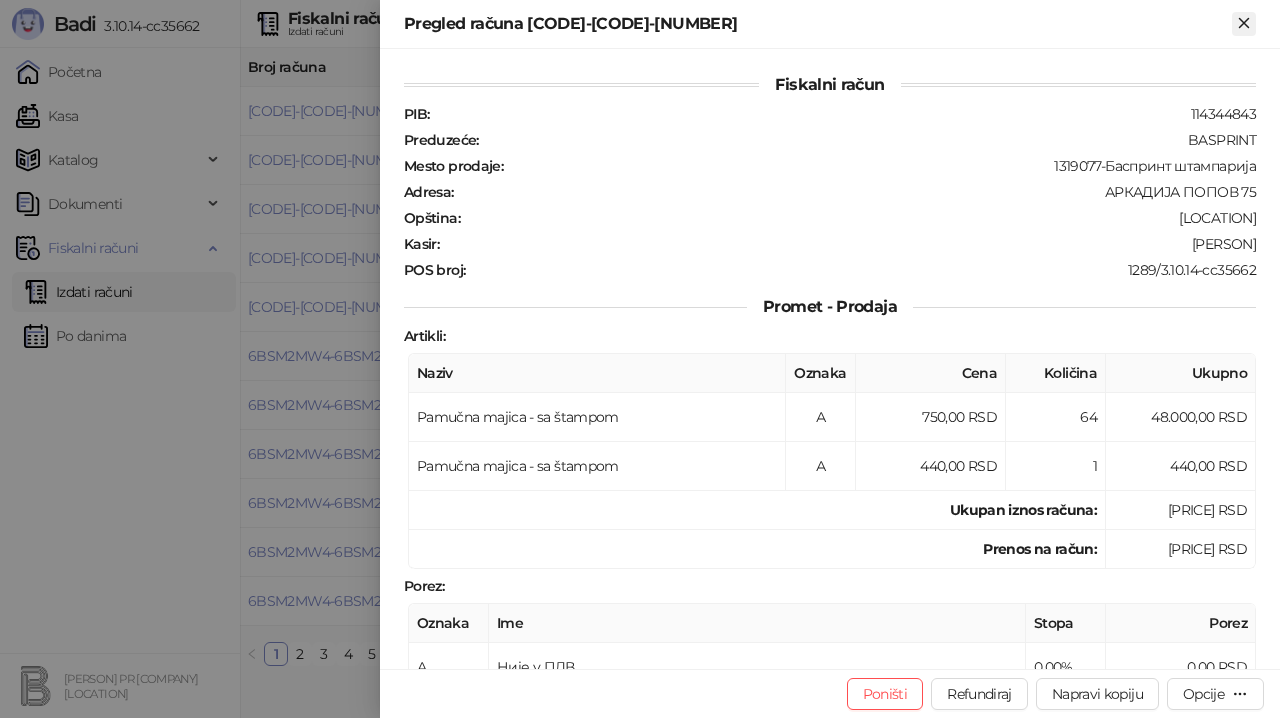 click 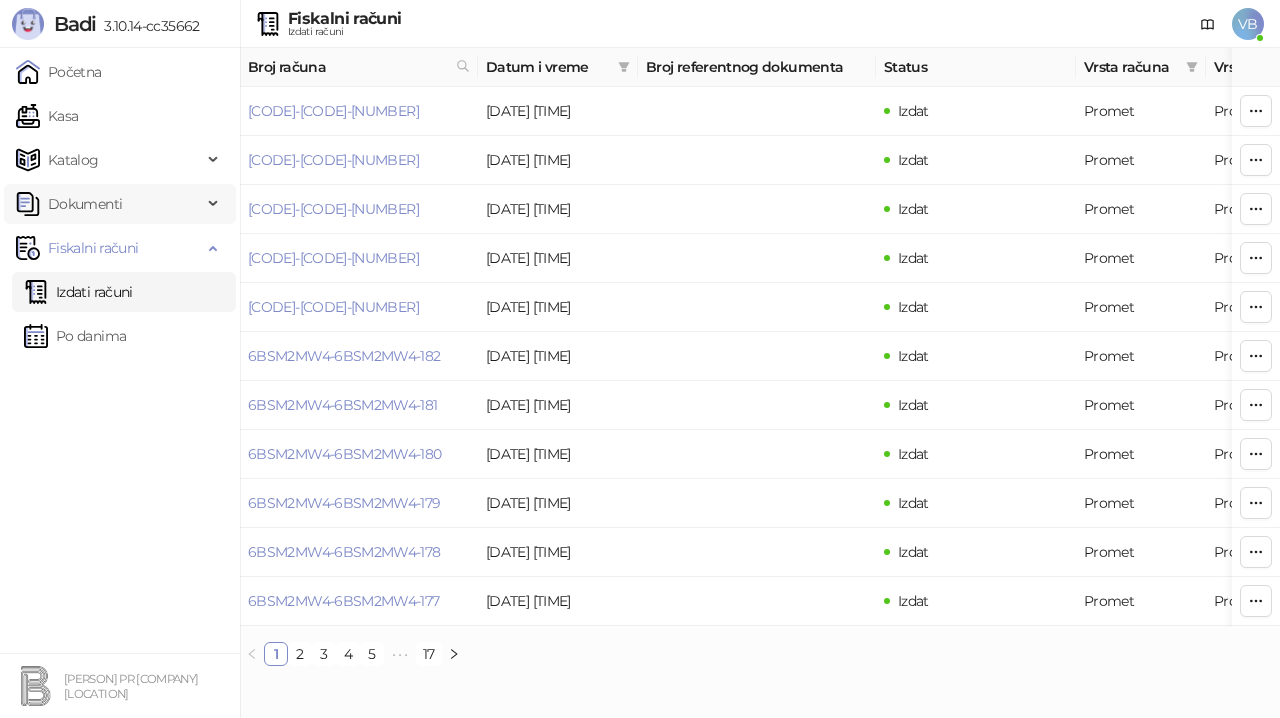 click on "Dokumenti" at bounding box center [85, 204] 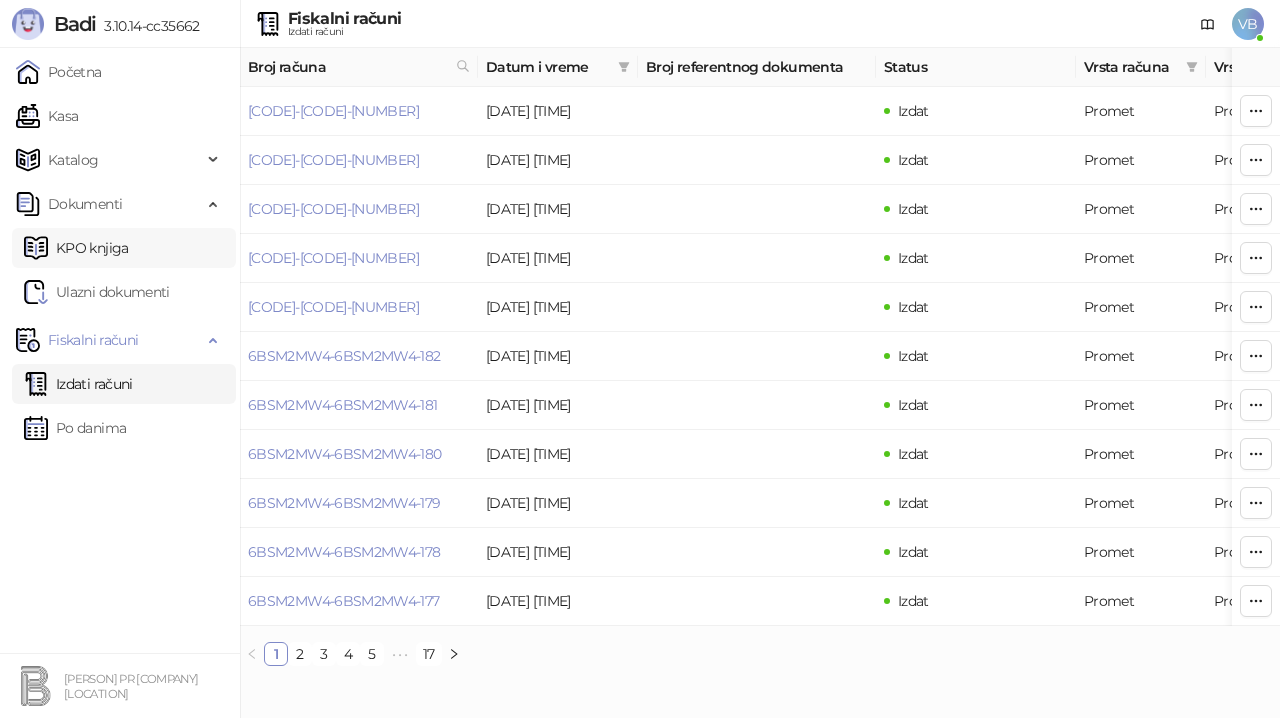 click on "KPO knjiga" at bounding box center [76, 248] 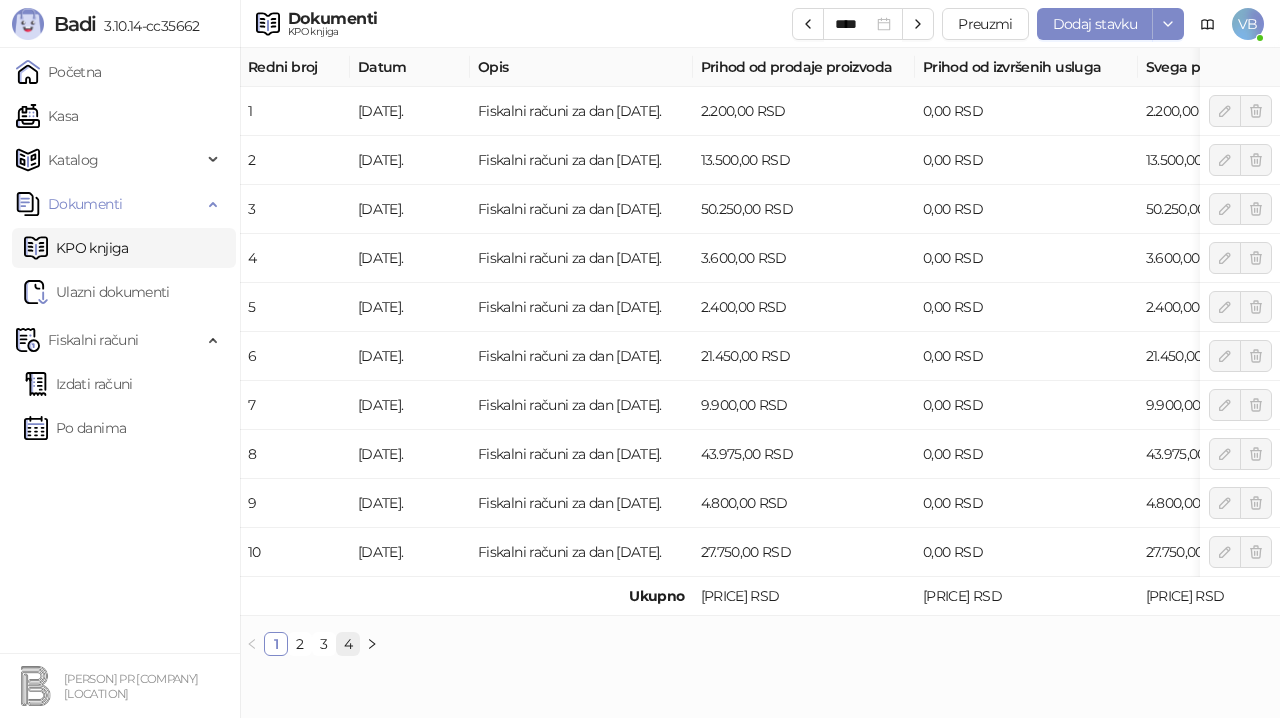 click on "4" at bounding box center (348, 644) 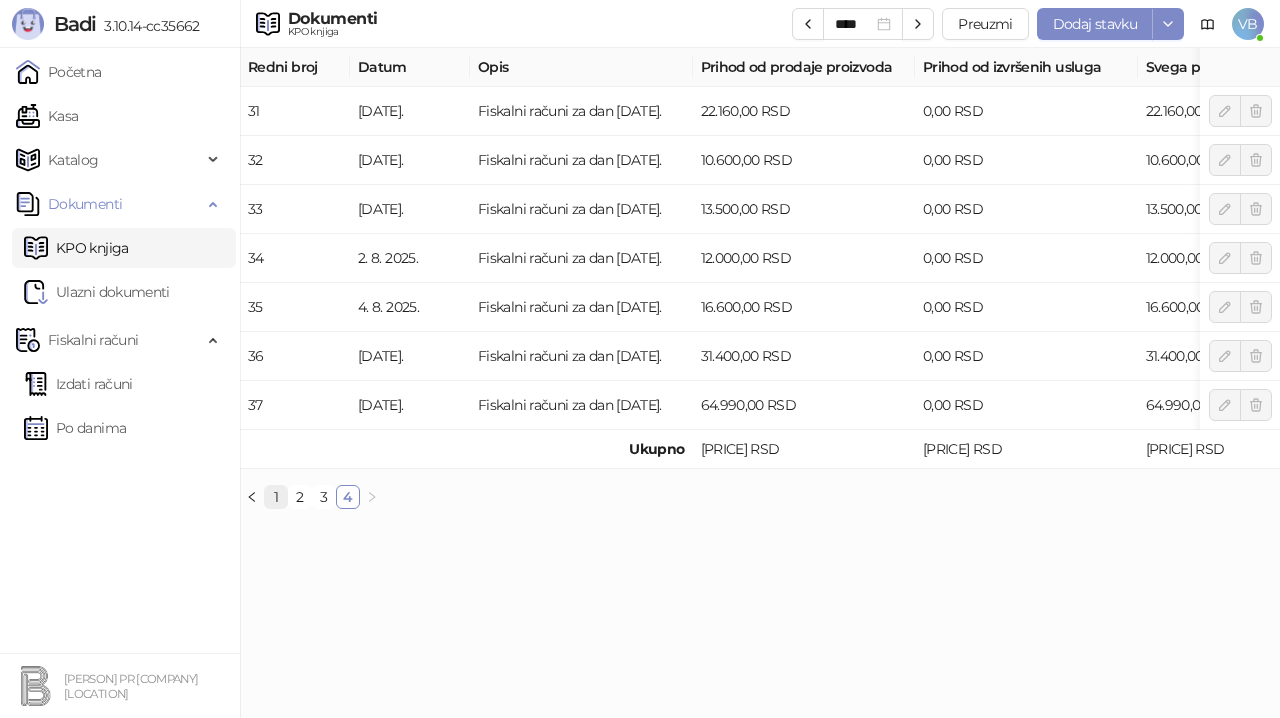 click on "1" at bounding box center (276, 497) 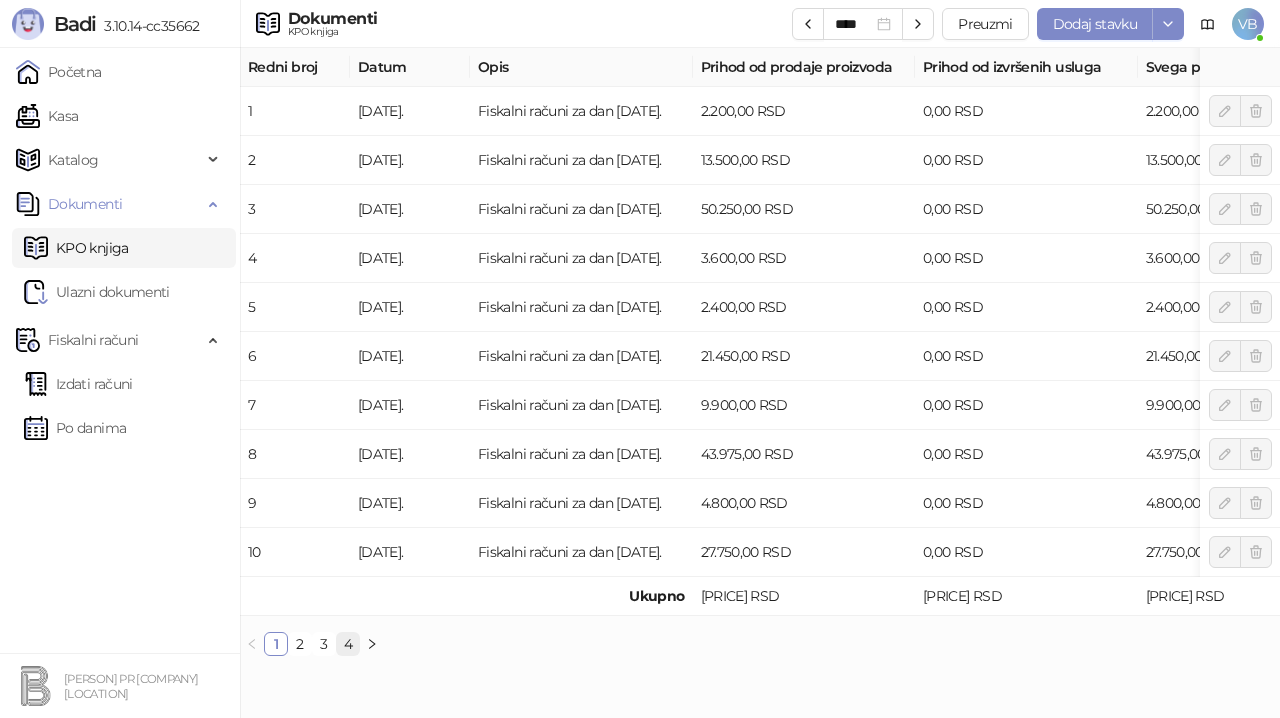 click on "4" at bounding box center [348, 644] 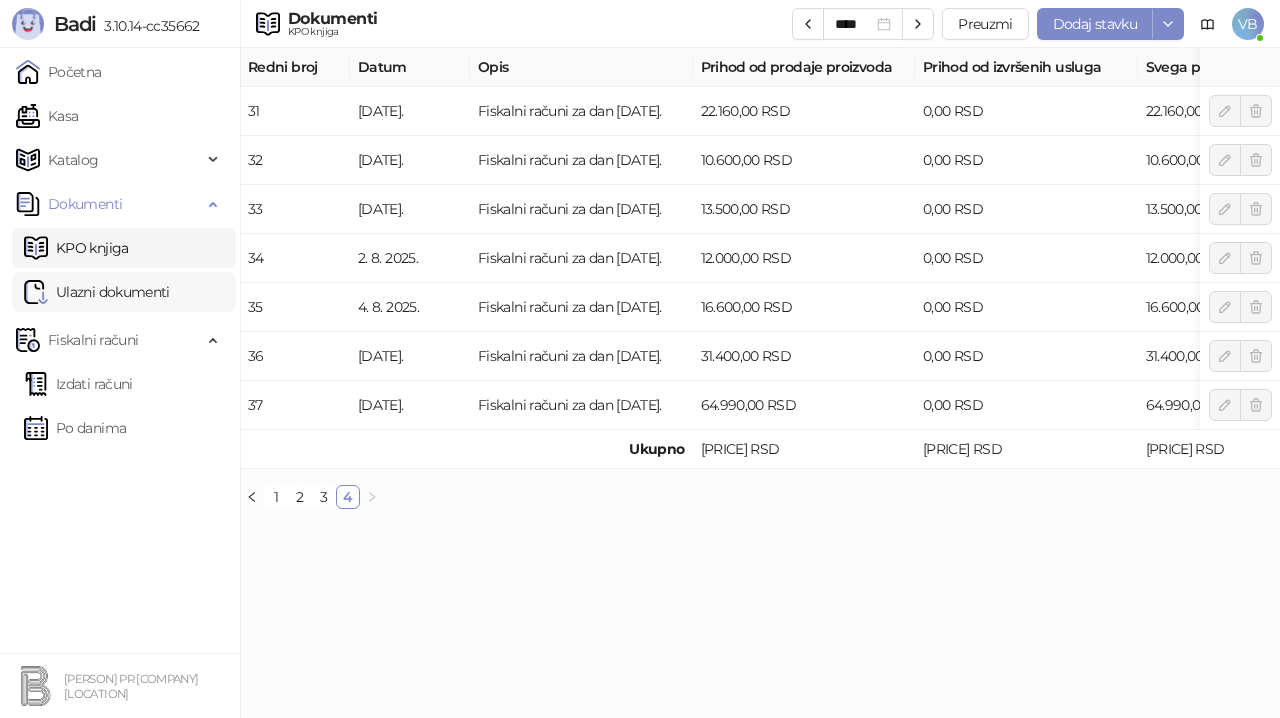 click on "Ulazni dokumenti" at bounding box center [97, 292] 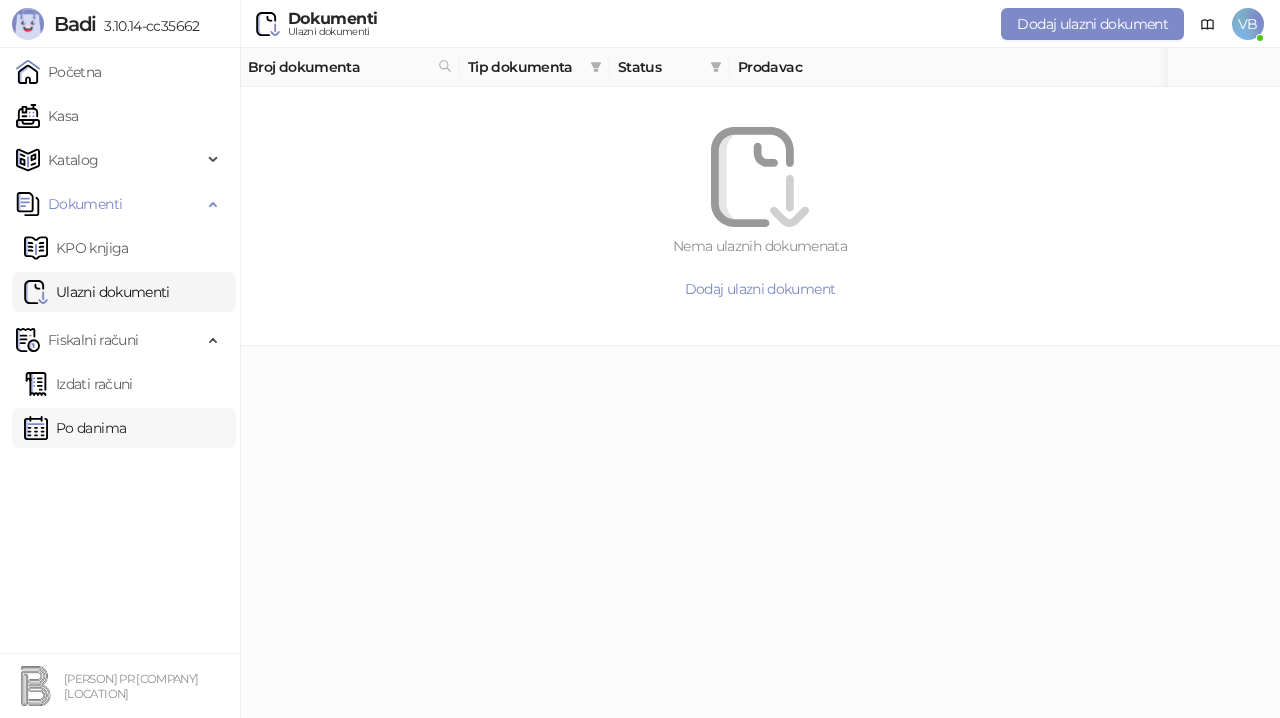 click on "Po danima" at bounding box center (75, 428) 